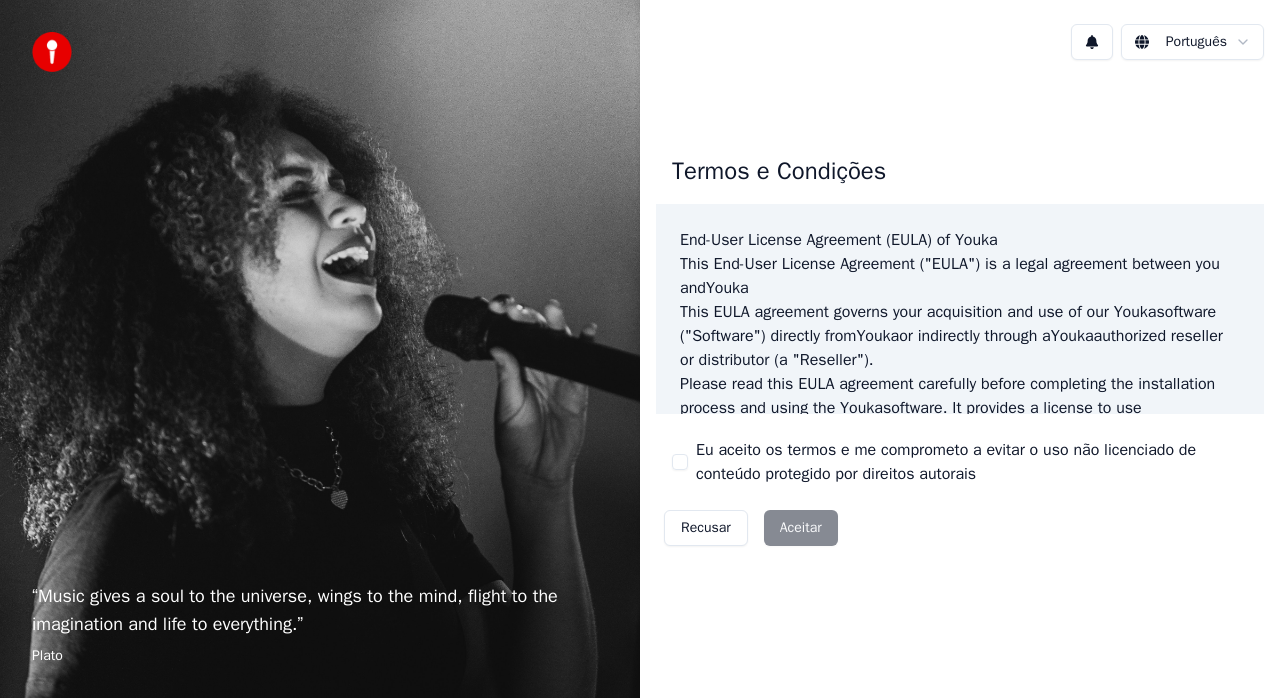scroll, scrollTop: 0, scrollLeft: 0, axis: both 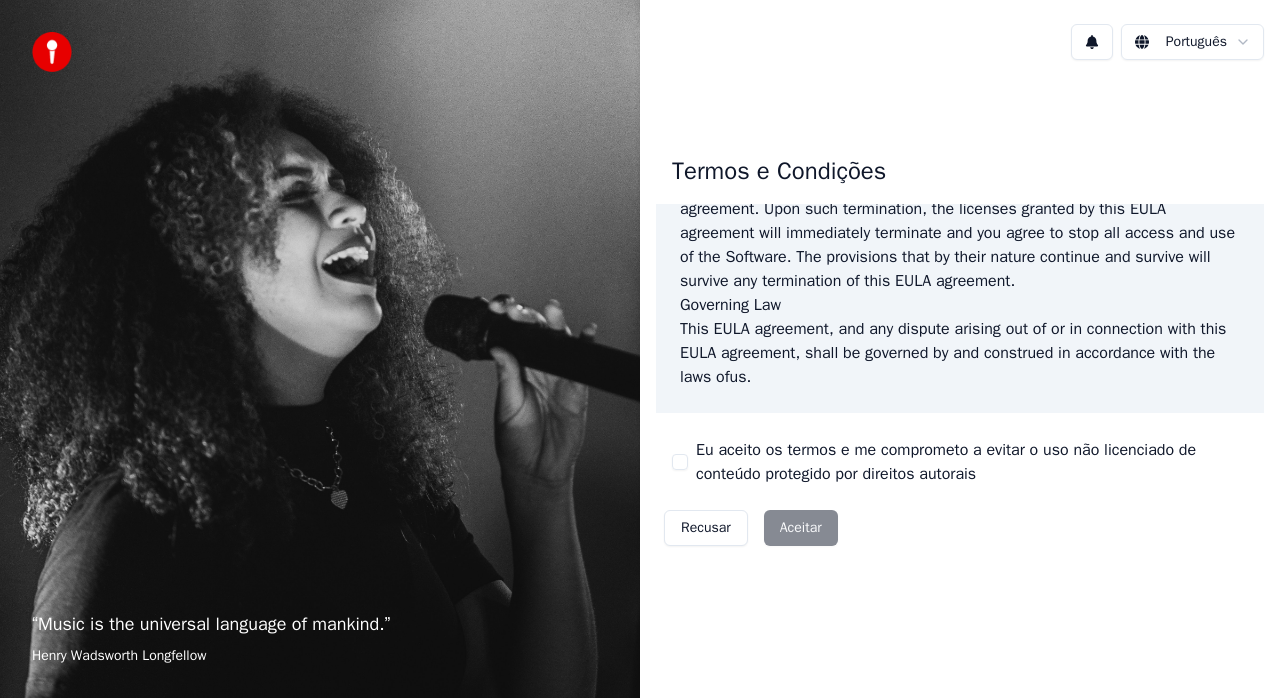 click on "Eu aceito os termos e me comprometo a evitar o uso não licenciado de conteúdo protegido por direitos autorais" at bounding box center (680, 462) 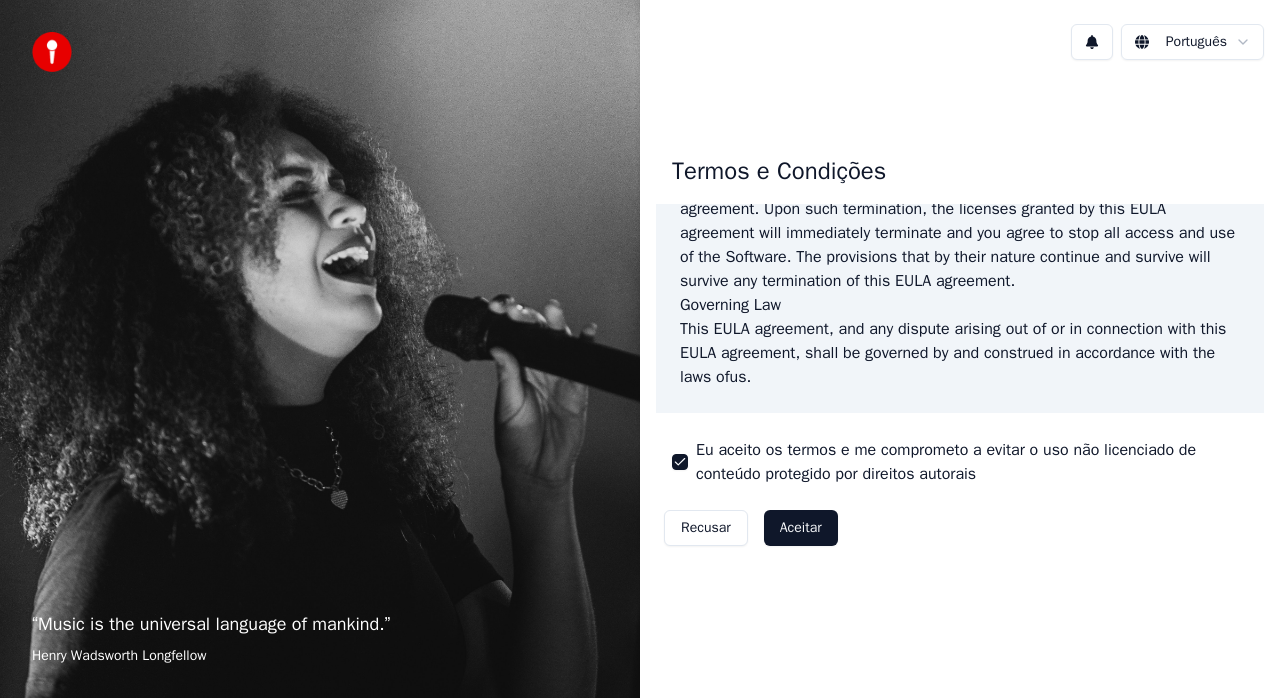 click on "Aceitar" at bounding box center [801, 528] 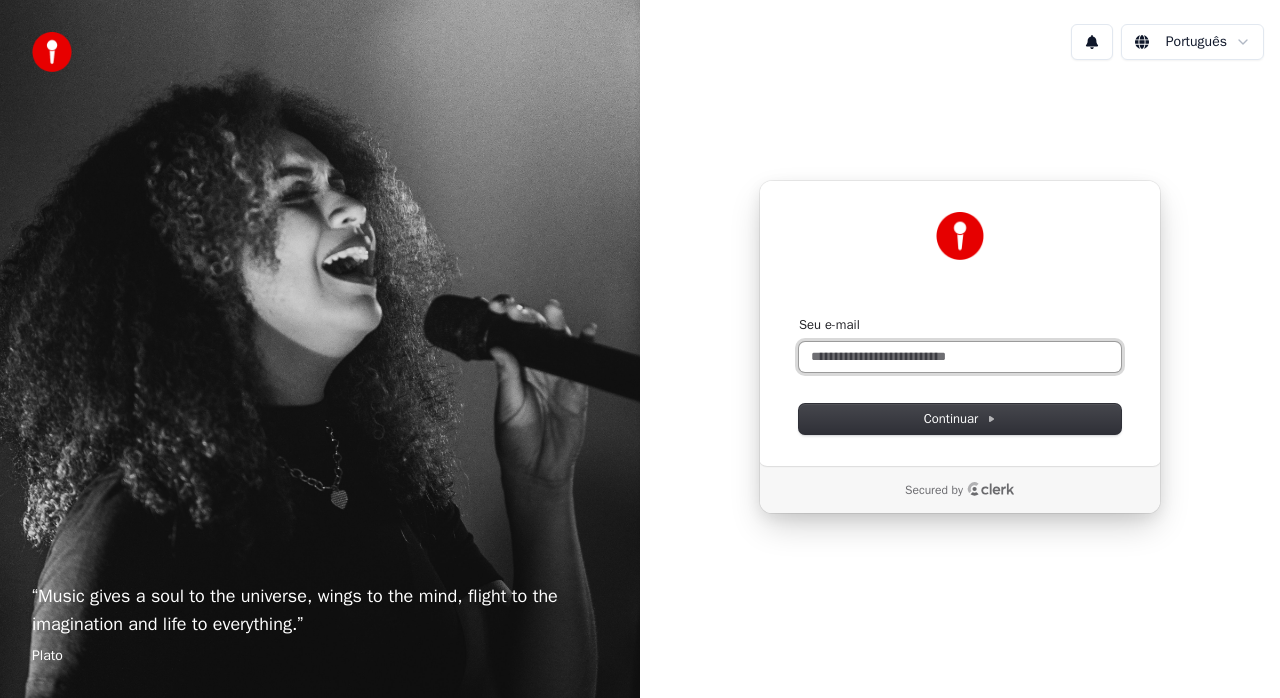 click on "Seu e-mail" at bounding box center (960, 357) 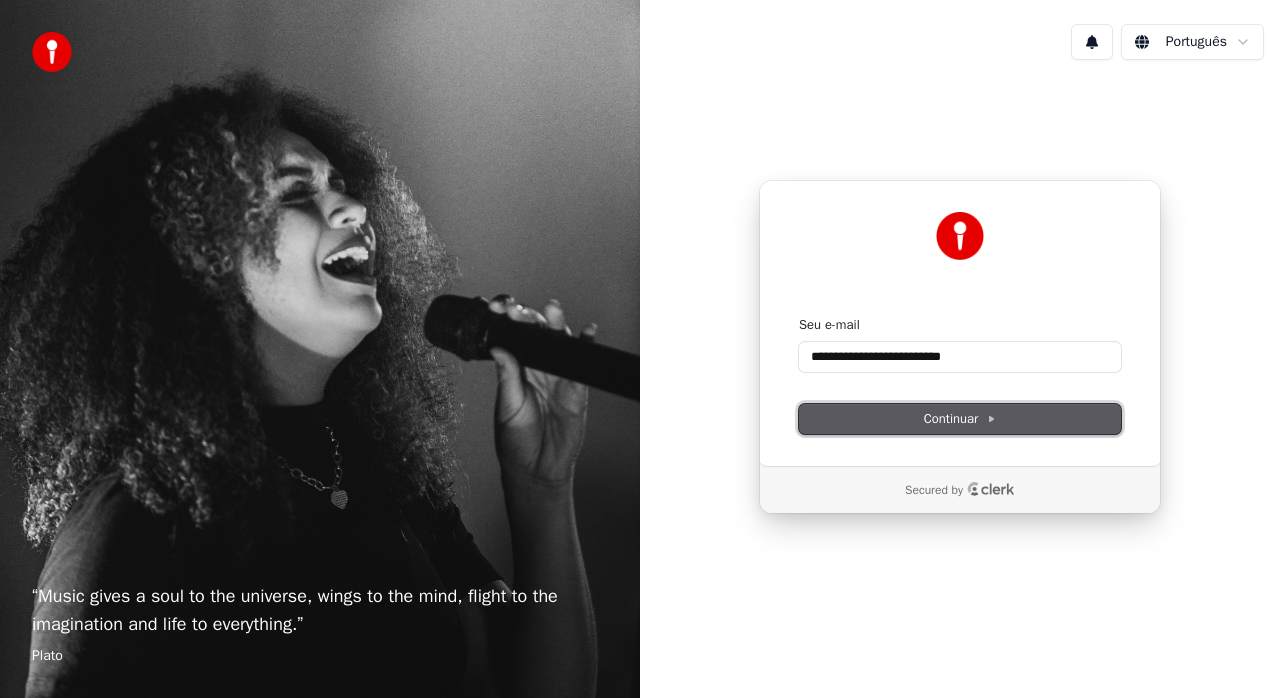 click on "Continuar" at bounding box center [960, 419] 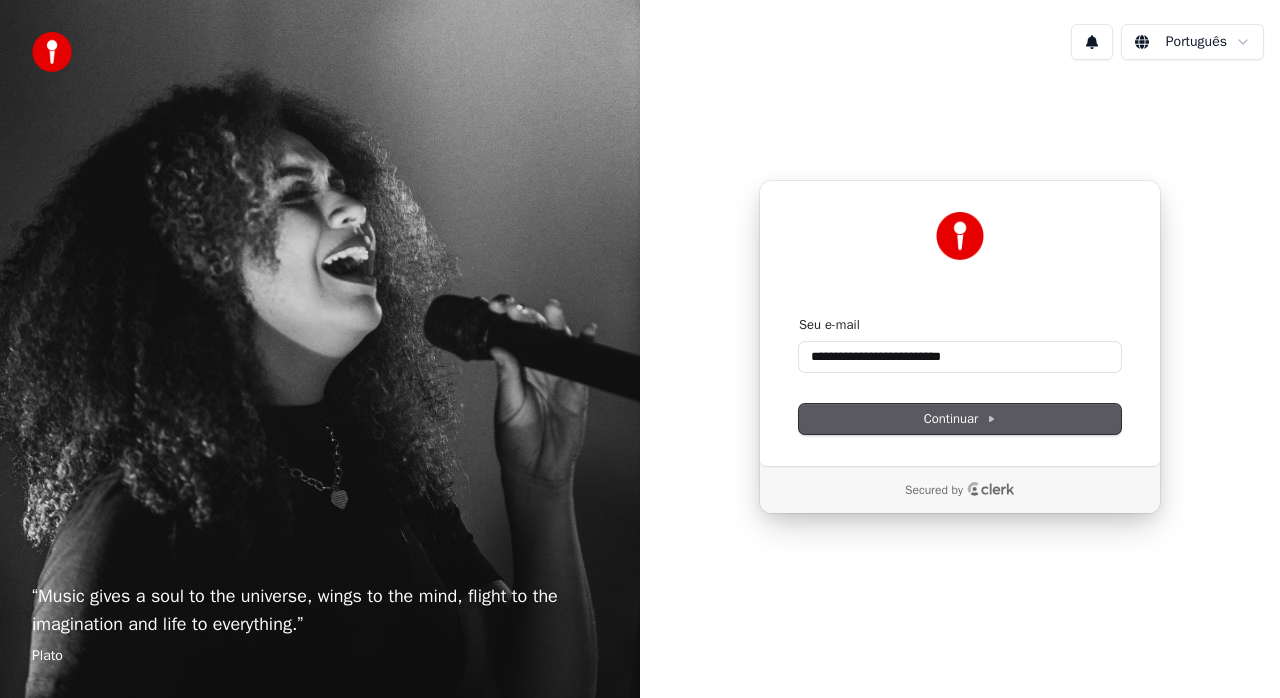 type on "**********" 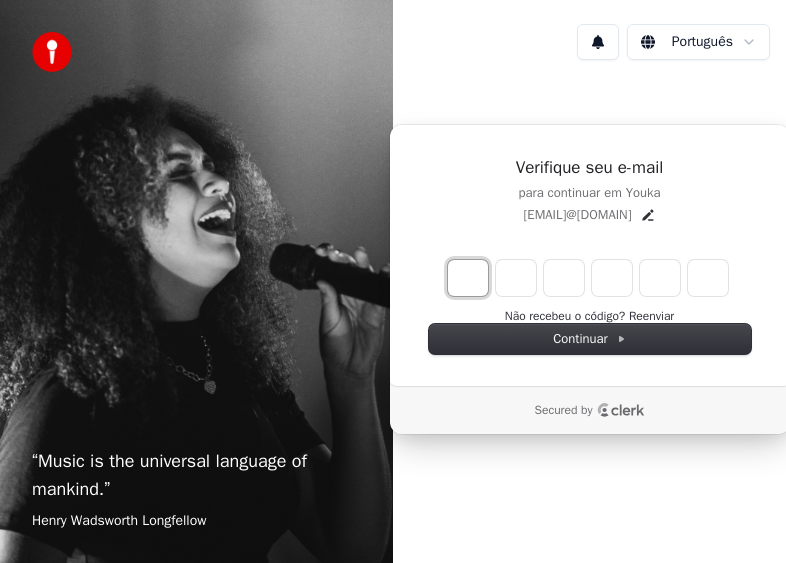 type on "*" 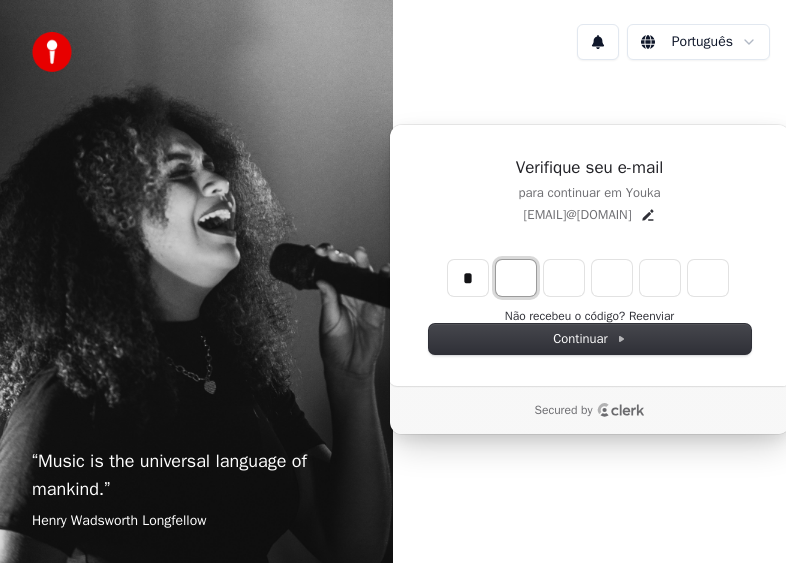 type on "*" 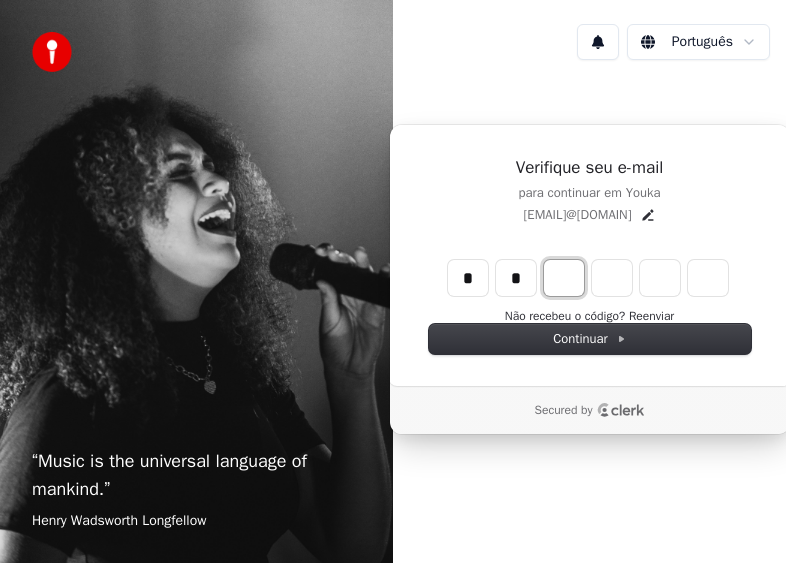 type on "**" 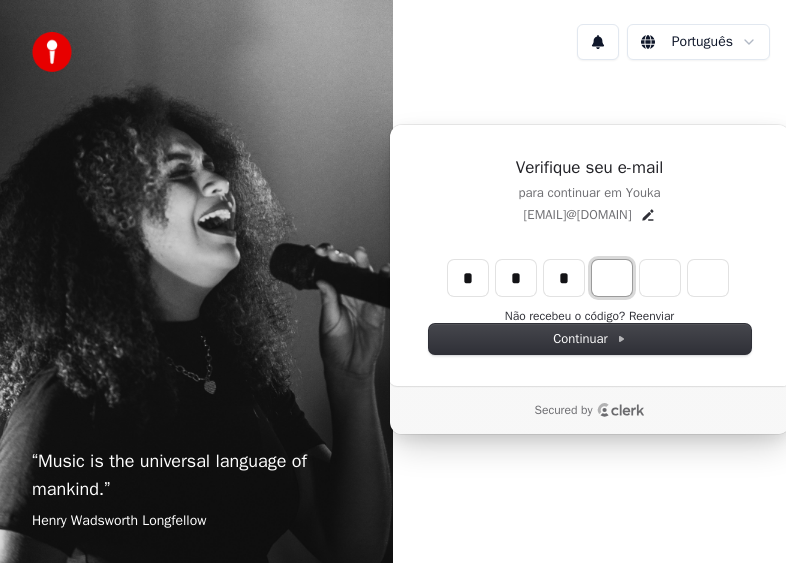 type on "***" 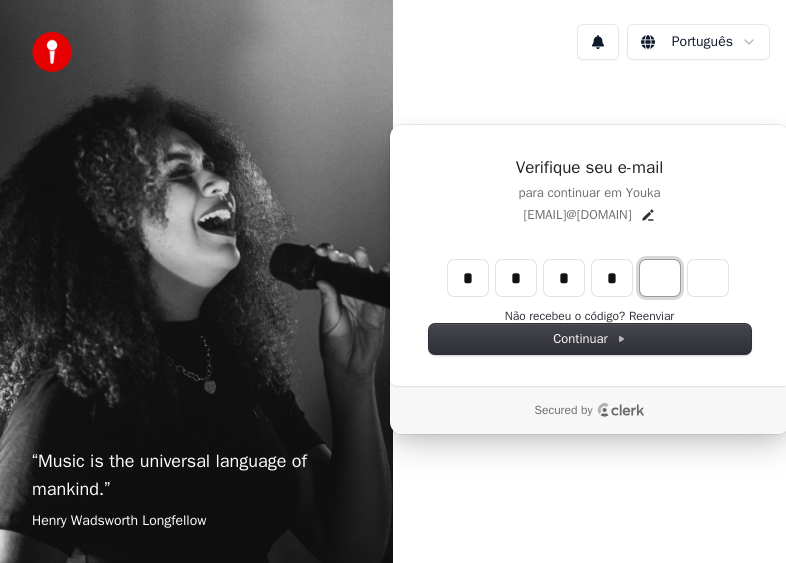 type on "****" 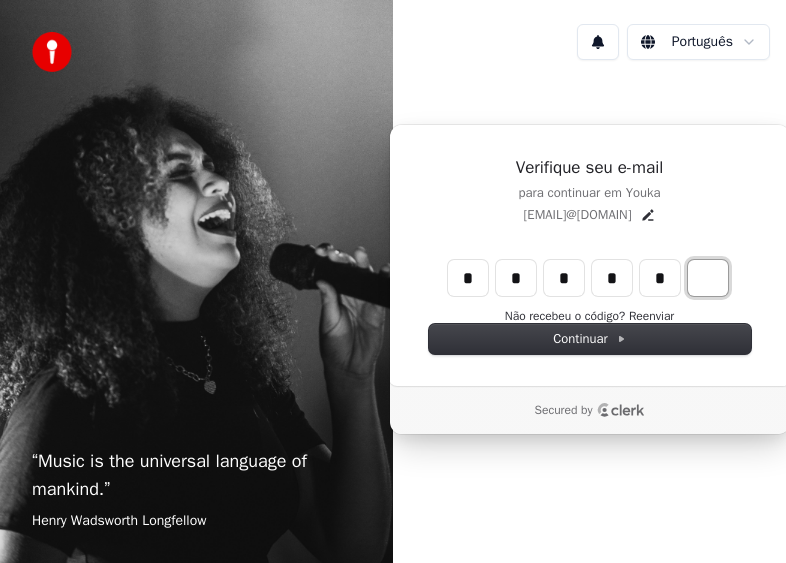 type on "******" 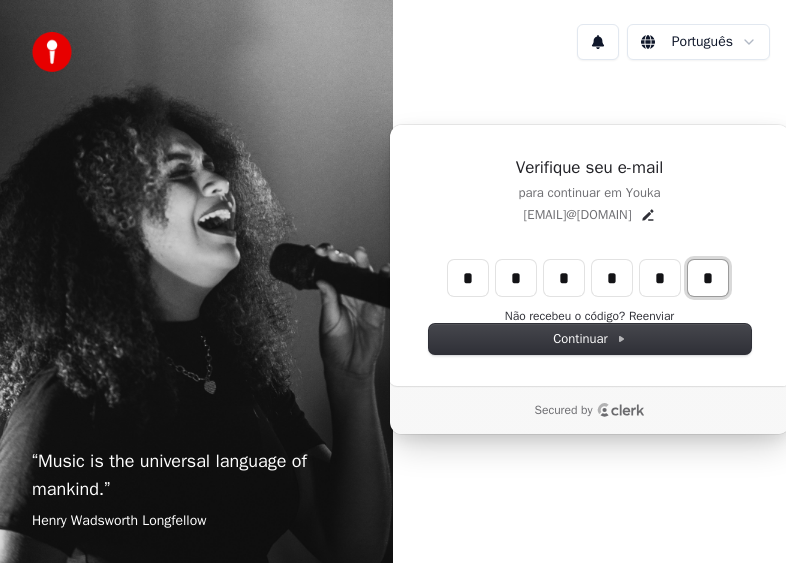 type on "*" 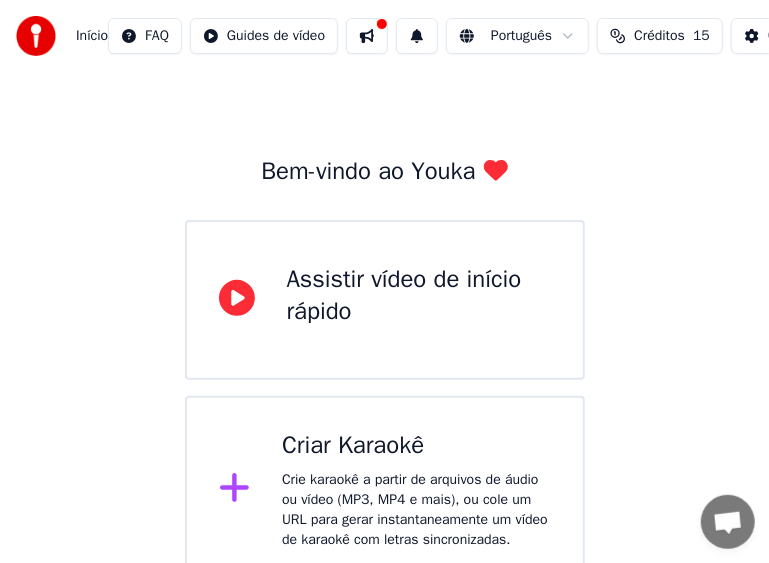 scroll, scrollTop: 56, scrollLeft: 0, axis: vertical 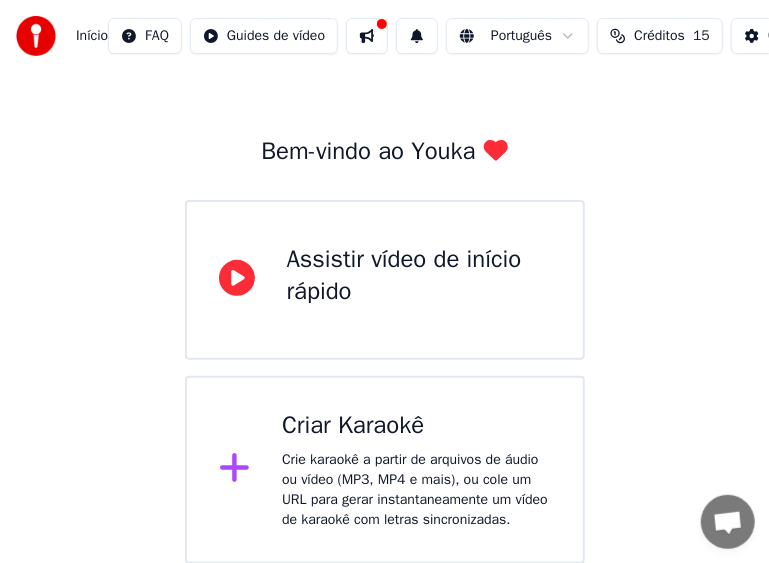 click on "Assistir vídeo de início rápido" at bounding box center (419, 276) 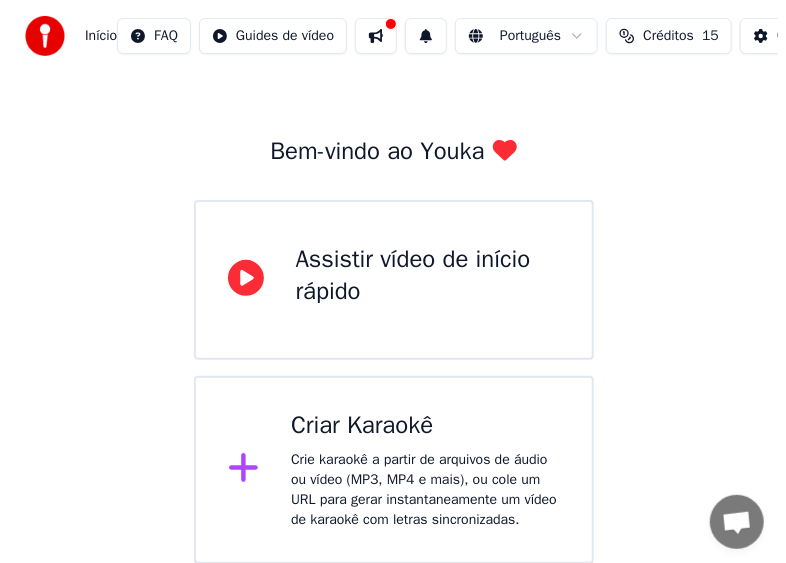 scroll, scrollTop: 0, scrollLeft: 0, axis: both 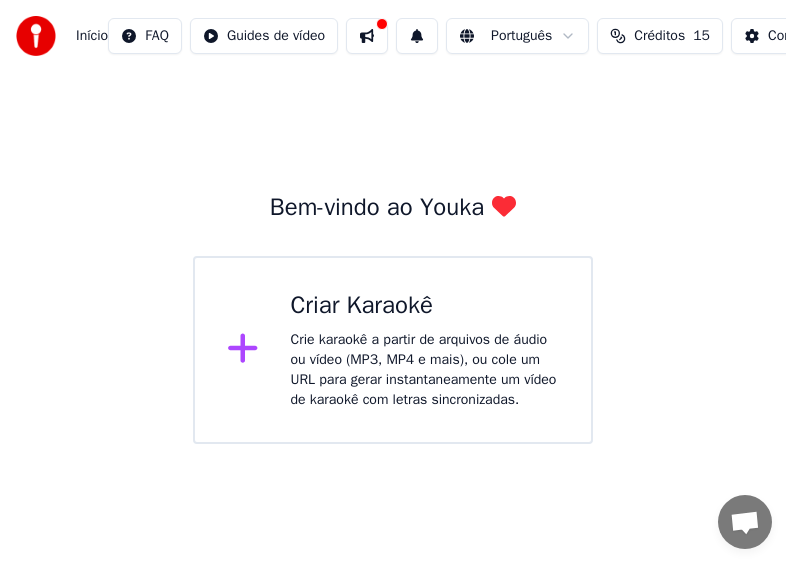 click at bounding box center (367, 36) 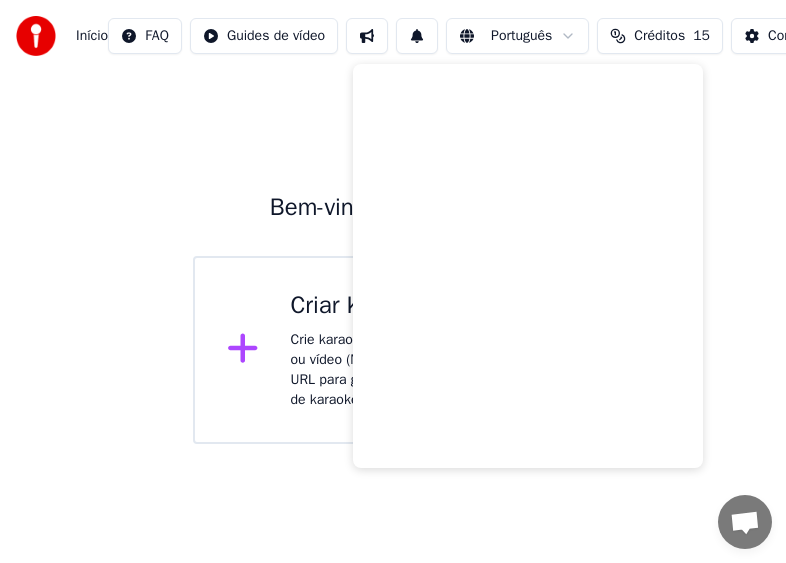 click on "Bem-vindo ao Youka Criar Karaokê Crie karaokê a partir de arquivos de áudio ou vídeo (MP3, MP4 e mais), ou cole um URL para gerar instantaneamente um vídeo de karaokê com letras sincronizadas." at bounding box center [393, 258] 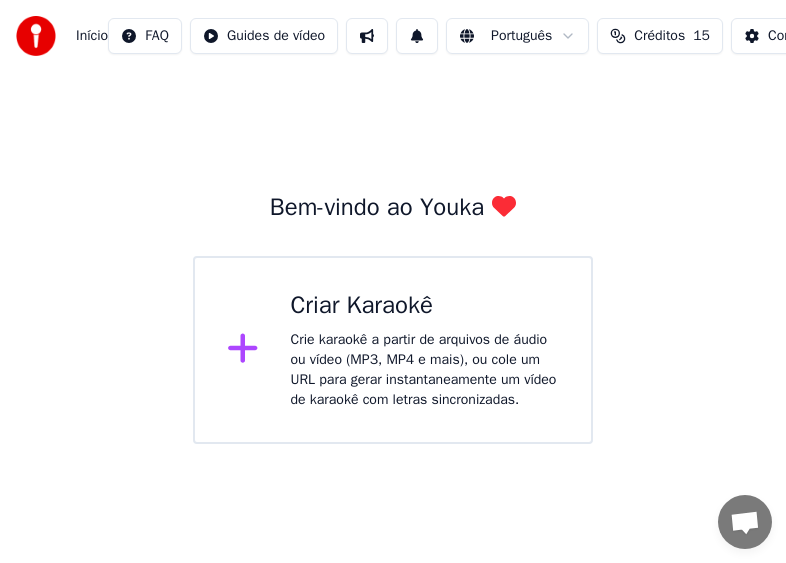 click 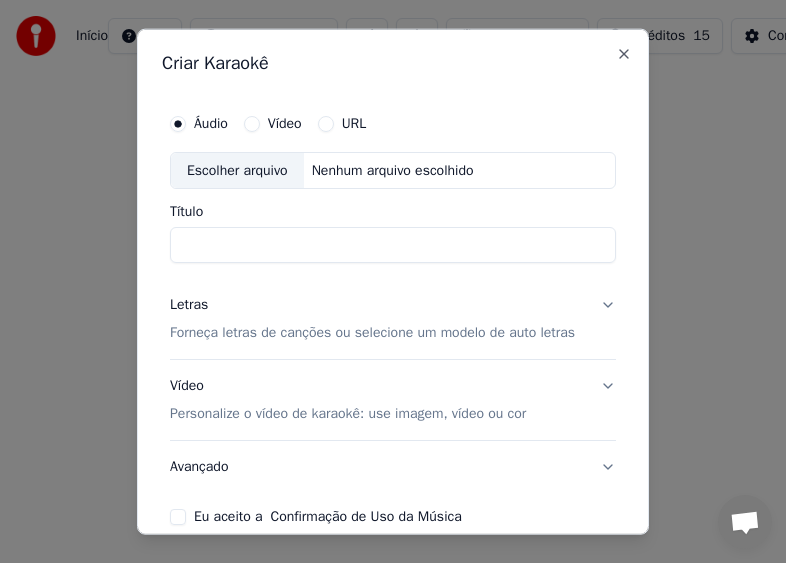 click on "Escolher arquivo" at bounding box center [237, 170] 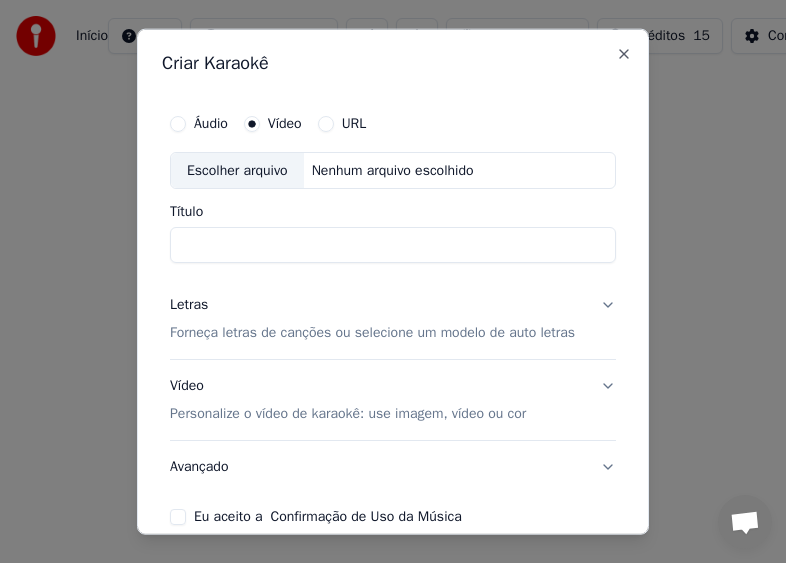 click on "Título" at bounding box center [393, 245] 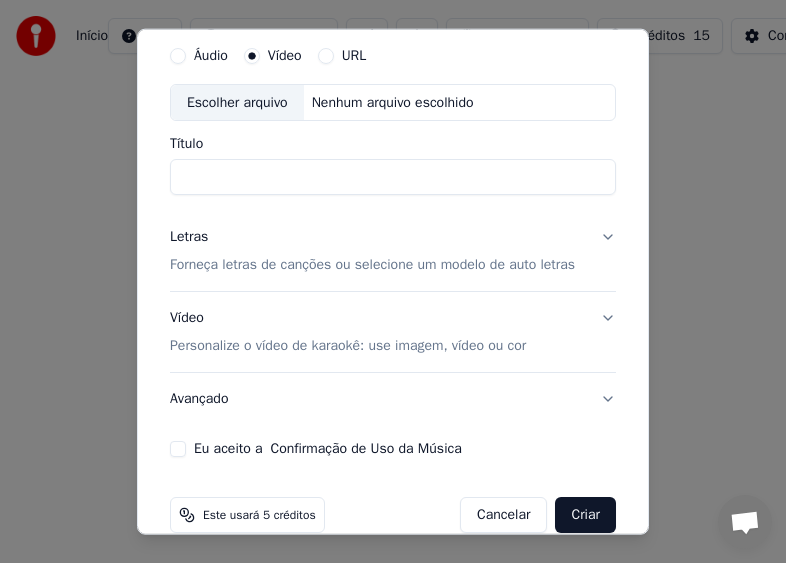 scroll, scrollTop: 100, scrollLeft: 0, axis: vertical 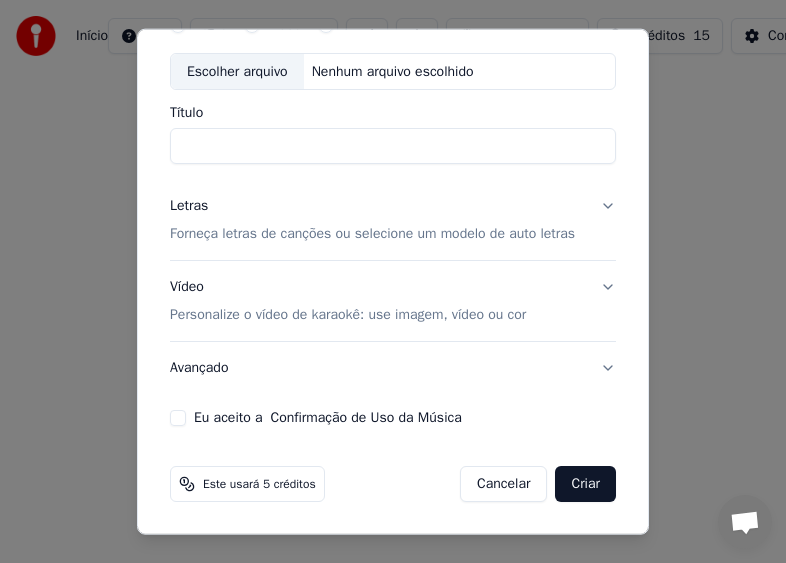 click on "Título" at bounding box center (393, 146) 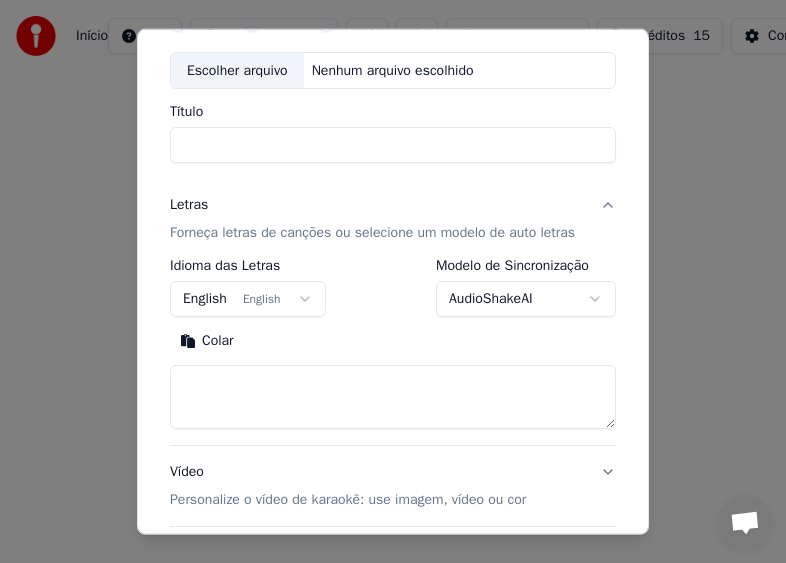 click on "English English" at bounding box center [248, 299] 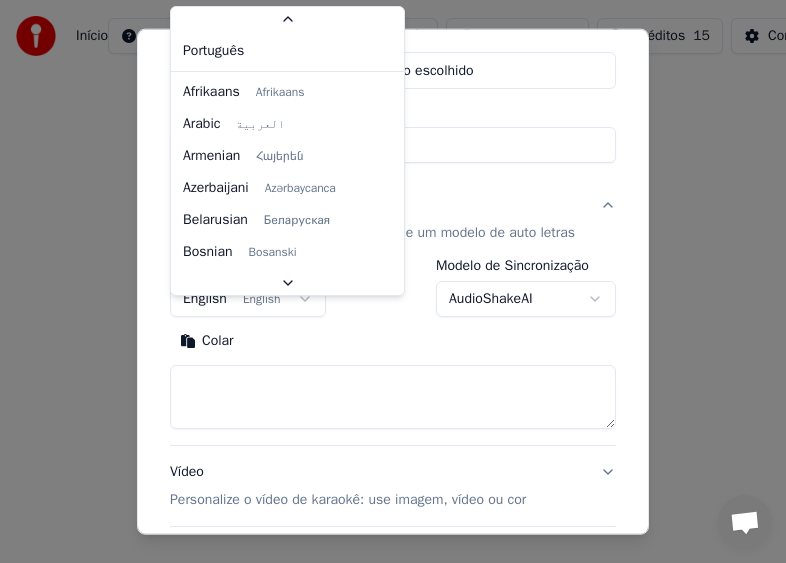 scroll, scrollTop: 92, scrollLeft: 0, axis: vertical 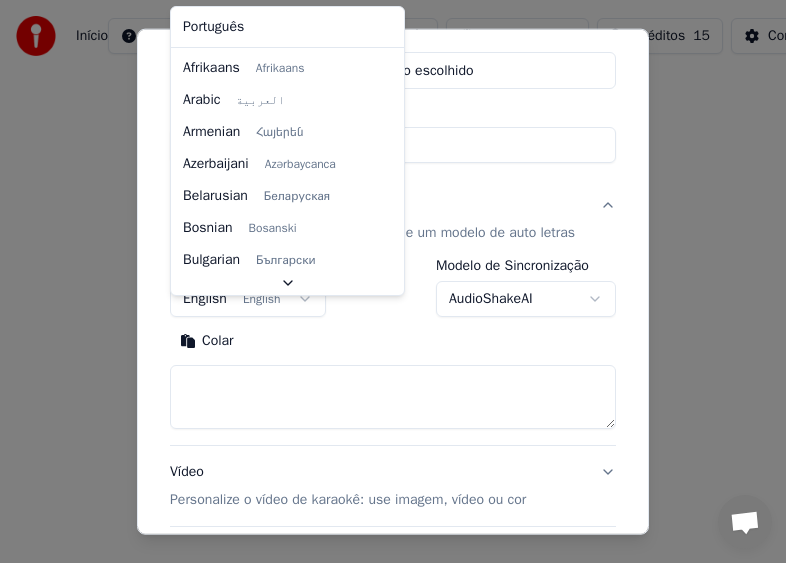 select on "**" 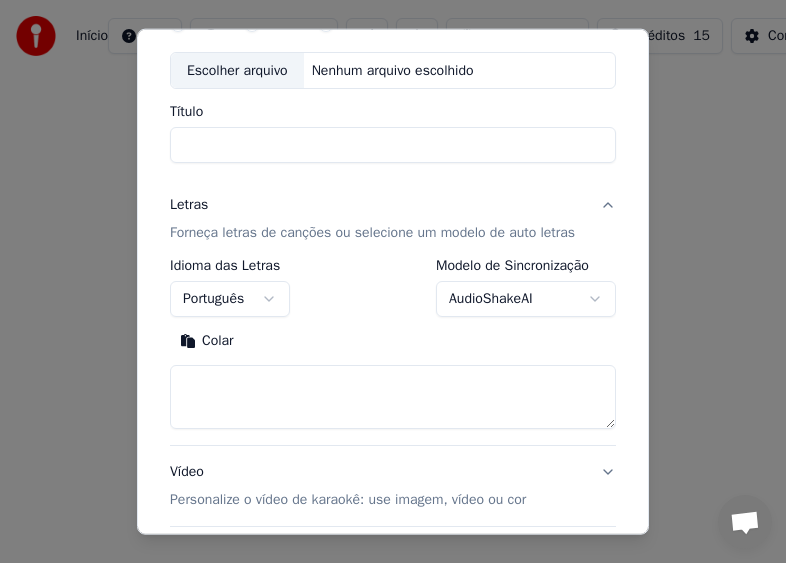 click on "AudioShakeAI" at bounding box center [526, 299] 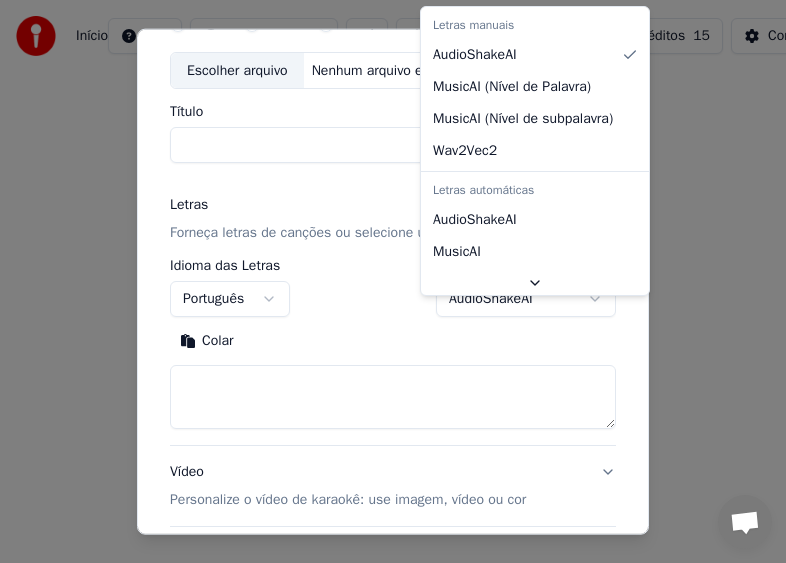 click on "**********" at bounding box center [393, 222] 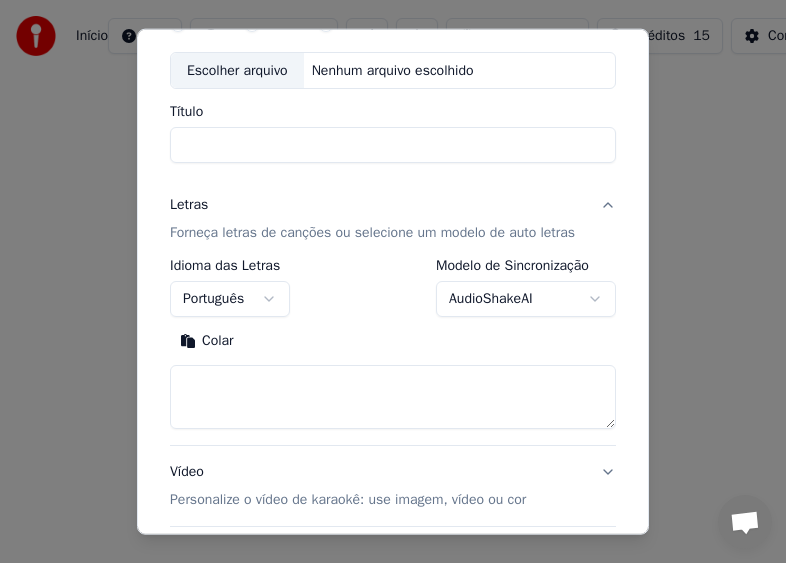 click on "Colar" at bounding box center (207, 341) 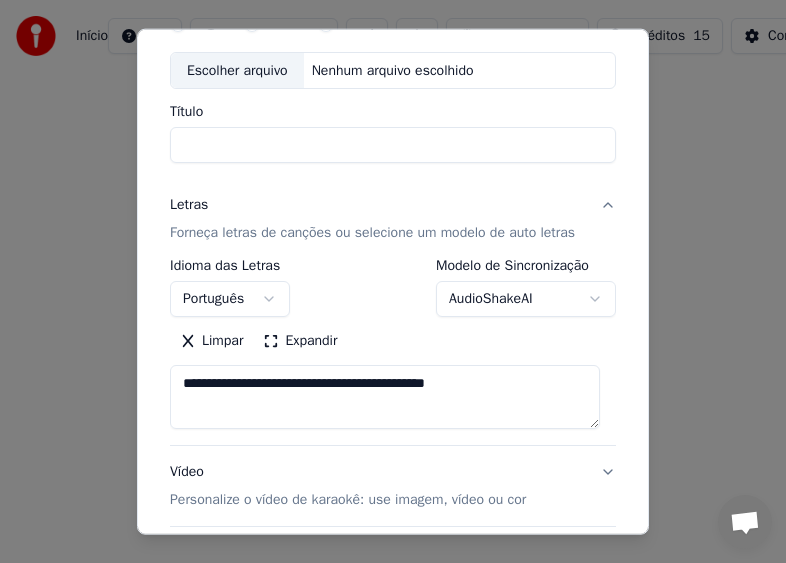 click on "Título" at bounding box center (393, 145) 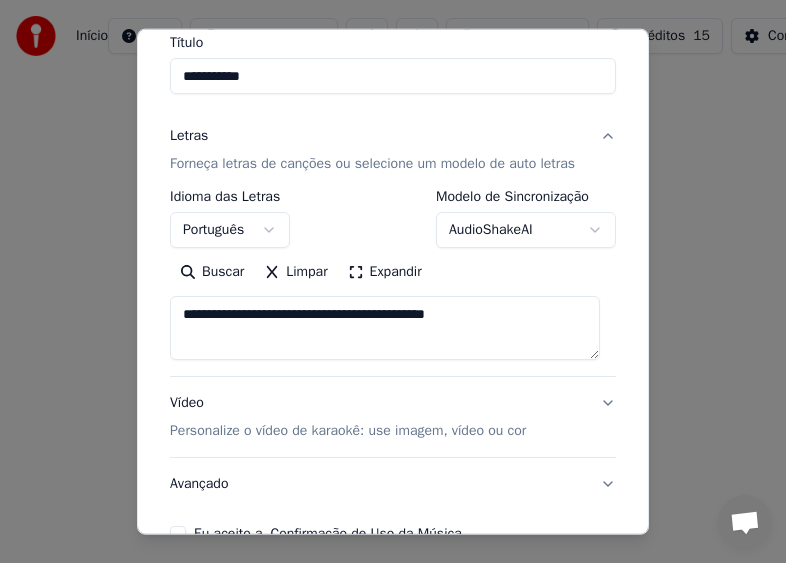 scroll, scrollTop: 200, scrollLeft: 0, axis: vertical 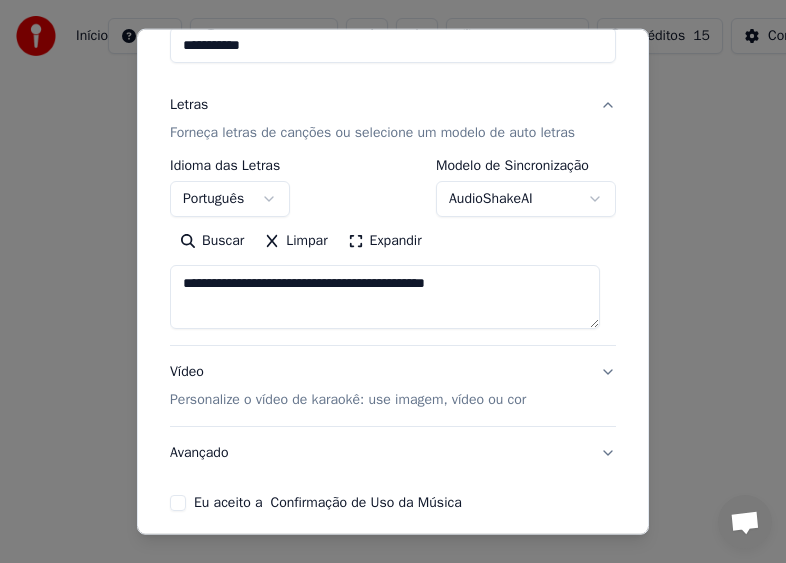 type on "**********" 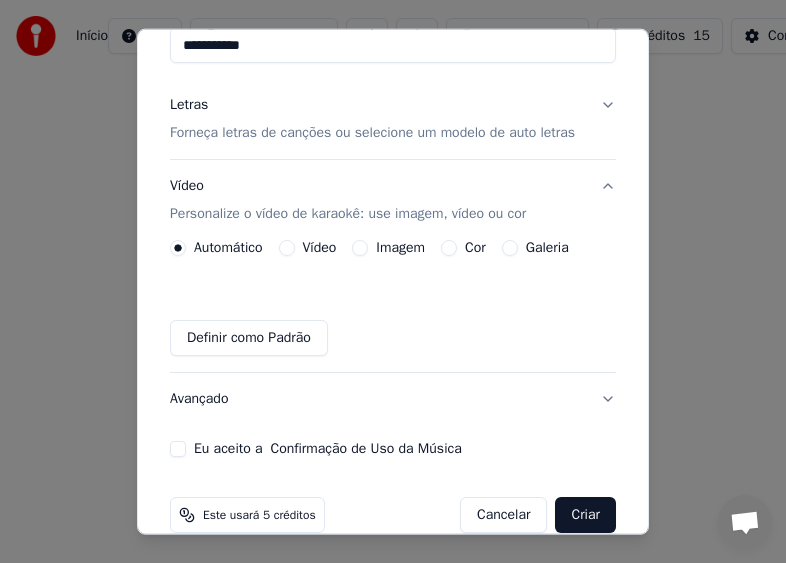 click on "Avançado" at bounding box center (393, 399) 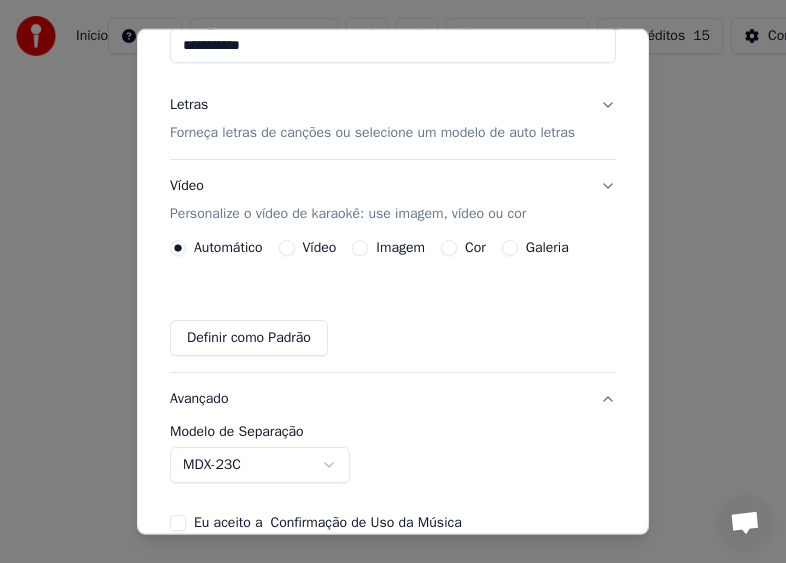 scroll, scrollTop: 190, scrollLeft: 0, axis: vertical 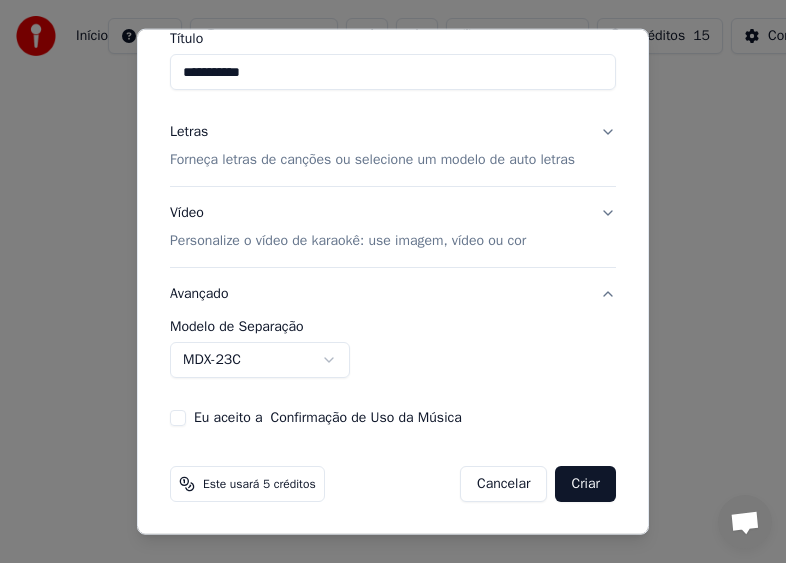 click on "Eu aceito a   Confirmação de Uso da Música" at bounding box center (178, 418) 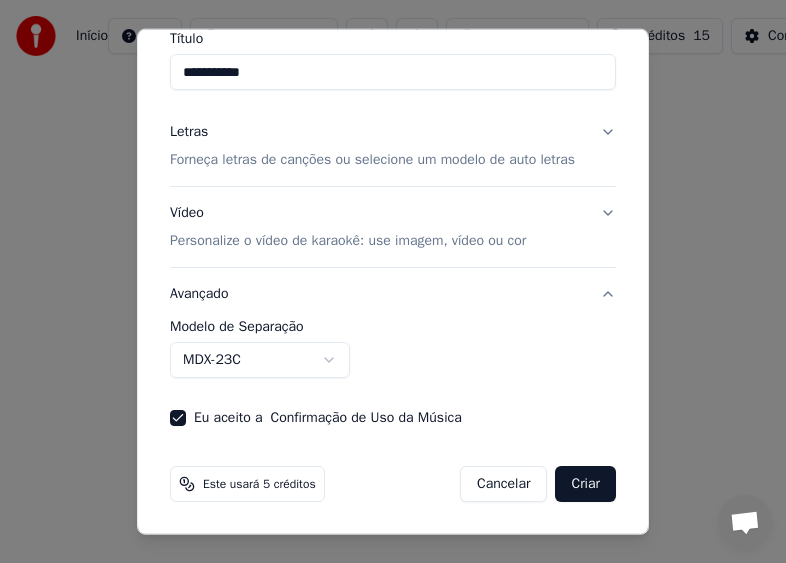 click on "Criar" at bounding box center (585, 484) 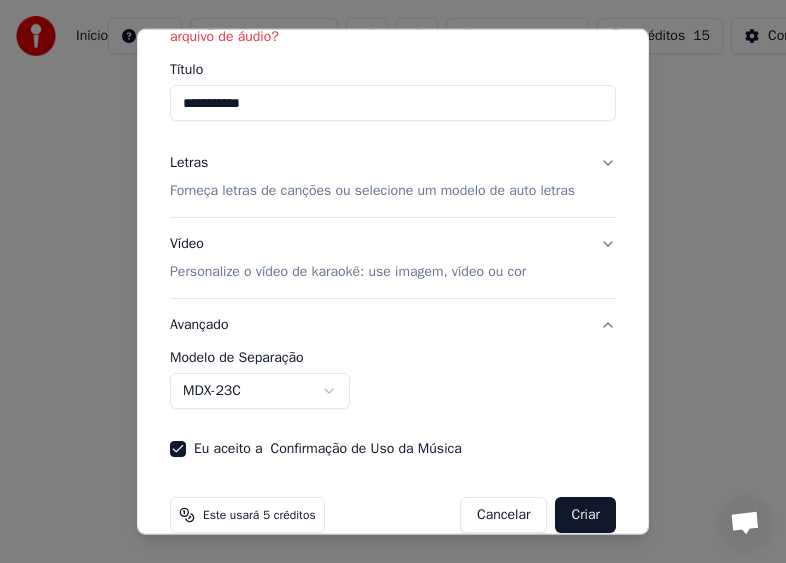 scroll, scrollTop: 238, scrollLeft: 0, axis: vertical 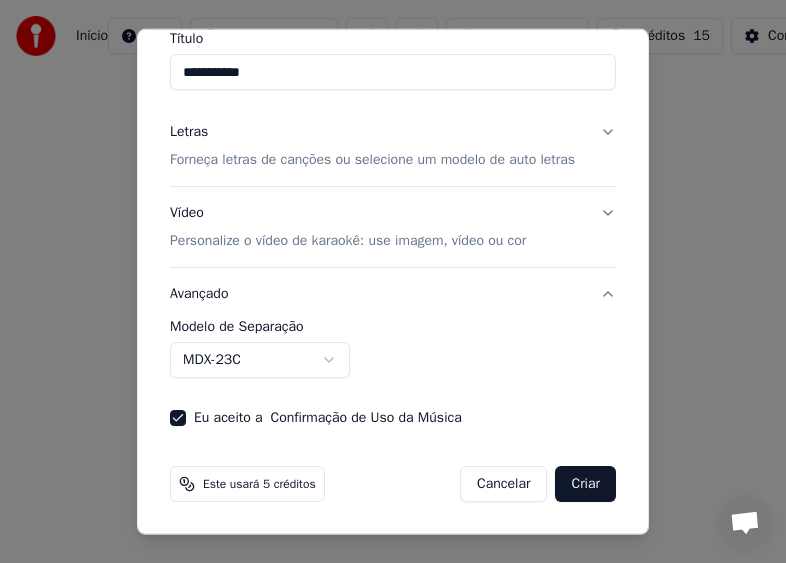 click on "Criar" at bounding box center [585, 484] 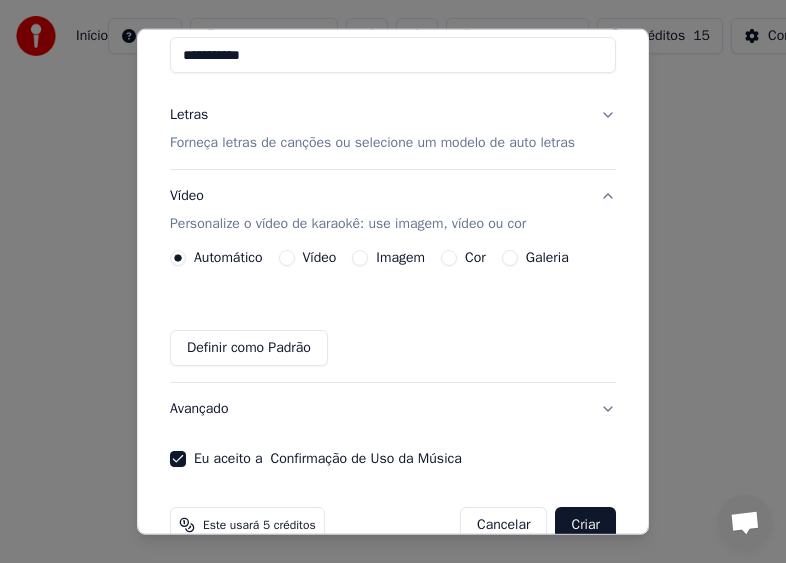 click on "Forneça letras de canções ou selecione um modelo de auto letras" at bounding box center (372, 143) 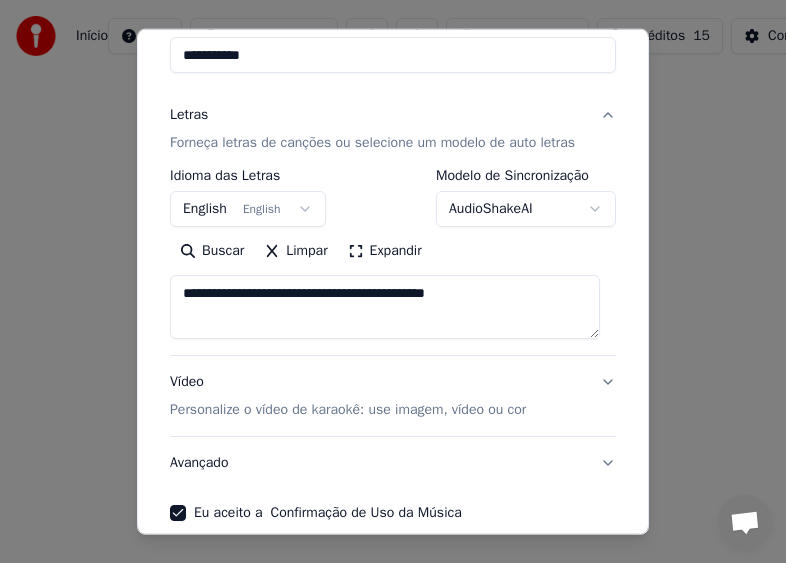 click on "English English" at bounding box center (248, 209) 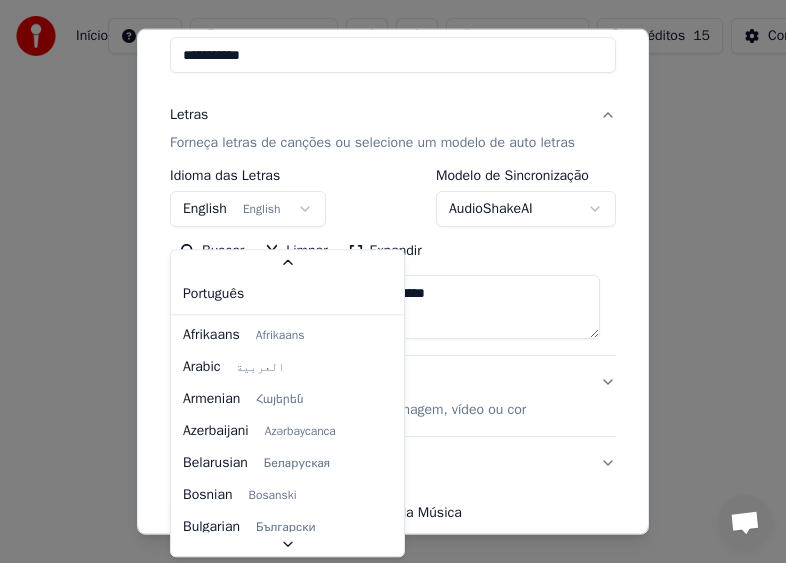 scroll, scrollTop: 74, scrollLeft: 0, axis: vertical 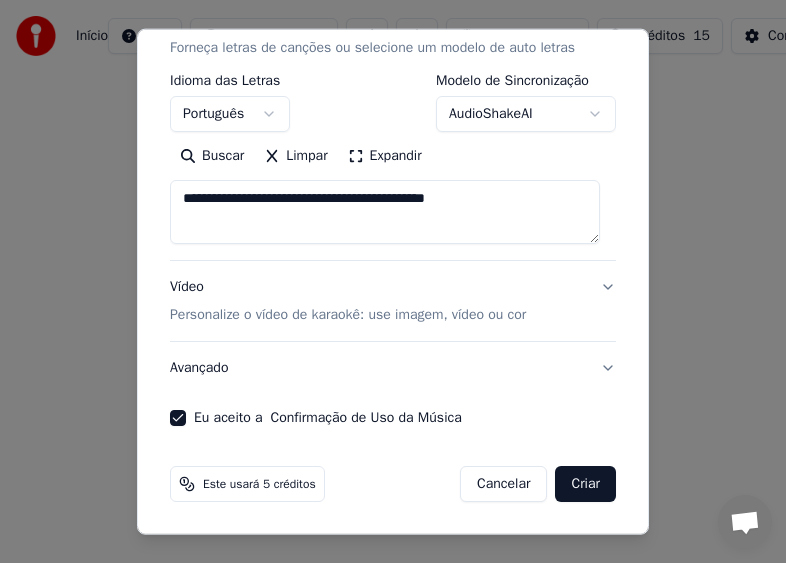 click on "Criar" at bounding box center (585, 484) 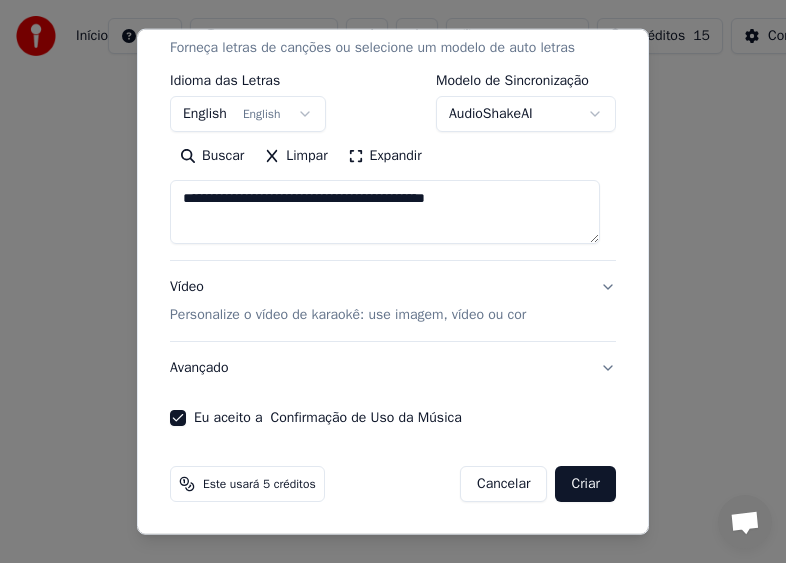 click on "Este usará 5 créditos" at bounding box center [259, 484] 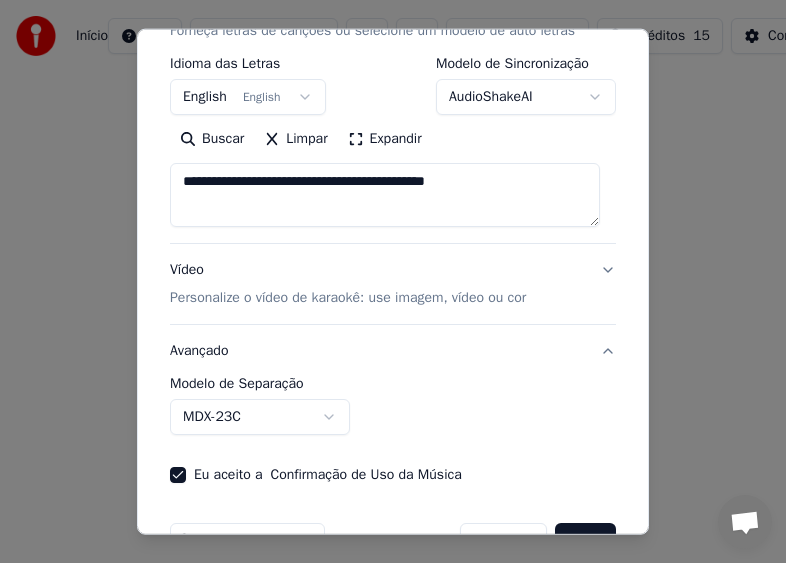 scroll, scrollTop: 238, scrollLeft: 0, axis: vertical 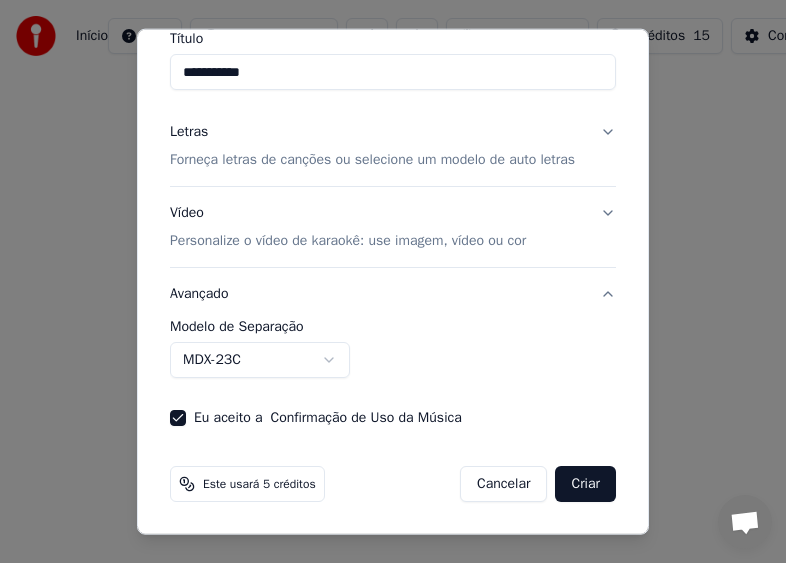click on "**********" at bounding box center [393, 222] 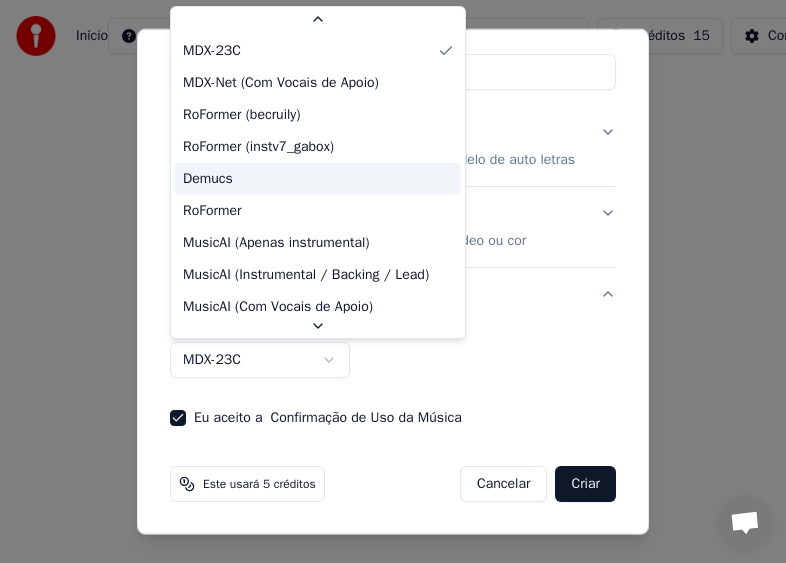 scroll, scrollTop: 52, scrollLeft: 0, axis: vertical 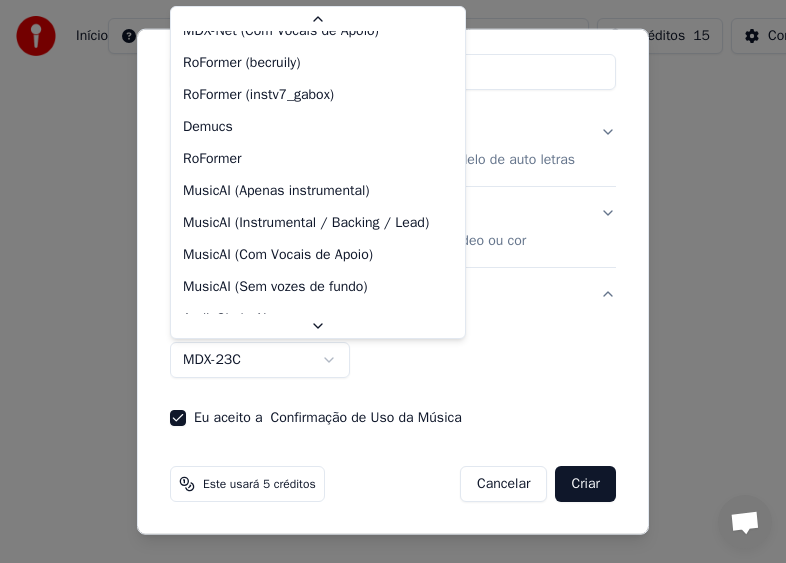 select on "**********" 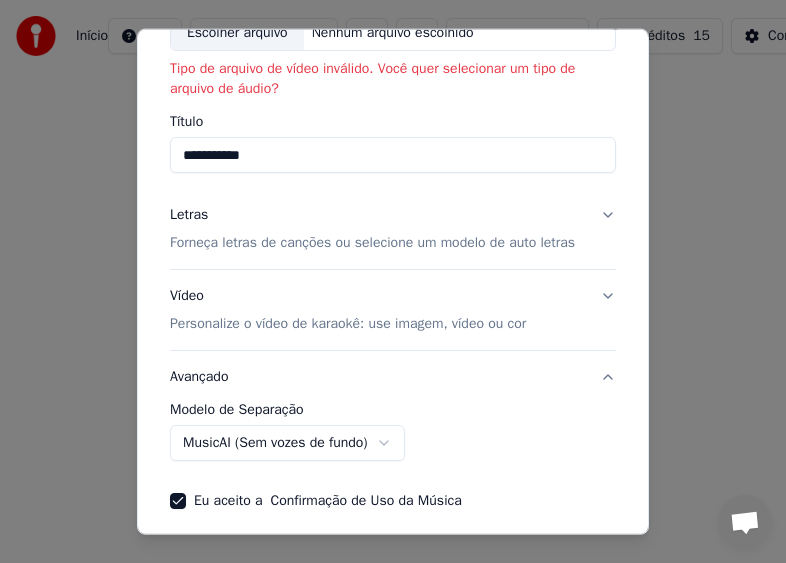 scroll, scrollTop: 38, scrollLeft: 0, axis: vertical 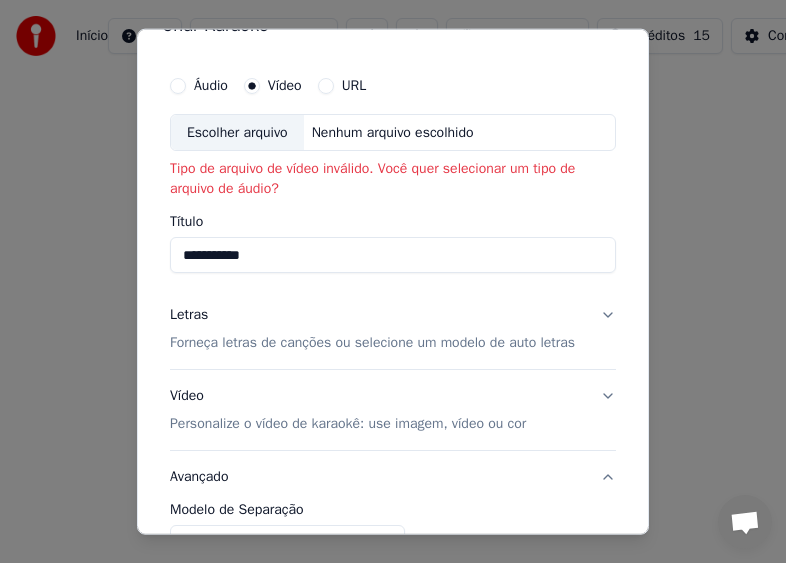 click on "Escolher arquivo" at bounding box center (237, 132) 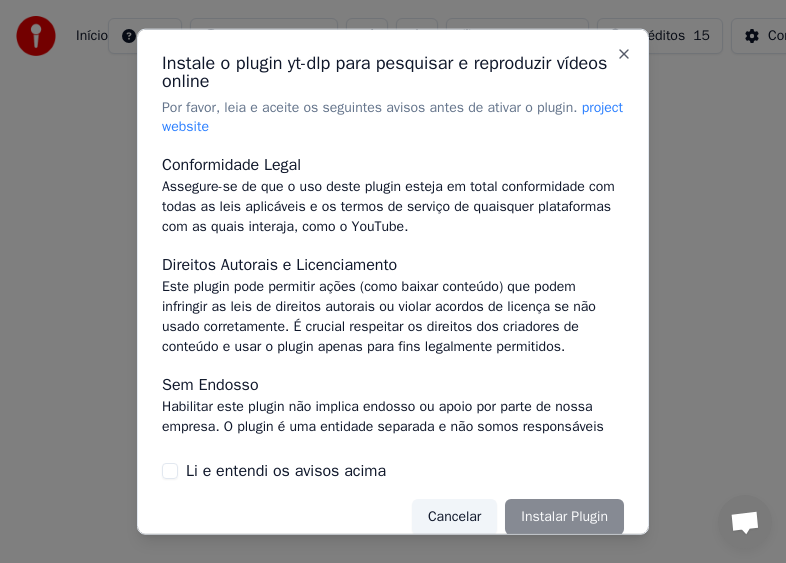 click on "Li e entendi os avisos acima" at bounding box center [170, 471] 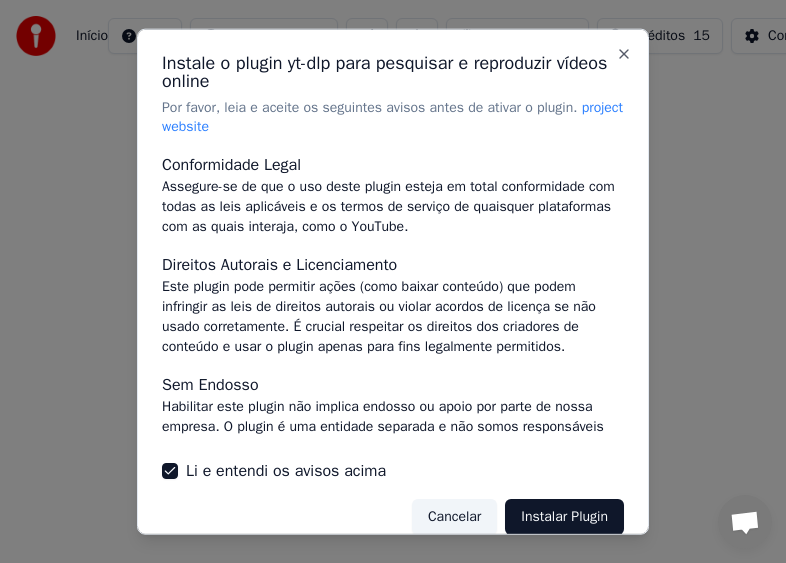click on "Instalar Plugin" at bounding box center [564, 517] 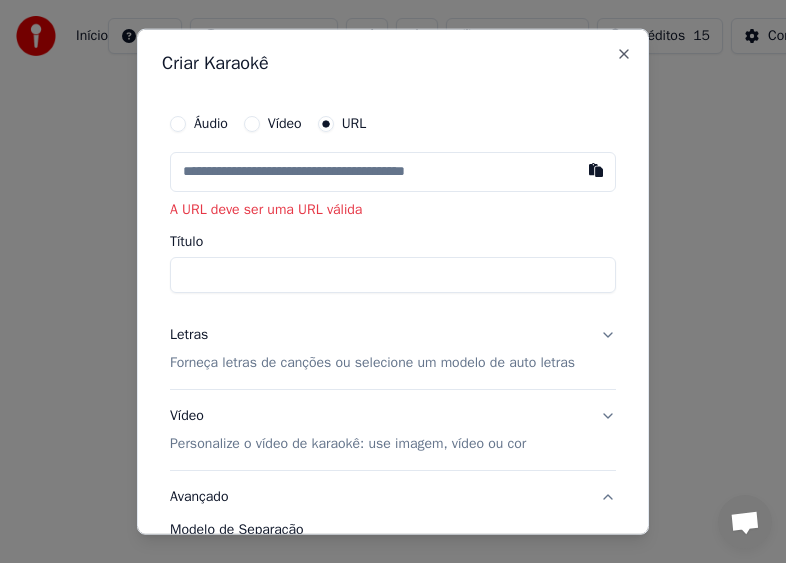 click at bounding box center [393, 171] 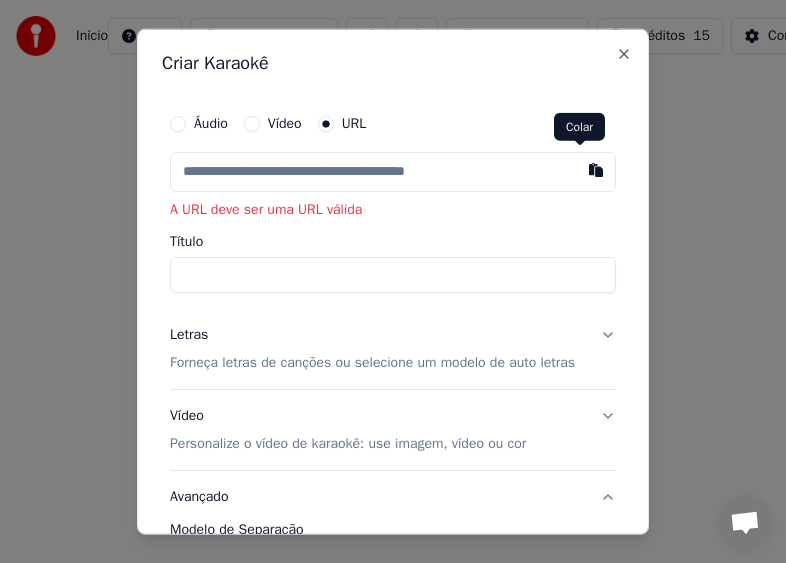 click at bounding box center [596, 169] 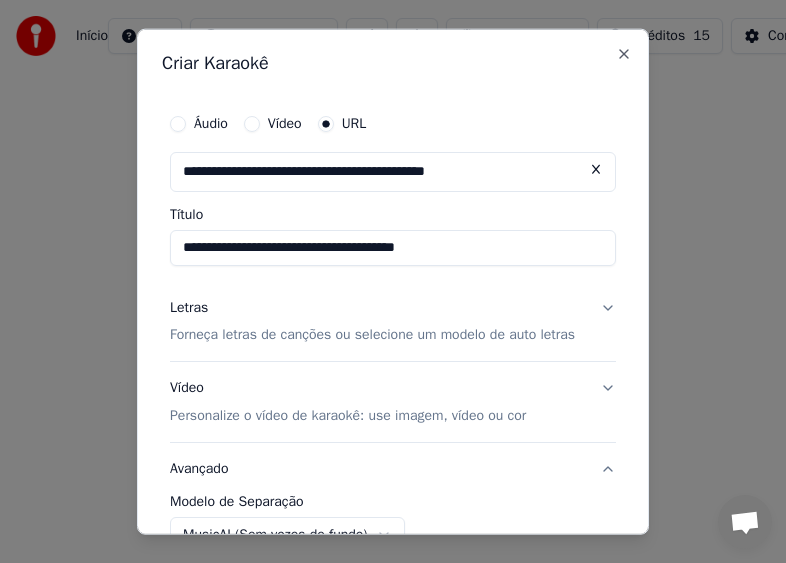 type on "**********" 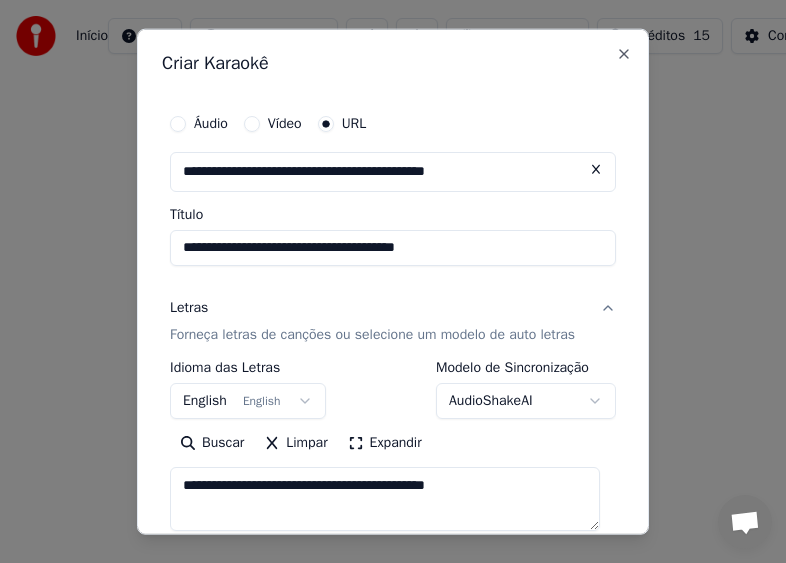 click on "English English" at bounding box center [248, 401] 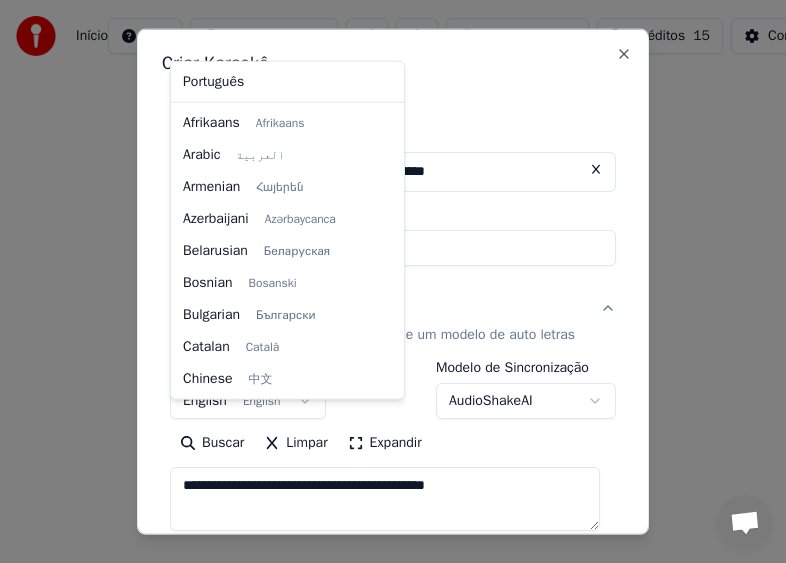 scroll, scrollTop: 160, scrollLeft: 0, axis: vertical 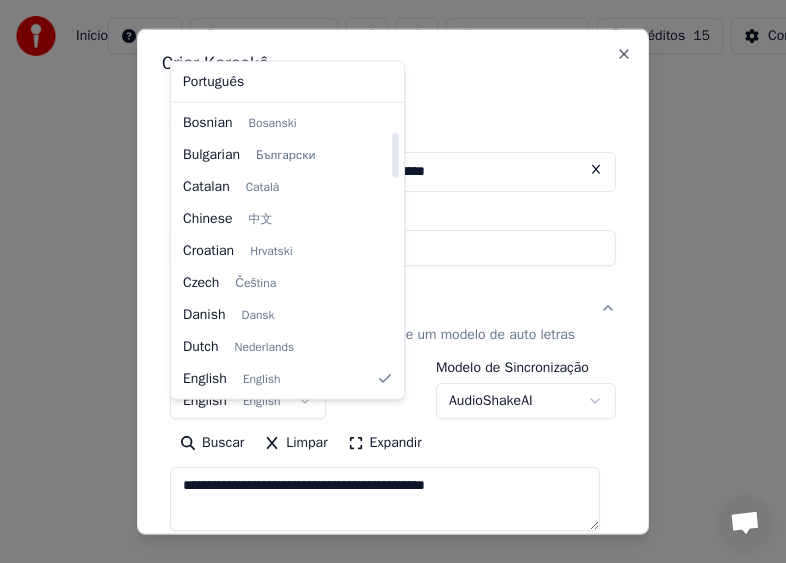 select on "**" 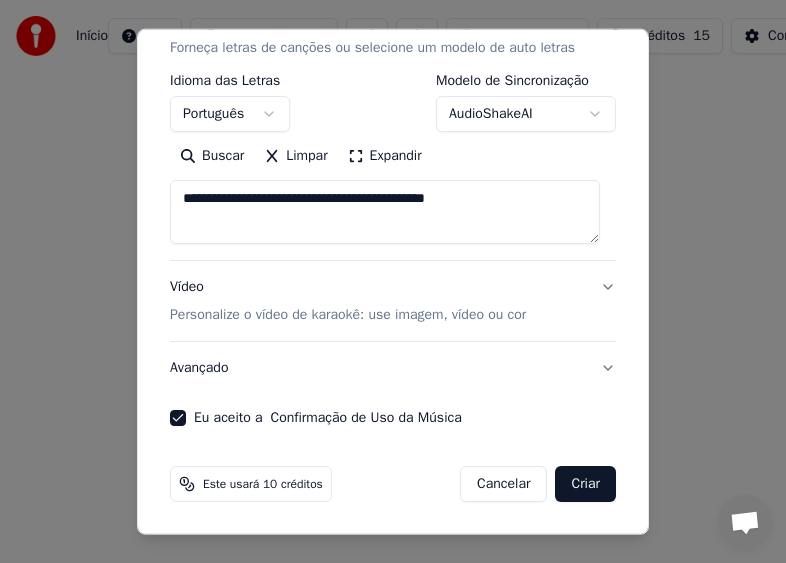 scroll, scrollTop: 305, scrollLeft: 0, axis: vertical 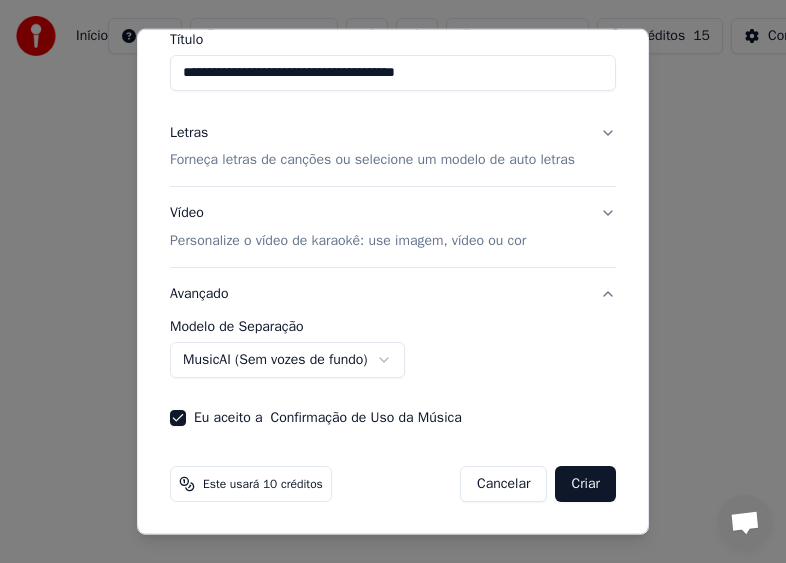 click on "Criar" at bounding box center [585, 484] 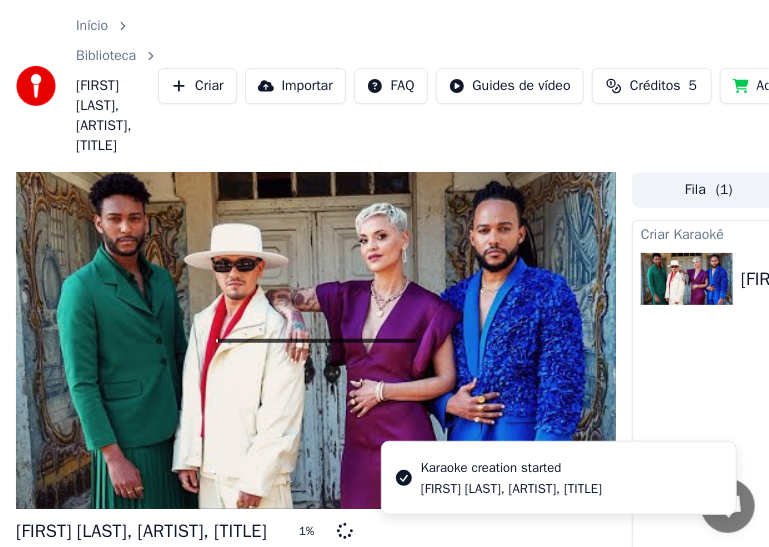 scroll, scrollTop: 172, scrollLeft: 0, axis: vertical 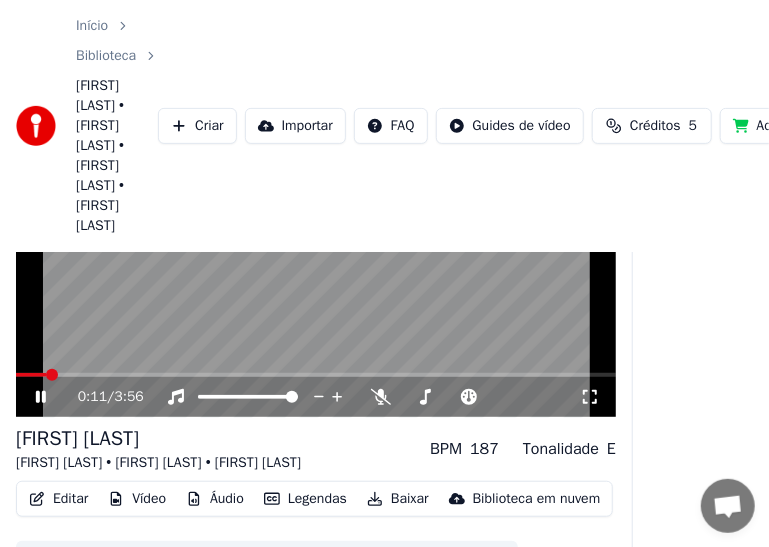 click 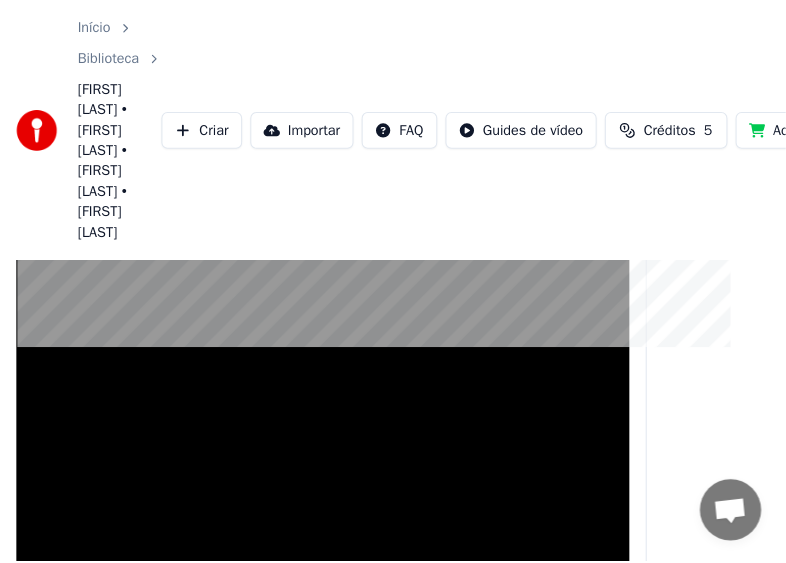 scroll, scrollTop: 42, scrollLeft: 0, axis: vertical 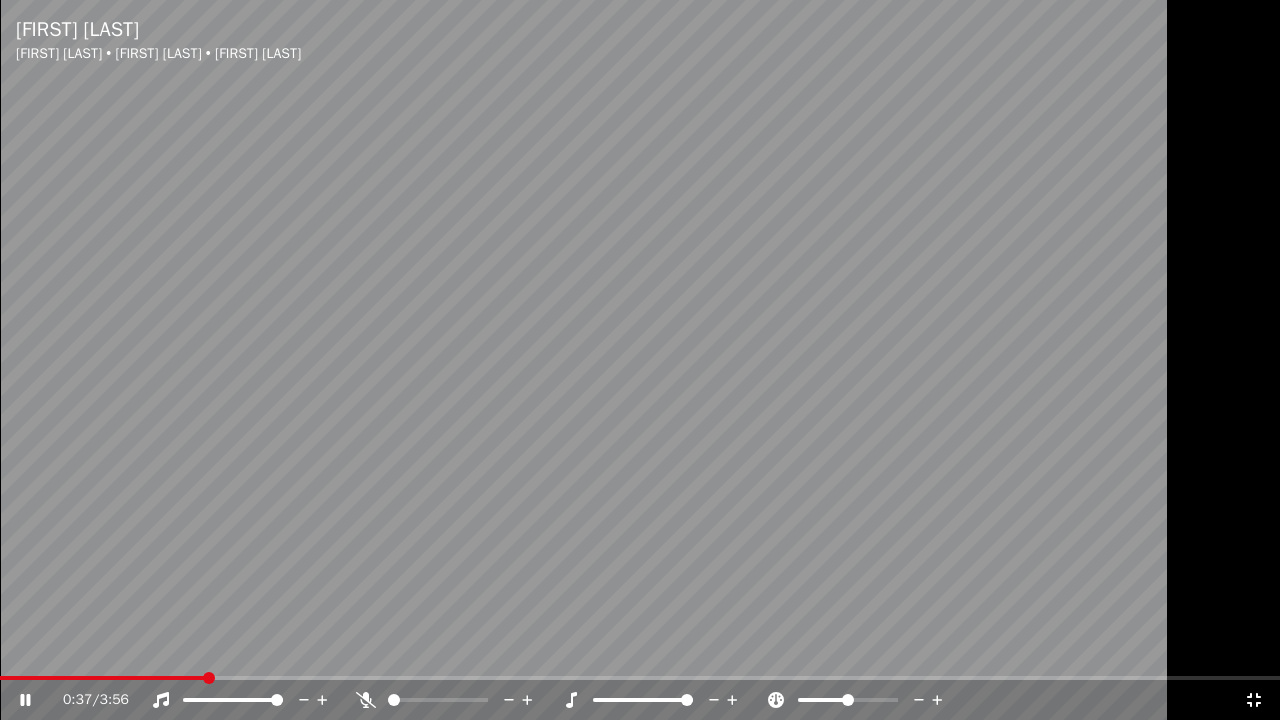 click at bounding box center [687, 700] 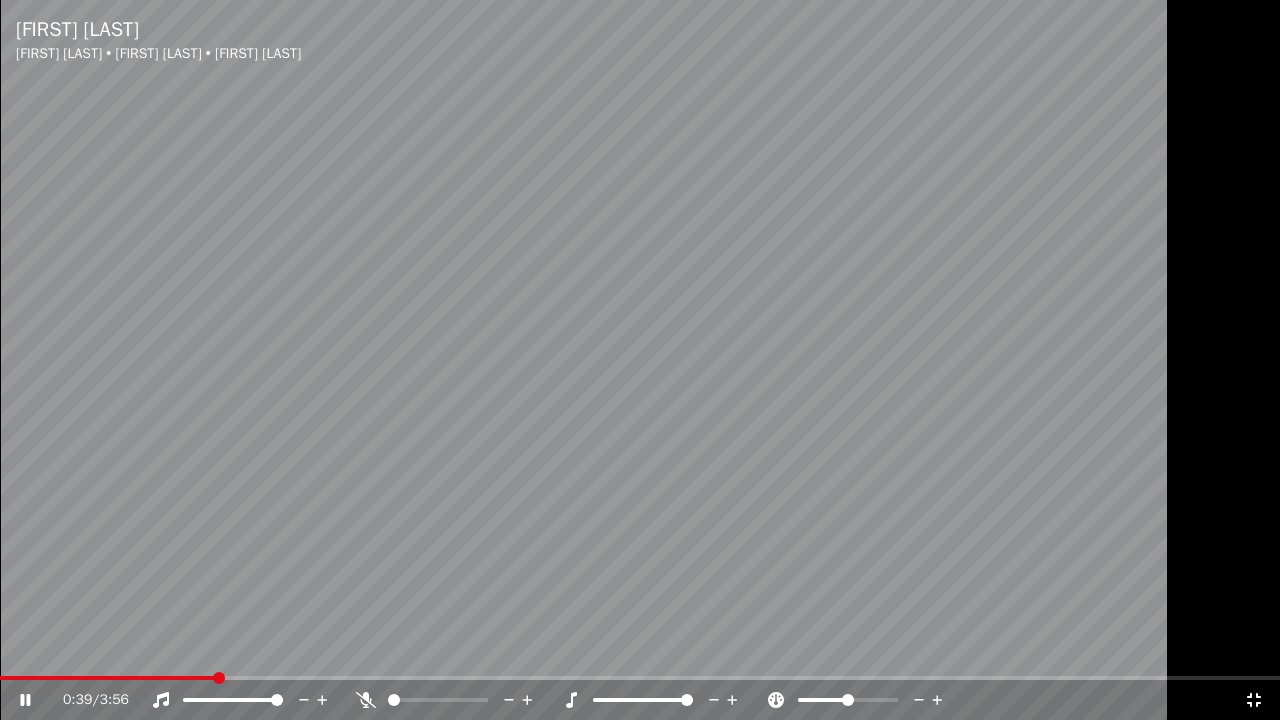 click 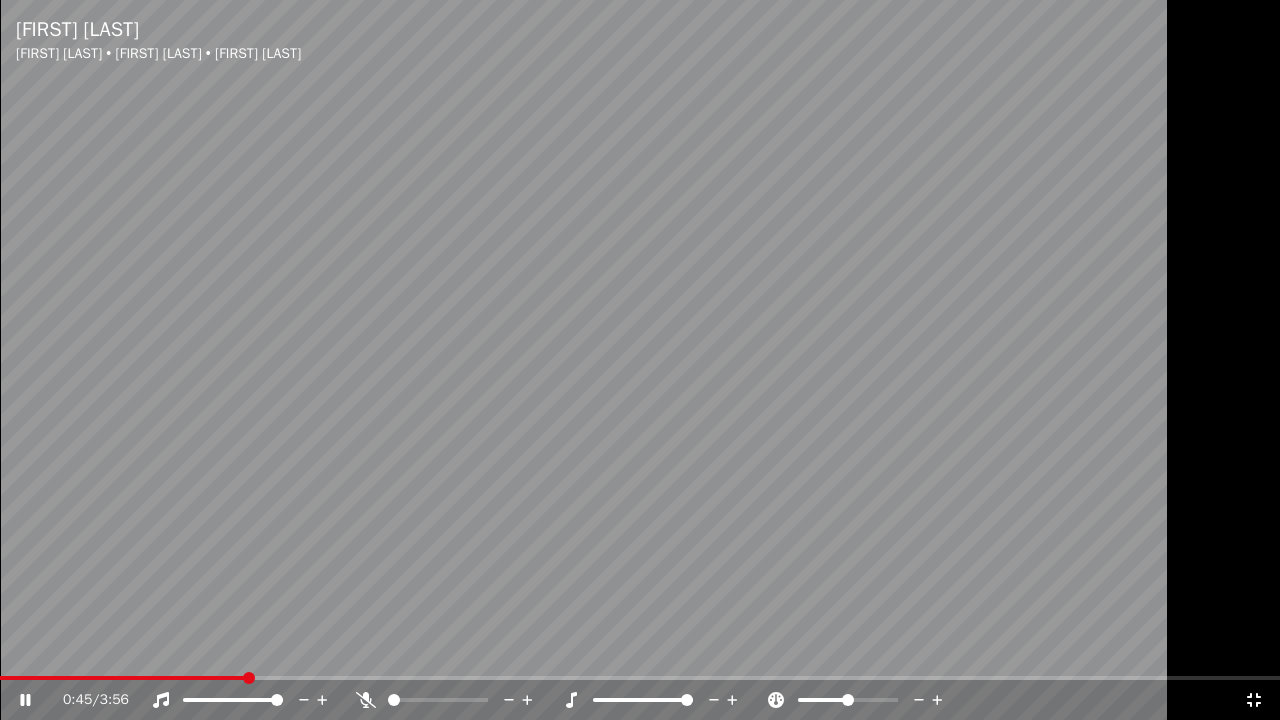 click 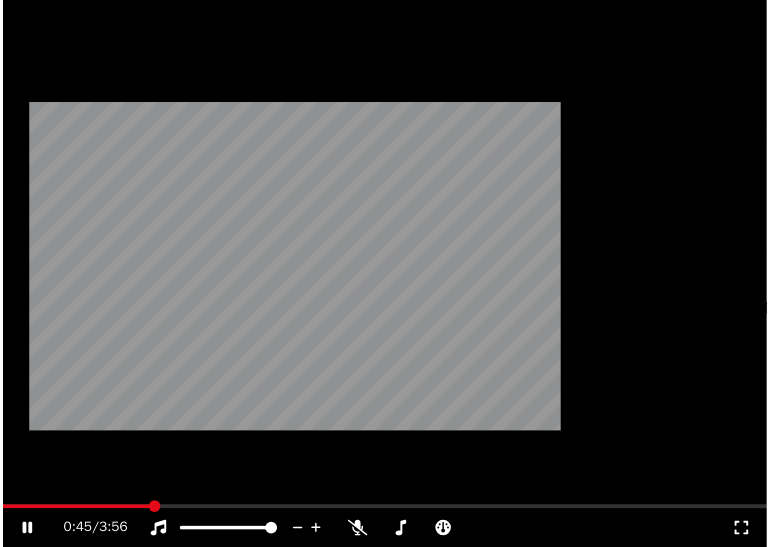scroll, scrollTop: 172, scrollLeft: 0, axis: vertical 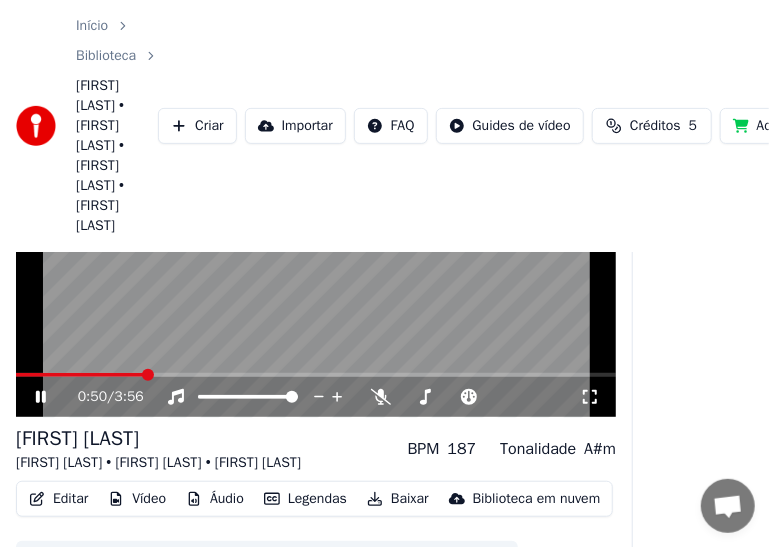 click on "Legendas" at bounding box center (305, 499) 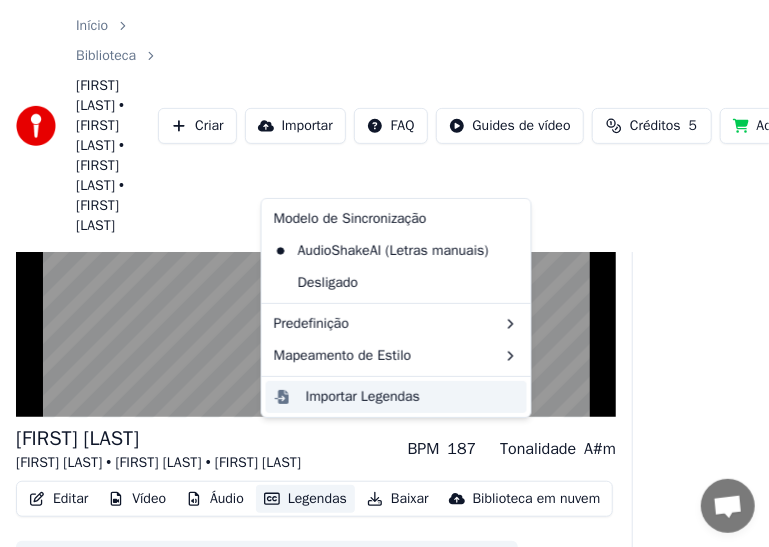 click on "Importar Legendas" at bounding box center [363, 397] 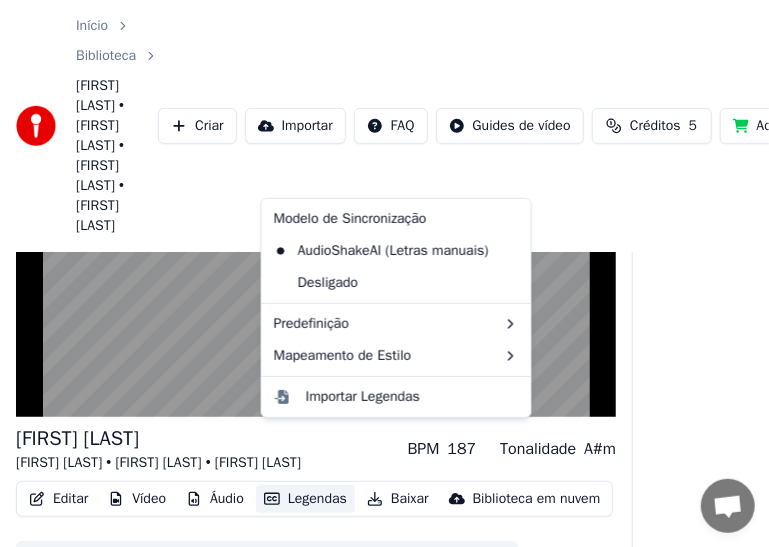 scroll, scrollTop: 155, scrollLeft: 0, axis: vertical 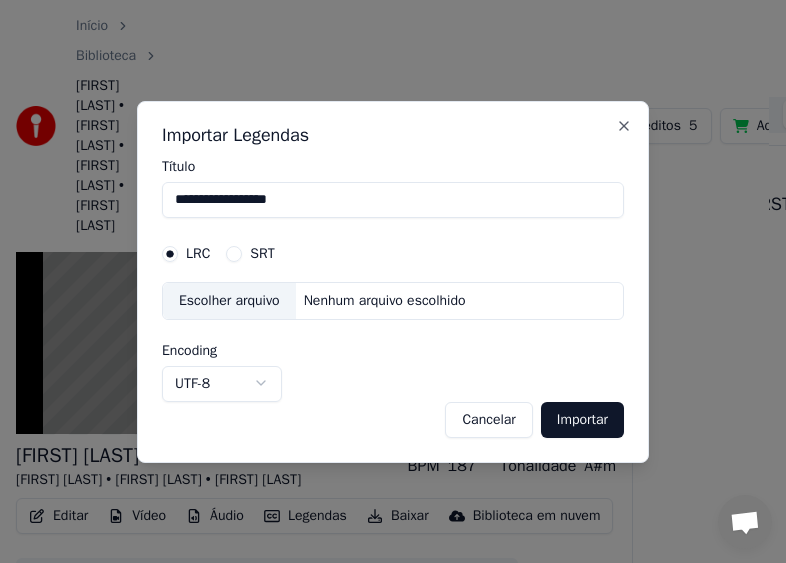 click on "Importar" at bounding box center (582, 419) 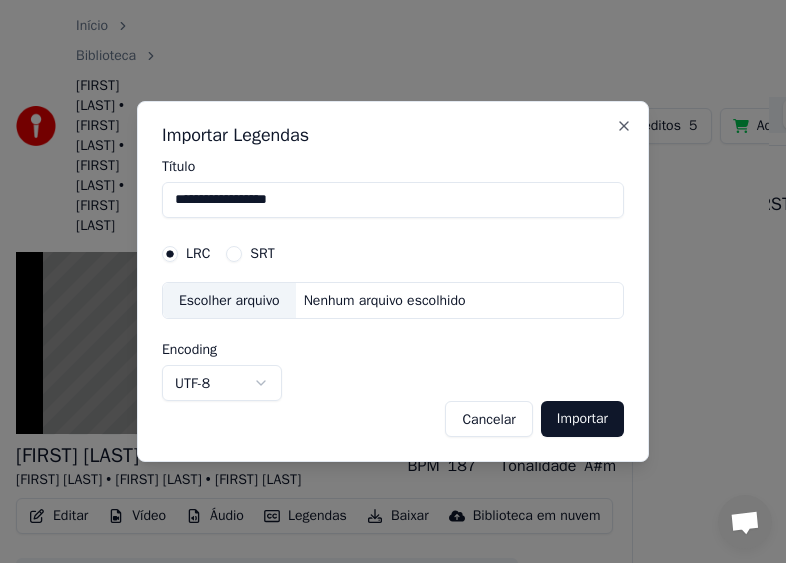 click on "**********" at bounding box center (393, 200) 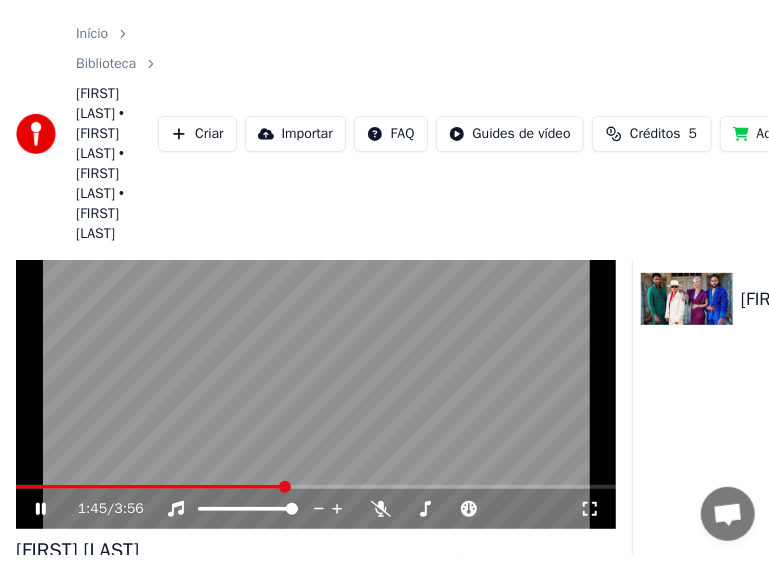 scroll, scrollTop: 0, scrollLeft: 0, axis: both 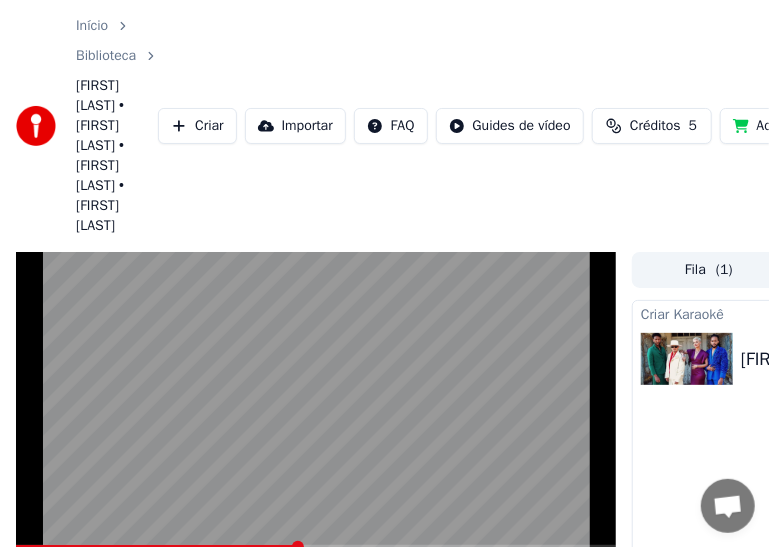 click on "Início" at bounding box center (92, 26) 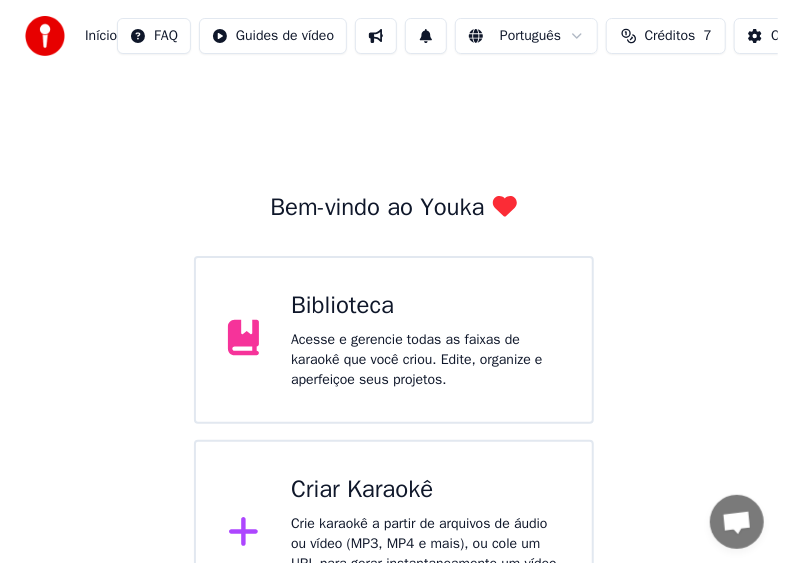 scroll, scrollTop: 64, scrollLeft: 0, axis: vertical 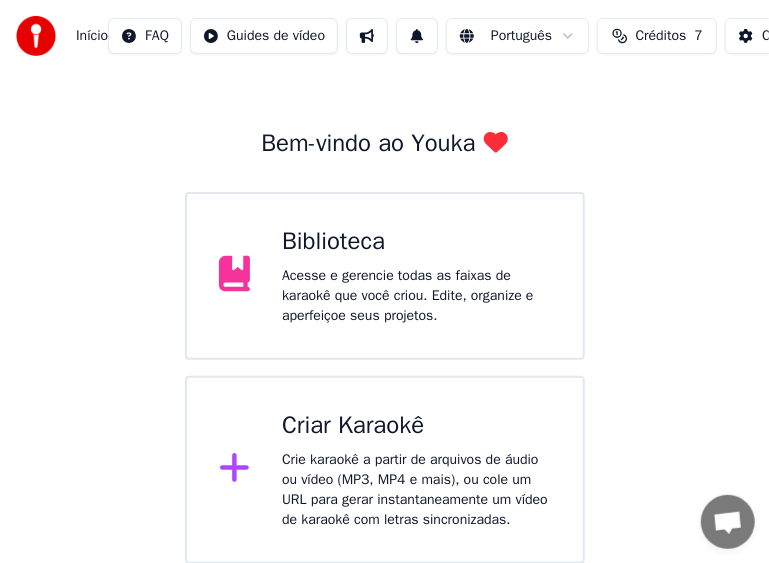 click 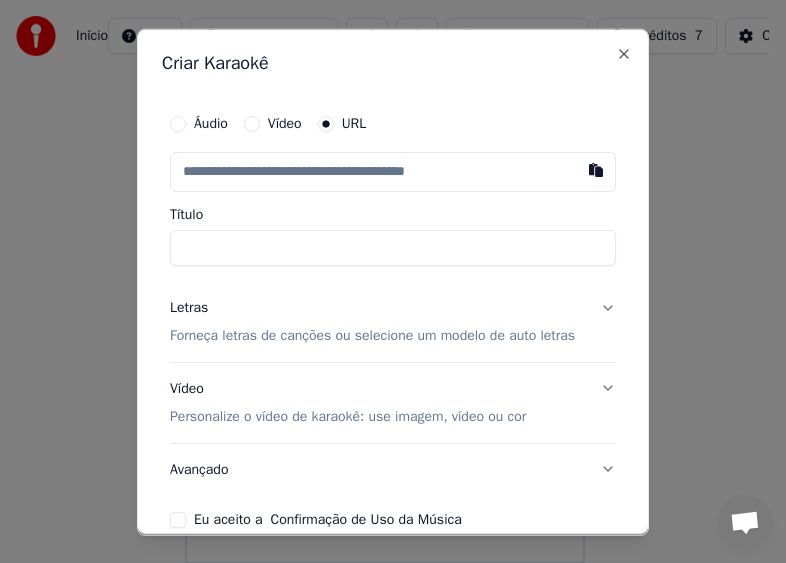 click at bounding box center [393, 171] 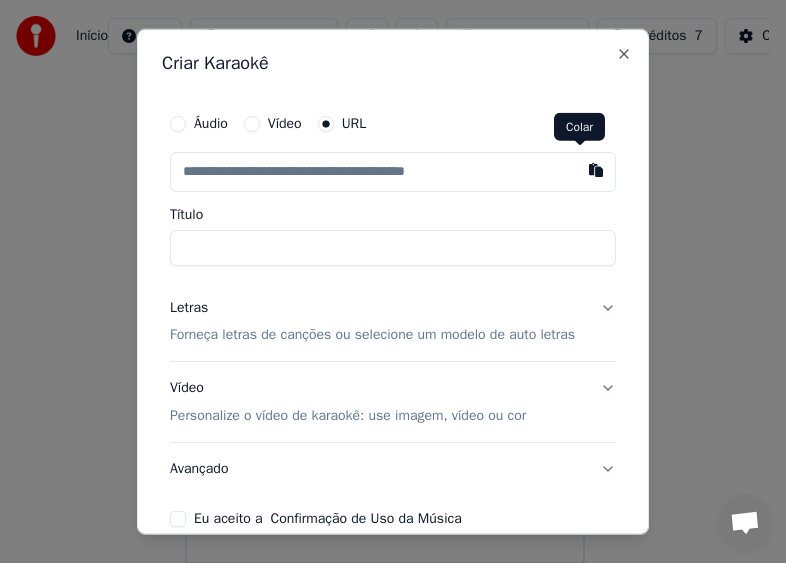 click at bounding box center (596, 169) 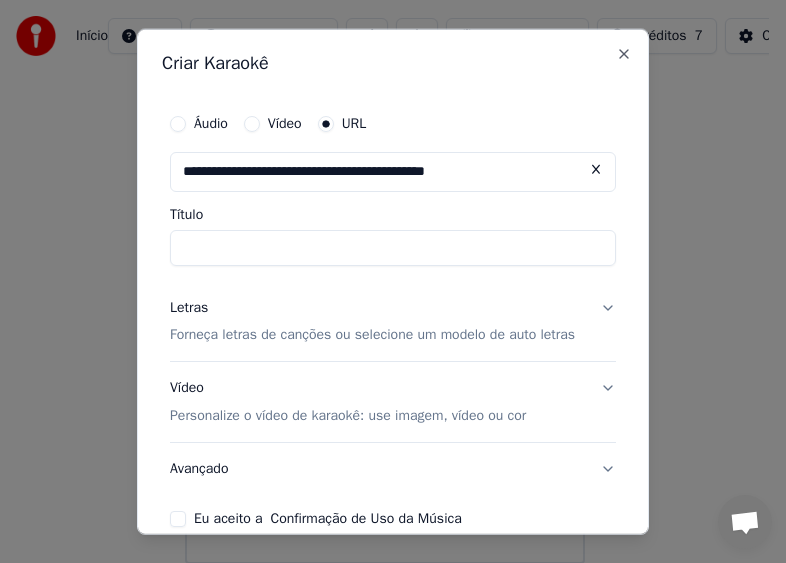 type on "**********" 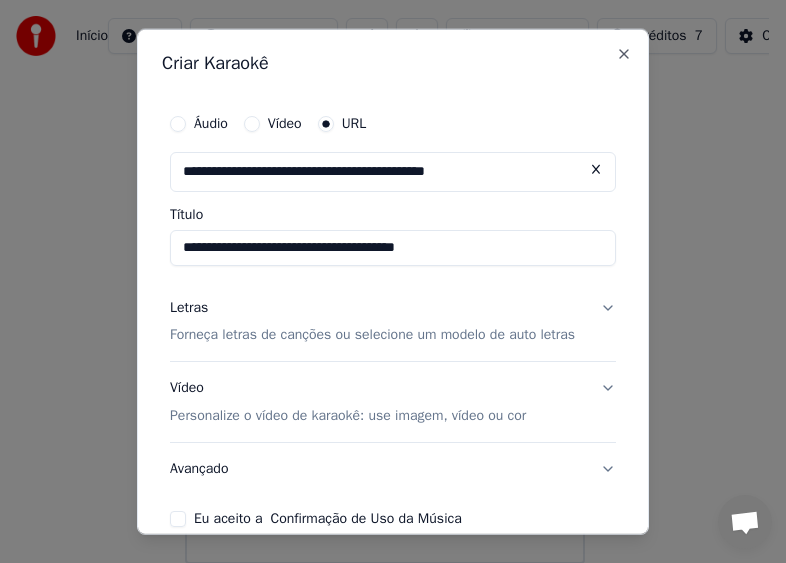scroll, scrollTop: 100, scrollLeft: 0, axis: vertical 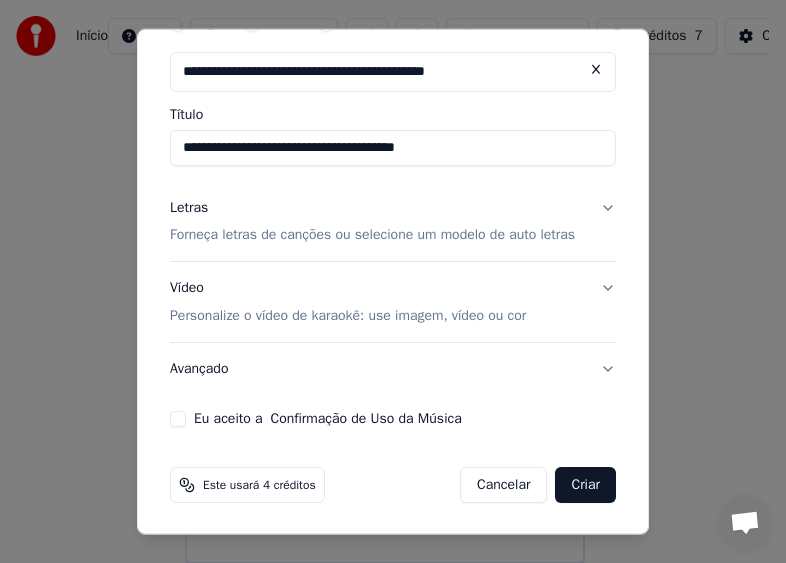 click on "Forneça letras de canções ou selecione um modelo de auto letras" at bounding box center [372, 235] 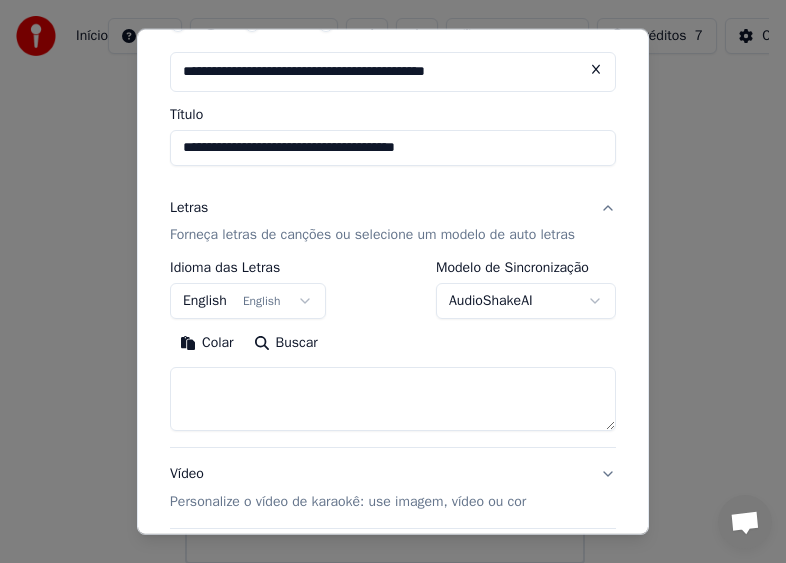 click on "**********" at bounding box center (384, 250) 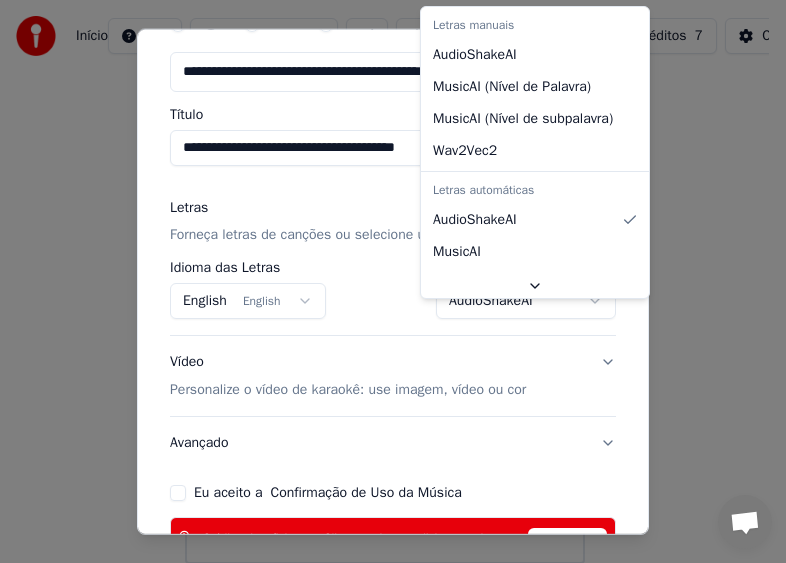 click on "**********" at bounding box center (384, 250) 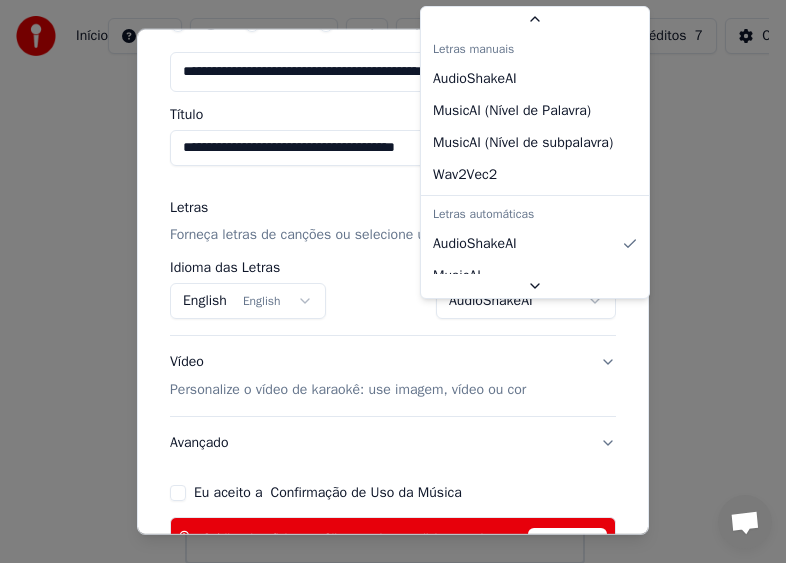 scroll, scrollTop: 70, scrollLeft: 0, axis: vertical 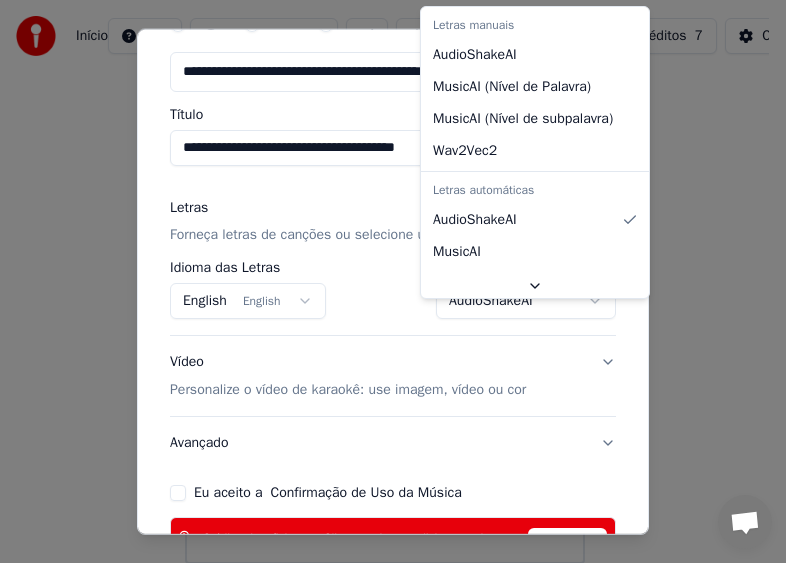 select on "**********" 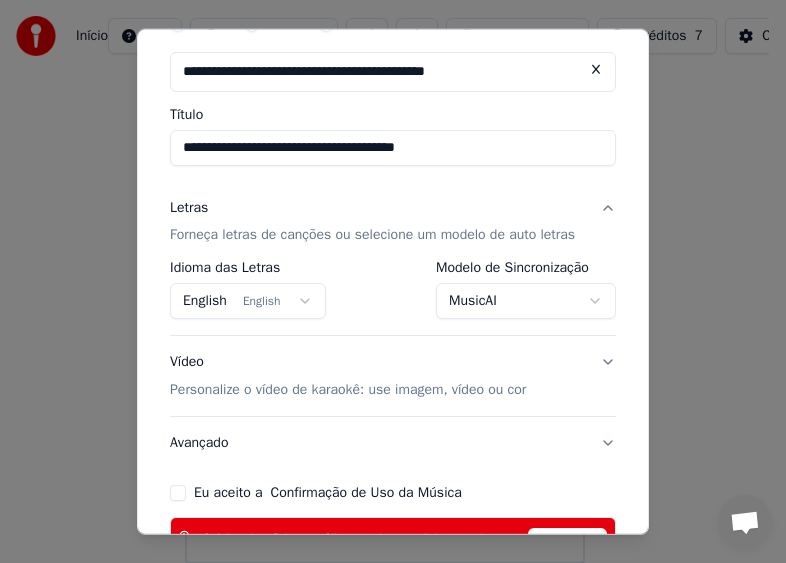 click on "English English" at bounding box center (248, 301) 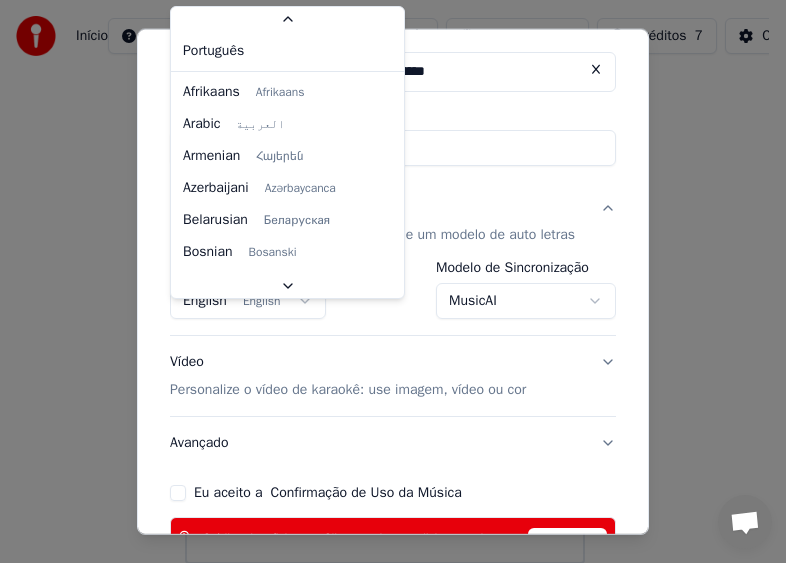 scroll, scrollTop: 89, scrollLeft: 0, axis: vertical 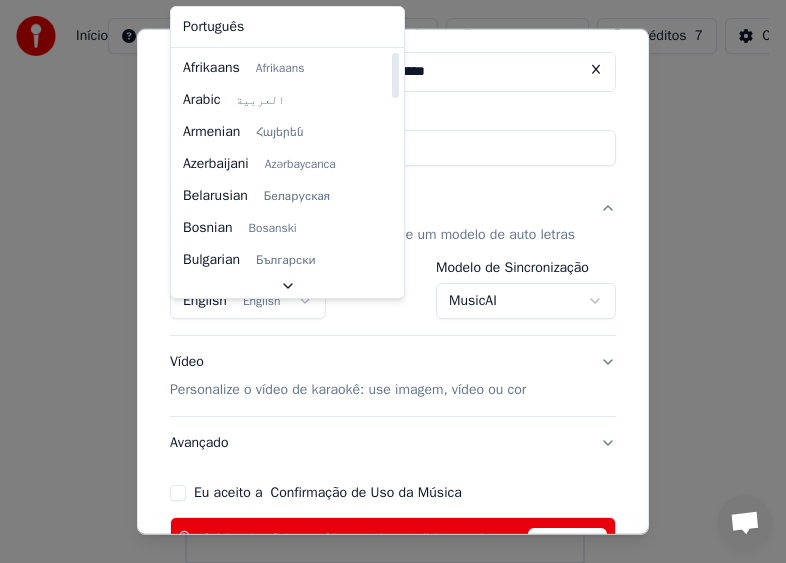 select on "**" 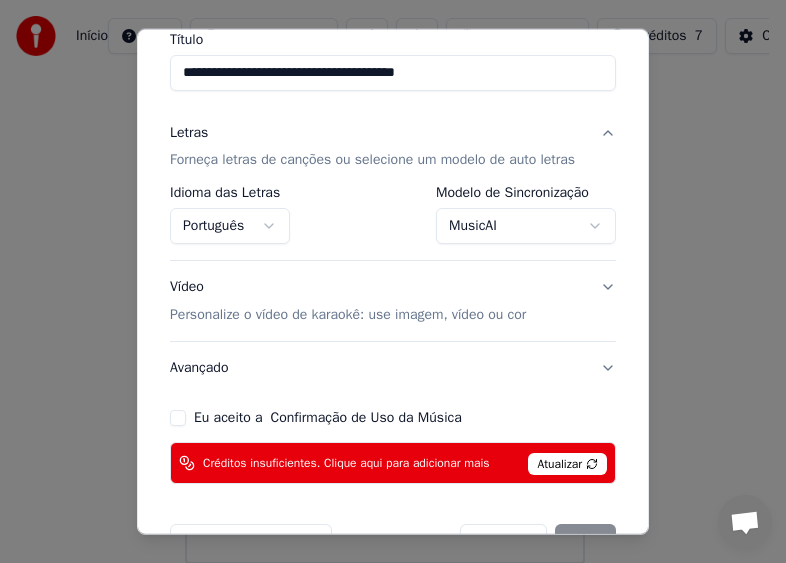 scroll, scrollTop: 200, scrollLeft: 0, axis: vertical 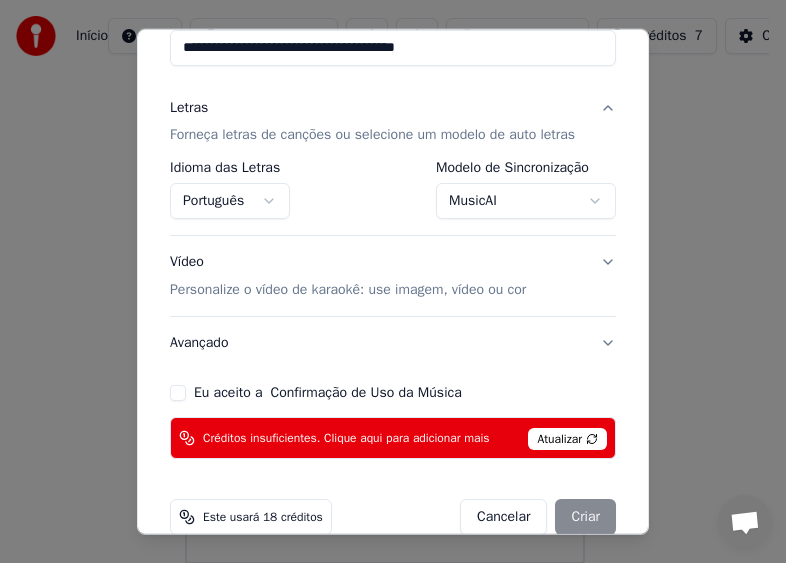 click on "Personalize o vídeo de karaokê: use imagem, vídeo ou cor" at bounding box center [348, 290] 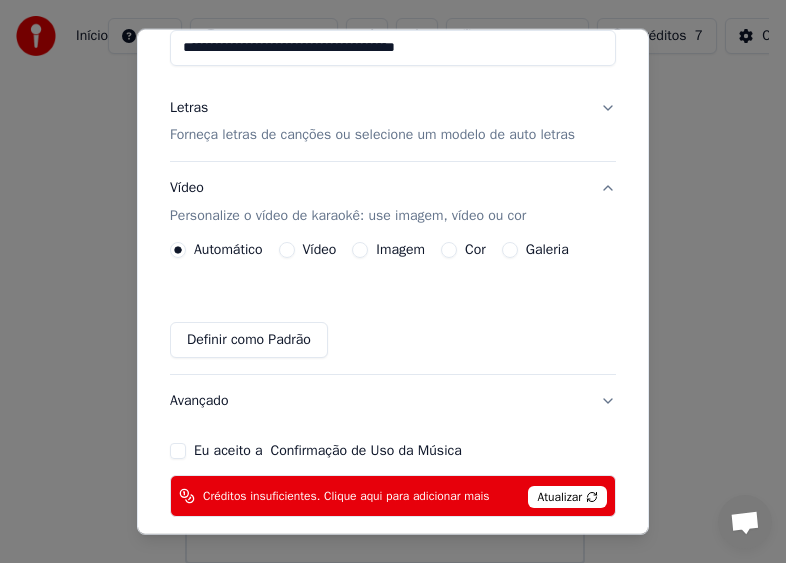 click on "Vídeo" at bounding box center [320, 250] 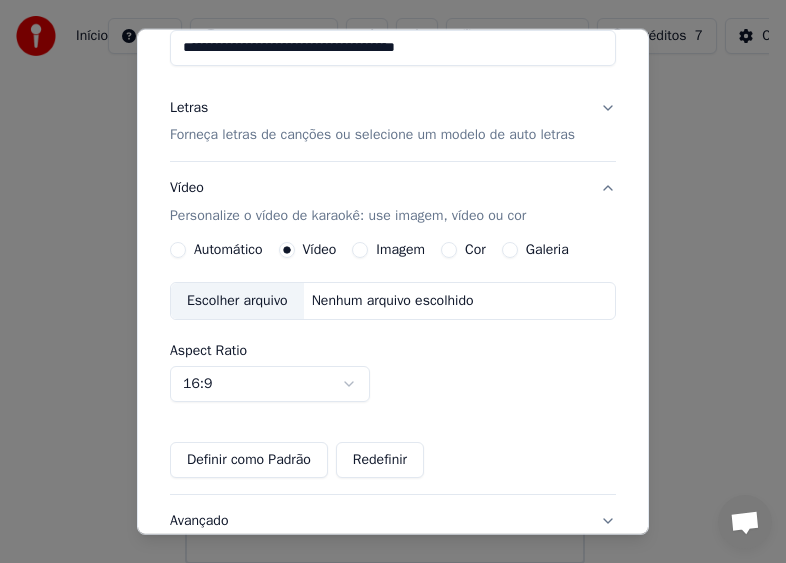 click on "Automático" at bounding box center [228, 250] 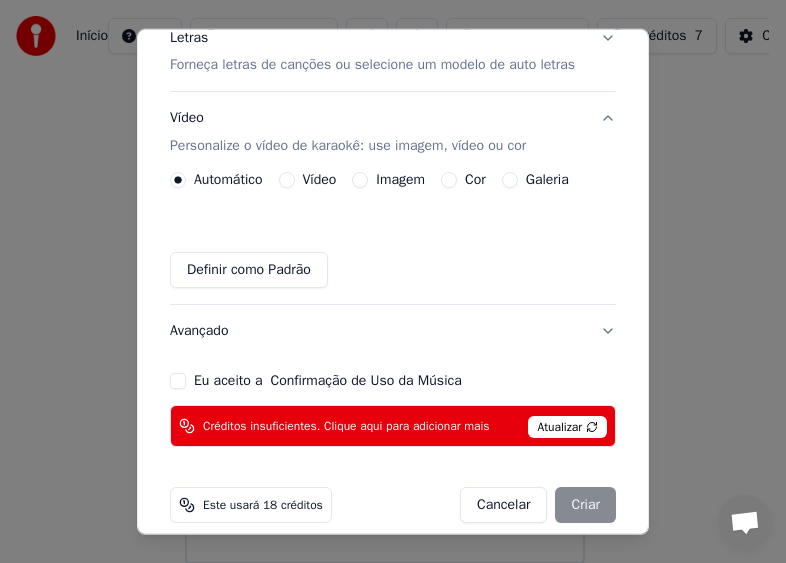 scroll, scrollTop: 300, scrollLeft: 0, axis: vertical 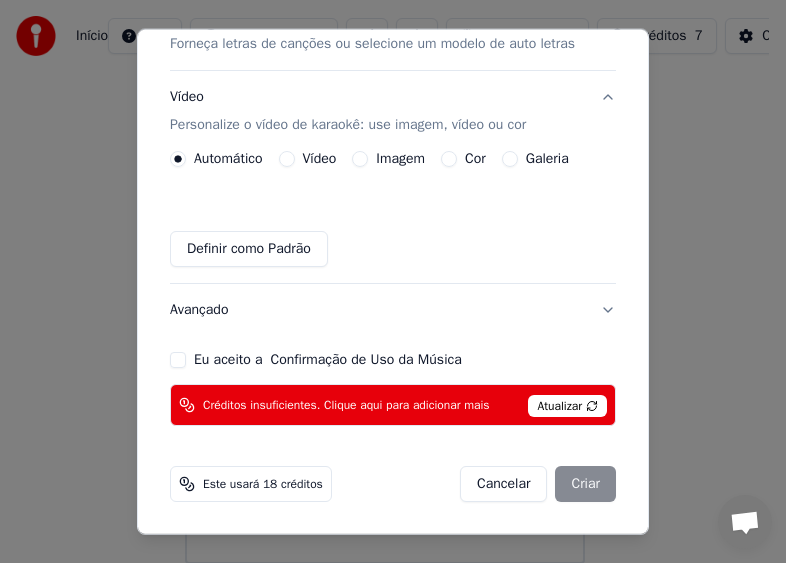 click on "Definir como Padrão" at bounding box center [249, 249] 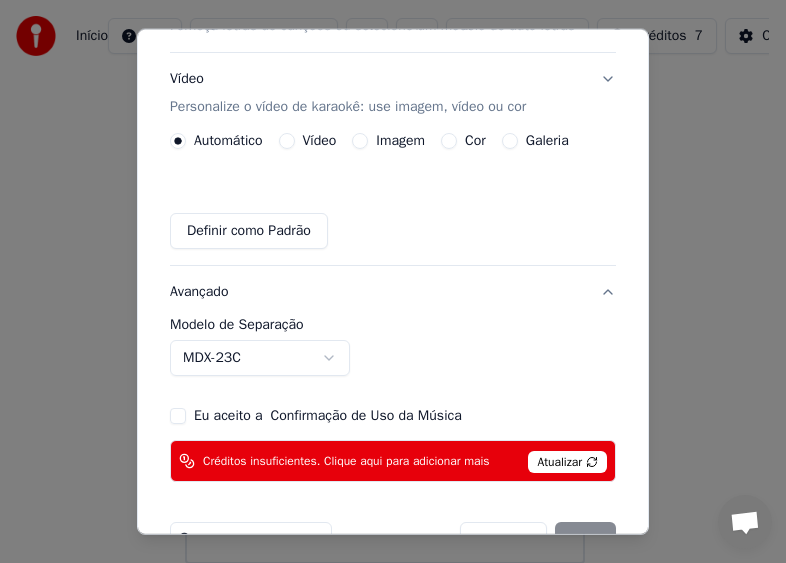 scroll, scrollTop: 251, scrollLeft: 0, axis: vertical 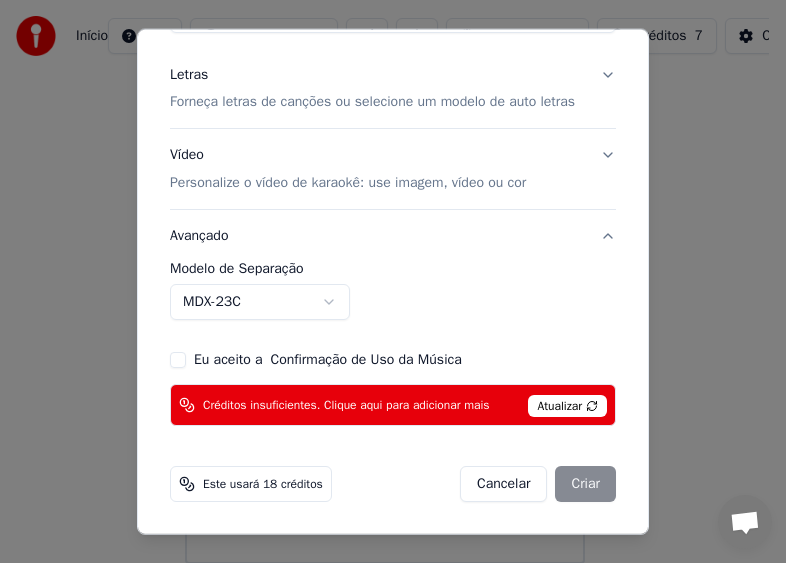 click on "**********" at bounding box center (384, 250) 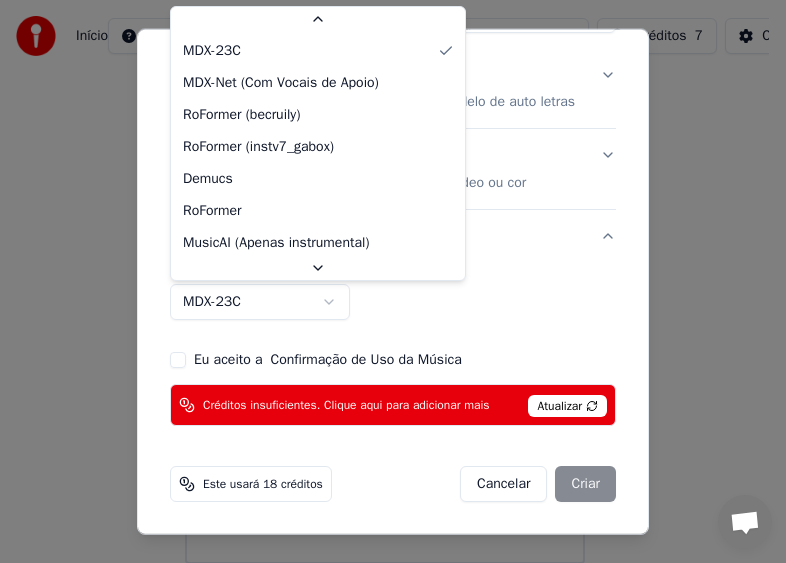 scroll, scrollTop: 100, scrollLeft: 0, axis: vertical 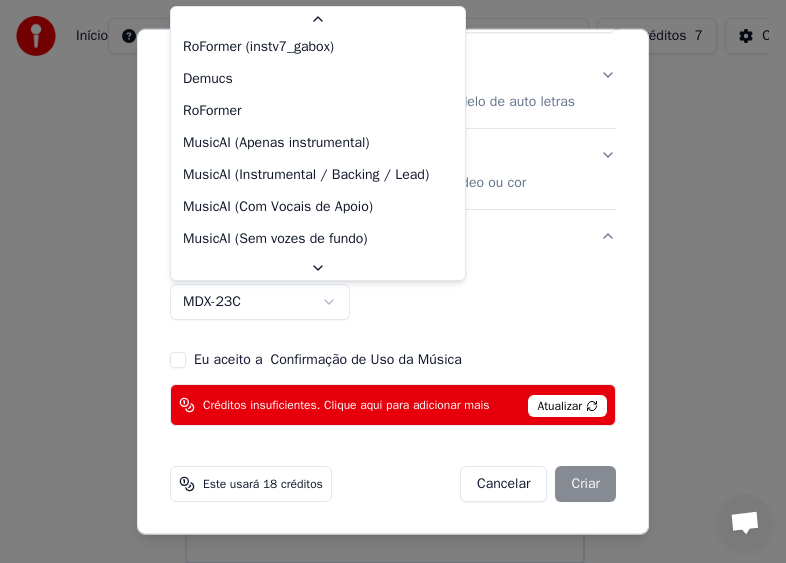 select on "**********" 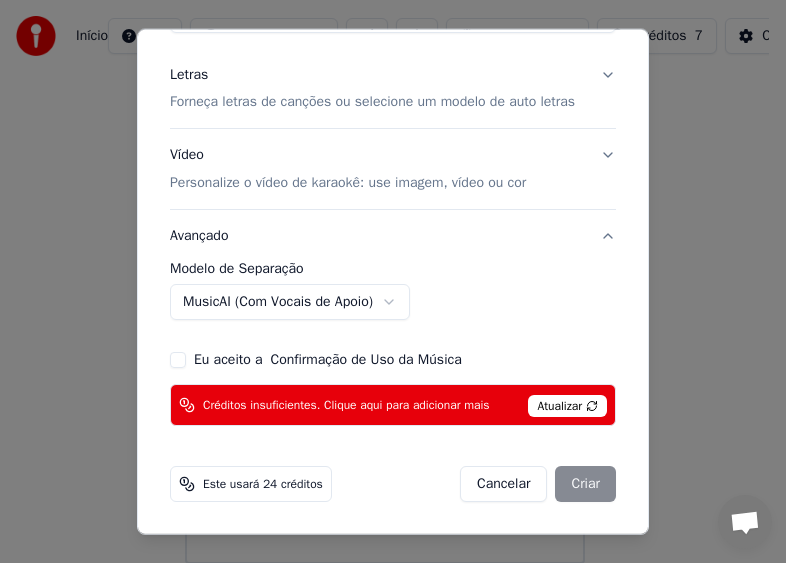 click on "Eu aceito a   Confirmação de Uso da Música" at bounding box center [178, 360] 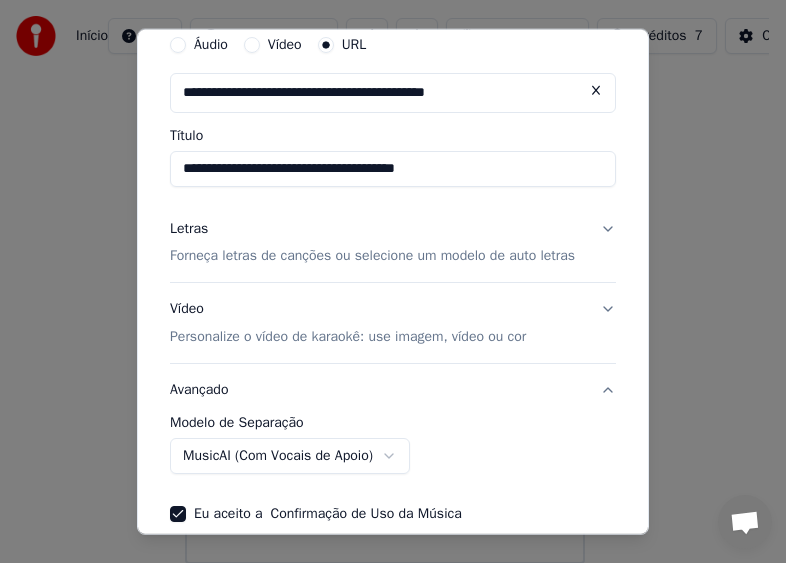 scroll, scrollTop: 51, scrollLeft: 0, axis: vertical 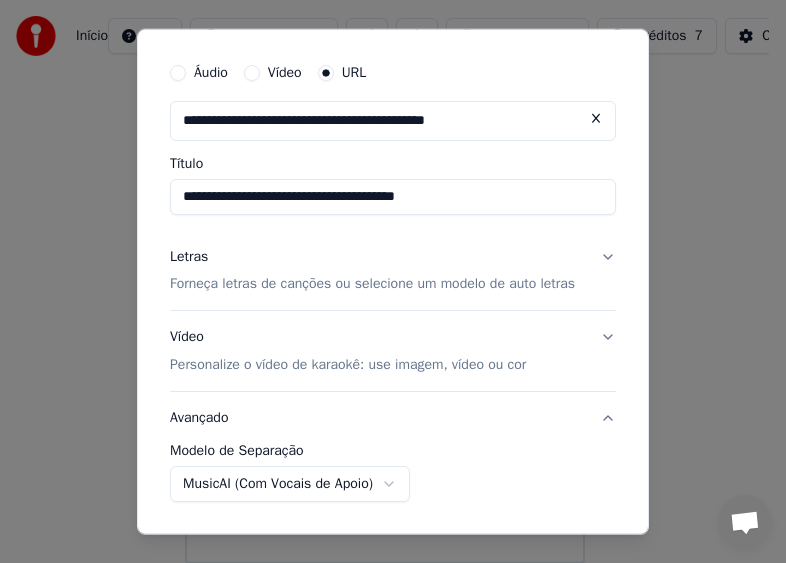 click on "Forneça letras de canções ou selecione um modelo de auto letras" at bounding box center (372, 284) 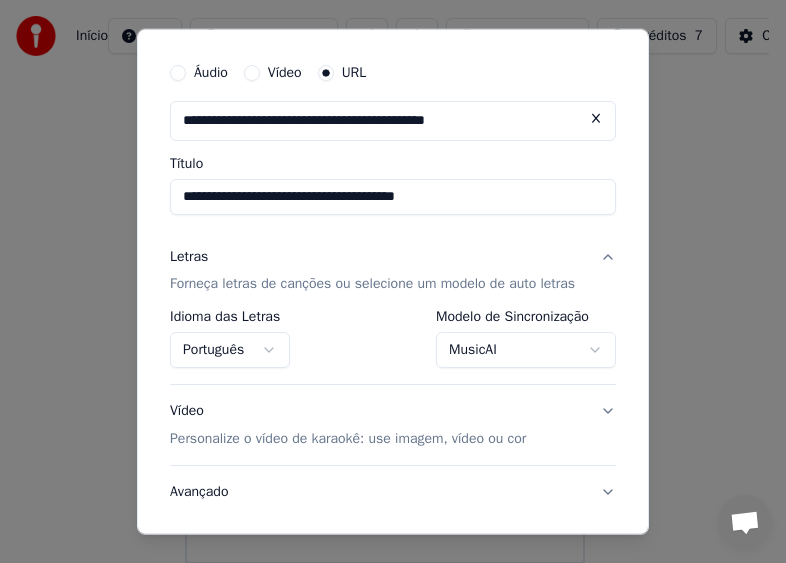 click on "Forneça letras de canções ou selecione um modelo de auto letras" at bounding box center (372, 284) 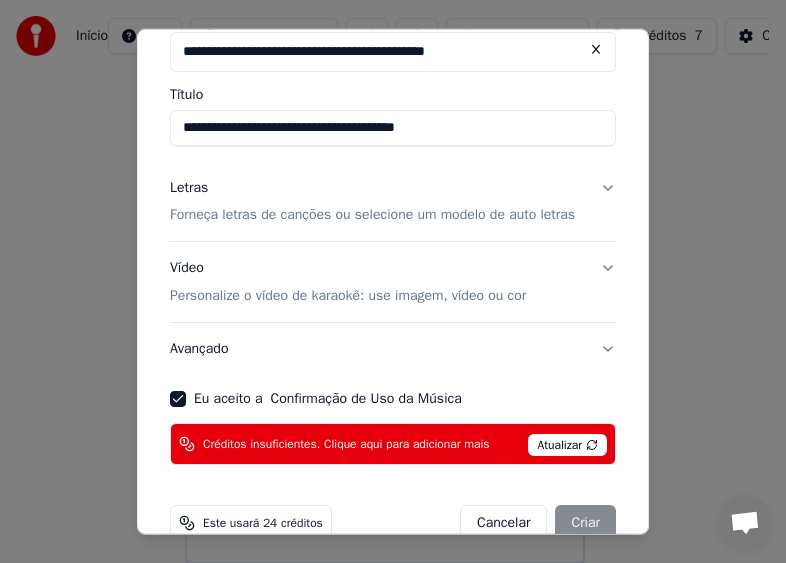 scroll, scrollTop: 151, scrollLeft: 0, axis: vertical 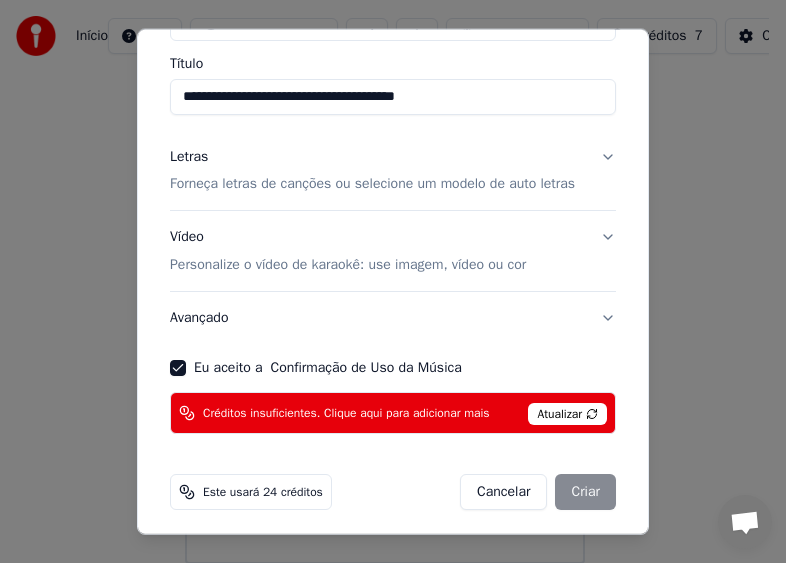click on "Atualizar" at bounding box center [567, 414] 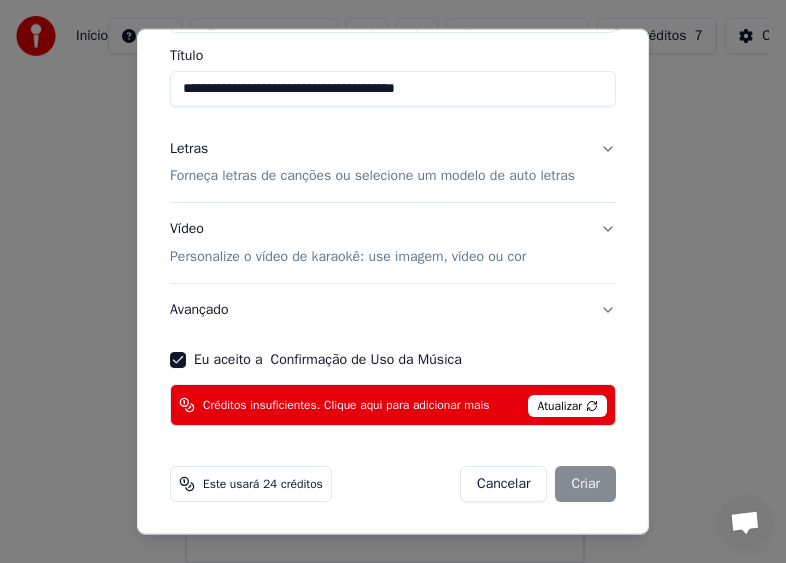 click on "Cancelar Criar" at bounding box center (538, 484) 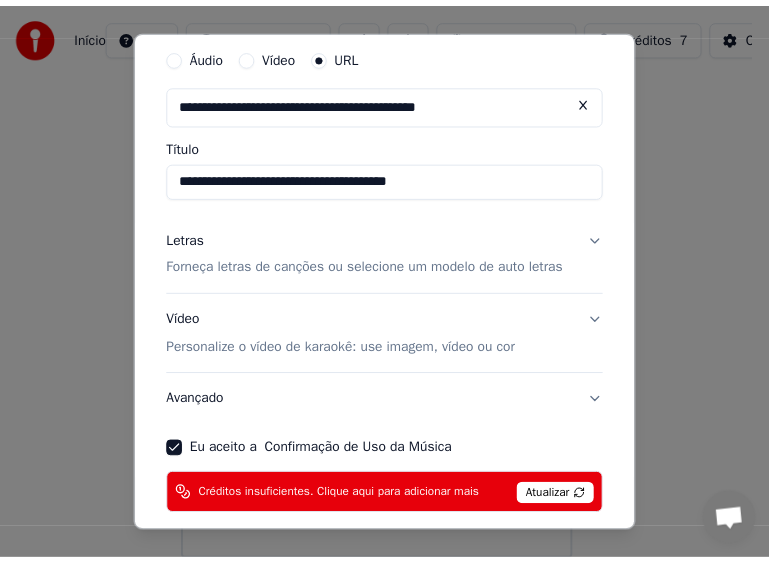 scroll, scrollTop: 0, scrollLeft: 0, axis: both 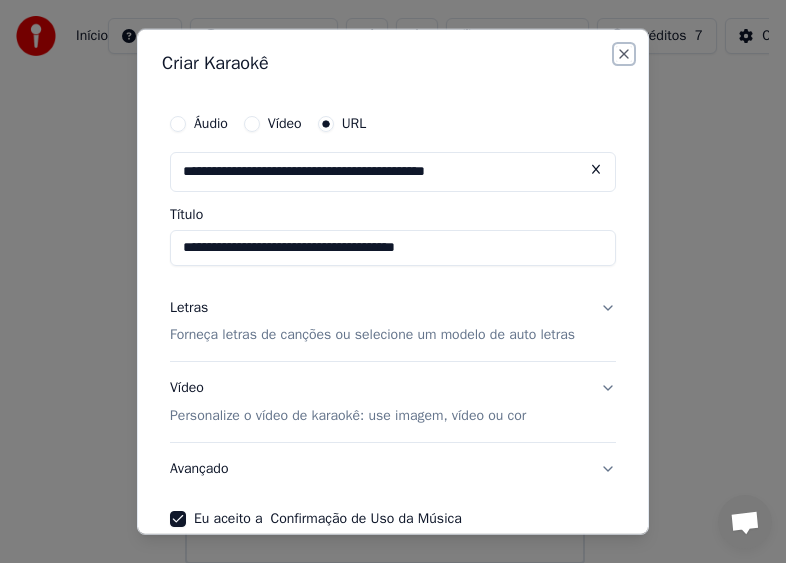 click on "Close" at bounding box center (624, 53) 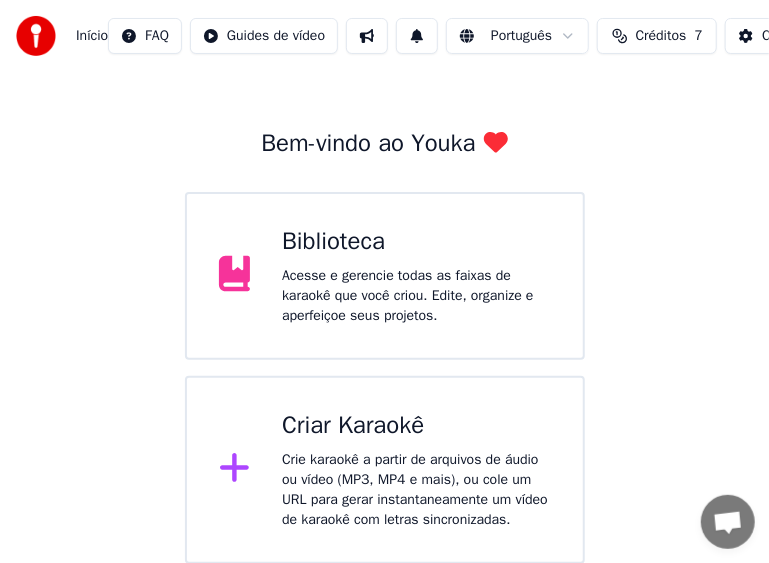 click on "Acesse e gerencie todas as faixas de karaokê que você criou. Edite, organize e aperfeiçoe seus projetos." at bounding box center [416, 296] 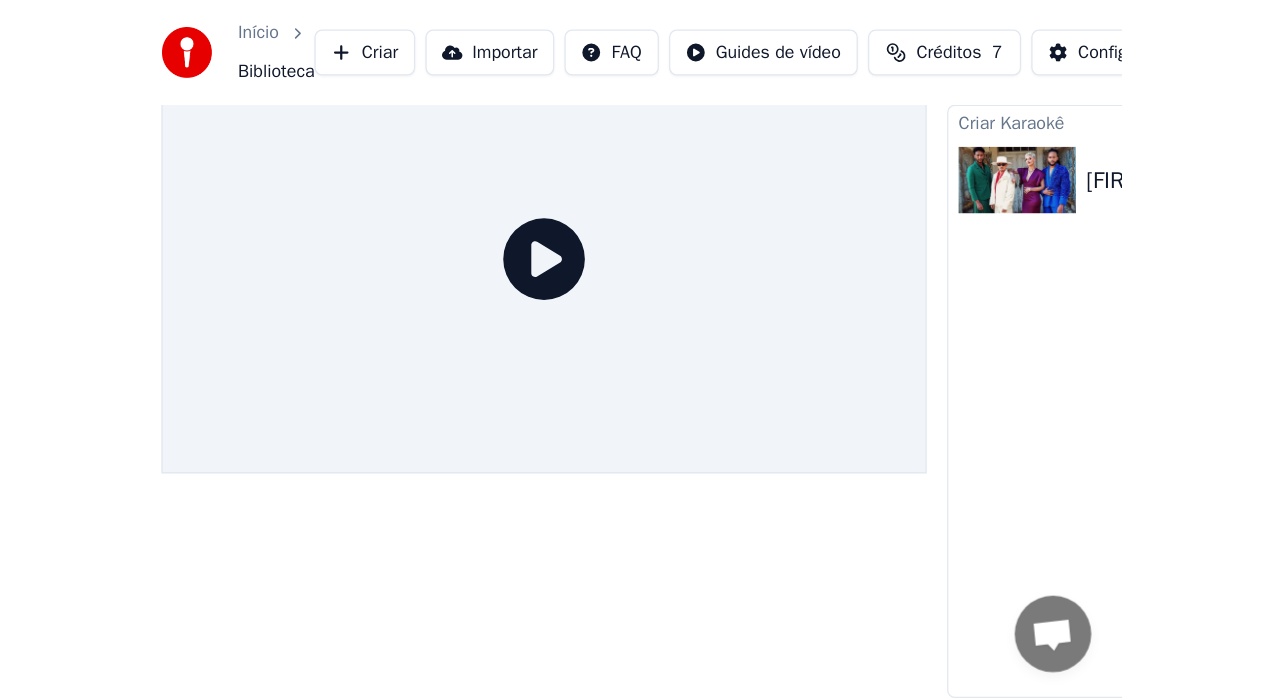 scroll, scrollTop: 15, scrollLeft: 0, axis: vertical 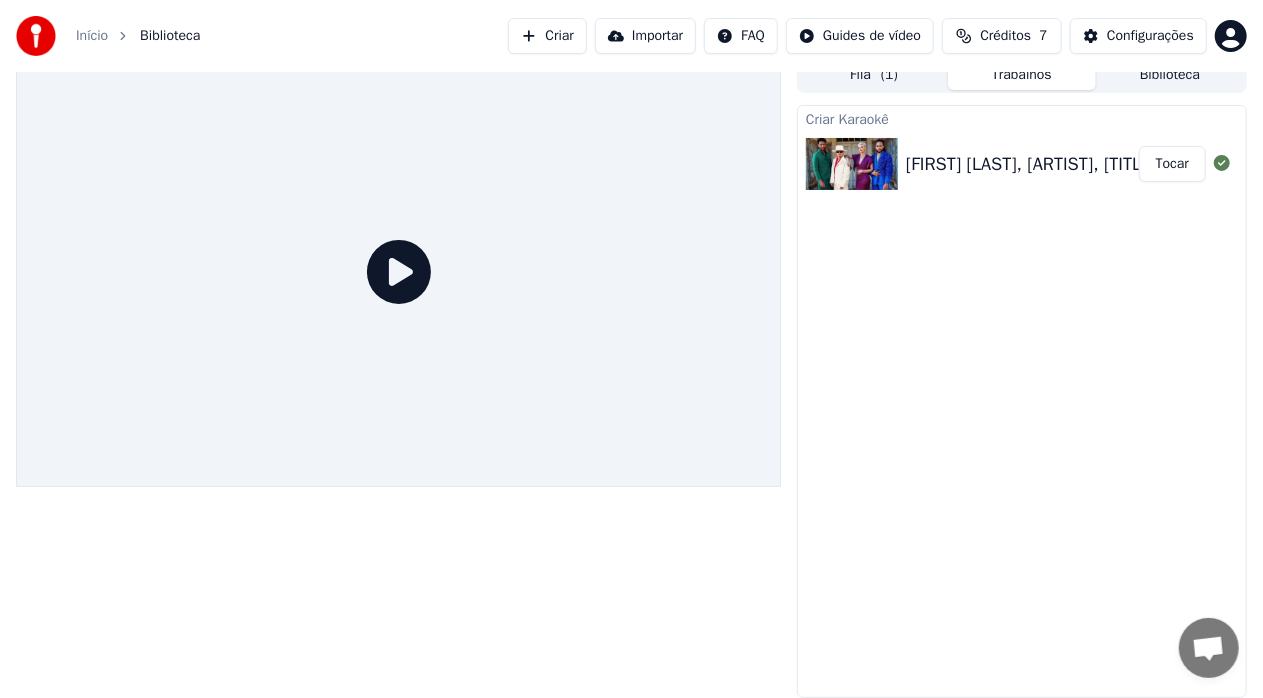 click 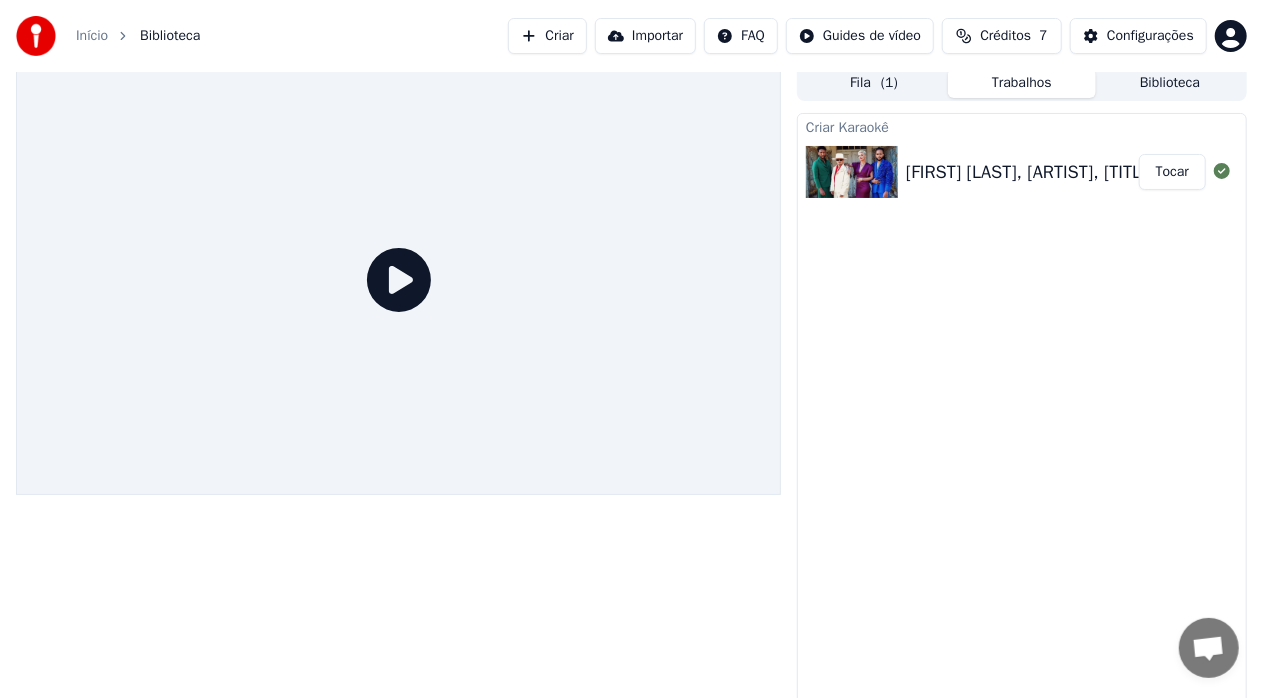 scroll, scrollTop: 0, scrollLeft: 0, axis: both 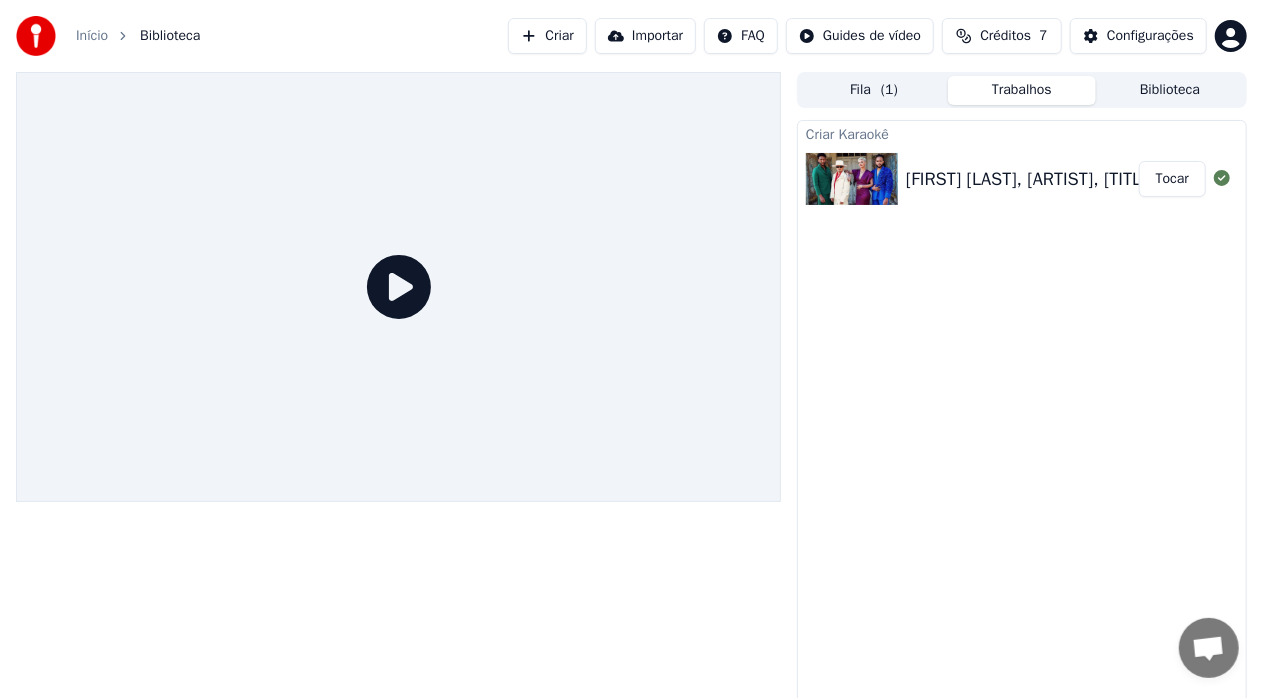 click on "Trabalhos" at bounding box center [1022, 90] 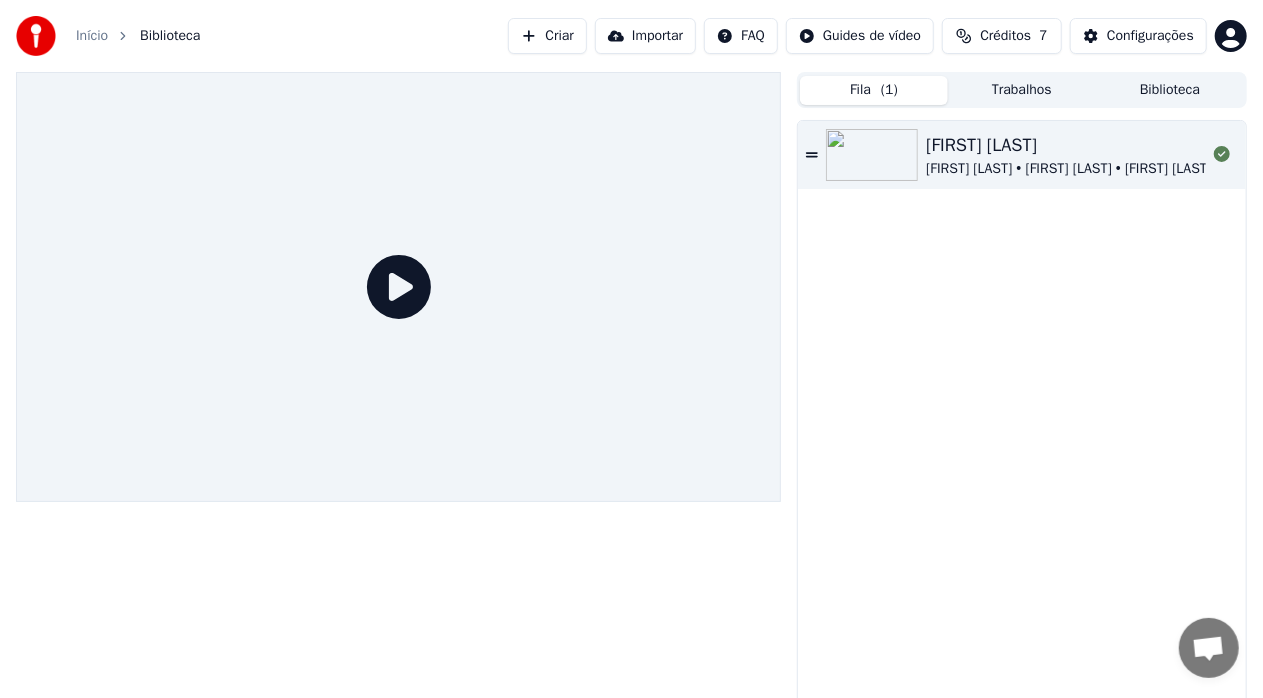 click 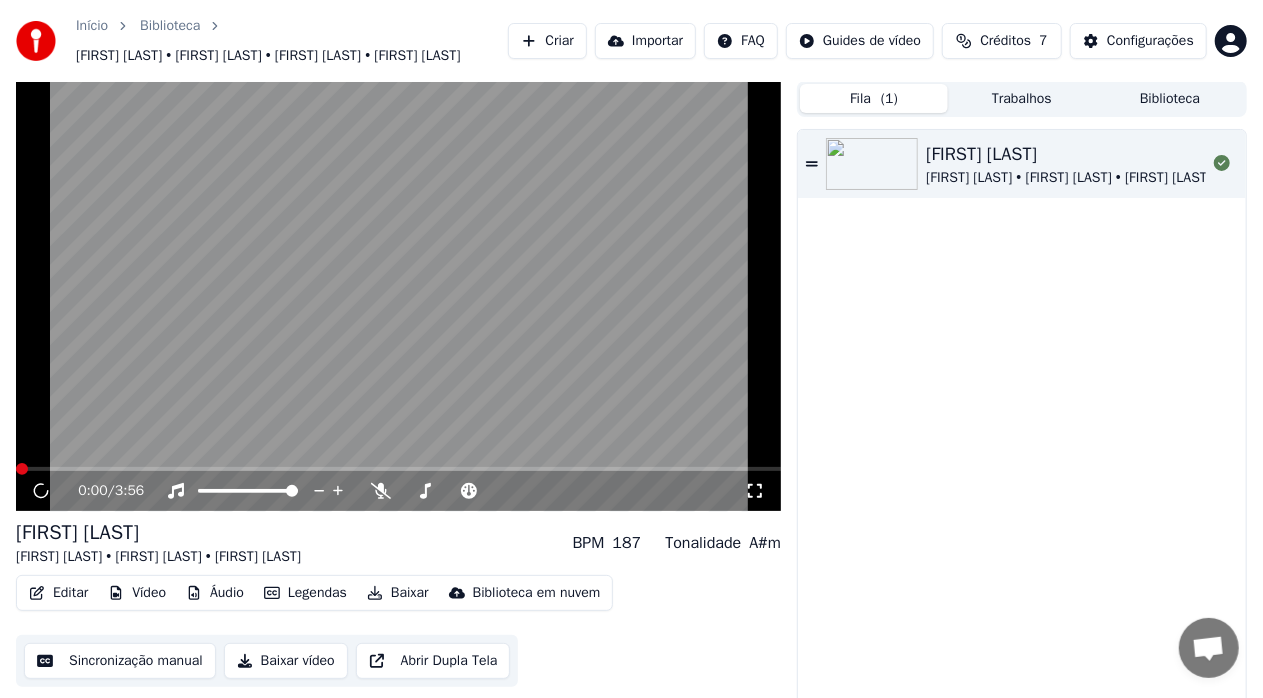 scroll, scrollTop: 25, scrollLeft: 0, axis: vertical 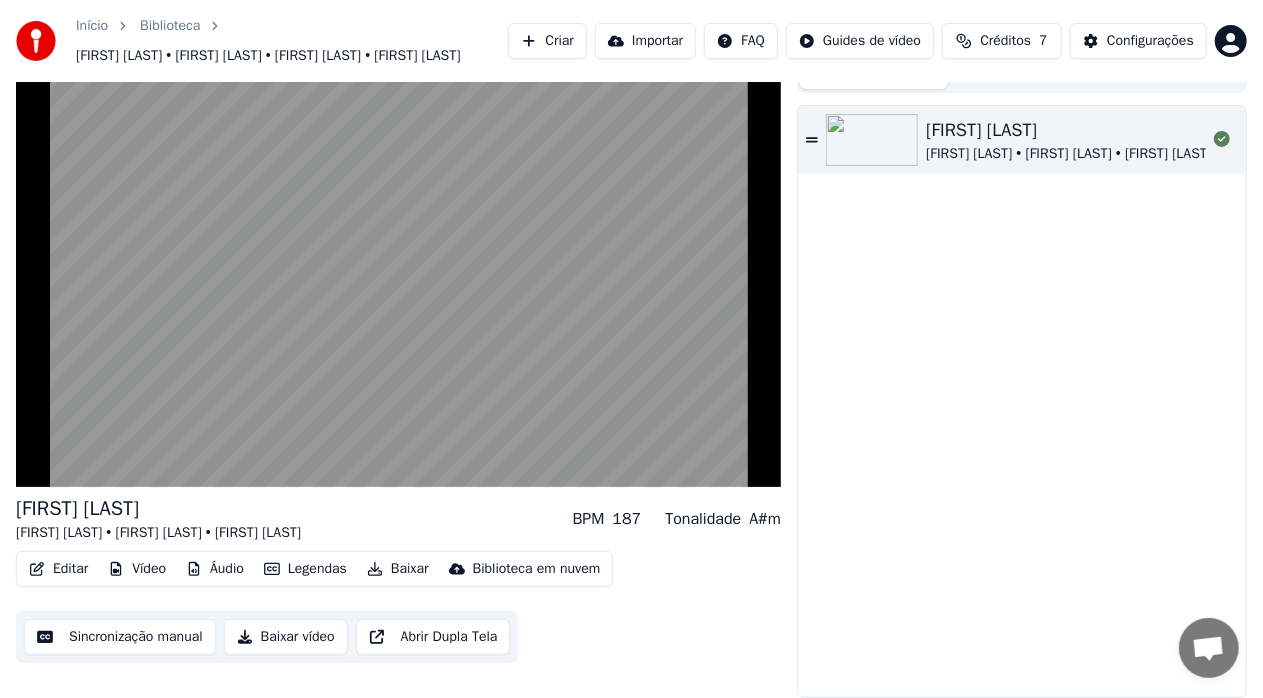 click on "Legendas" at bounding box center (305, 569) 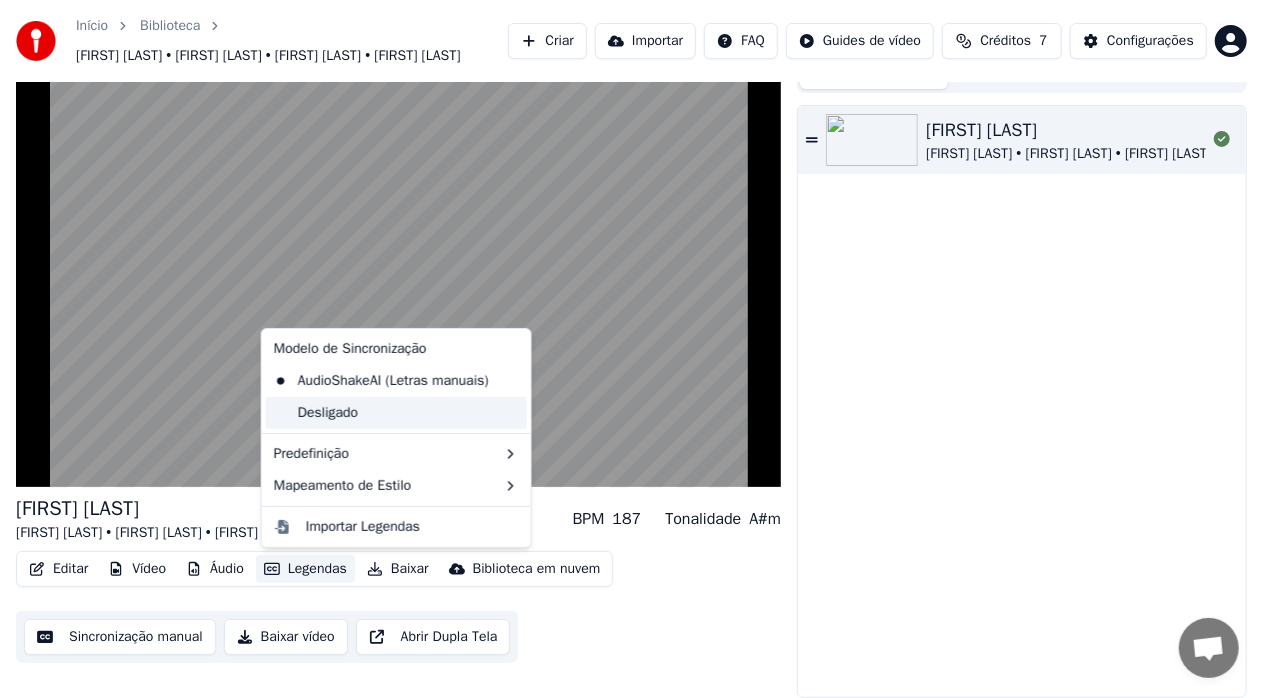 click on "Desligado" at bounding box center (396, 413) 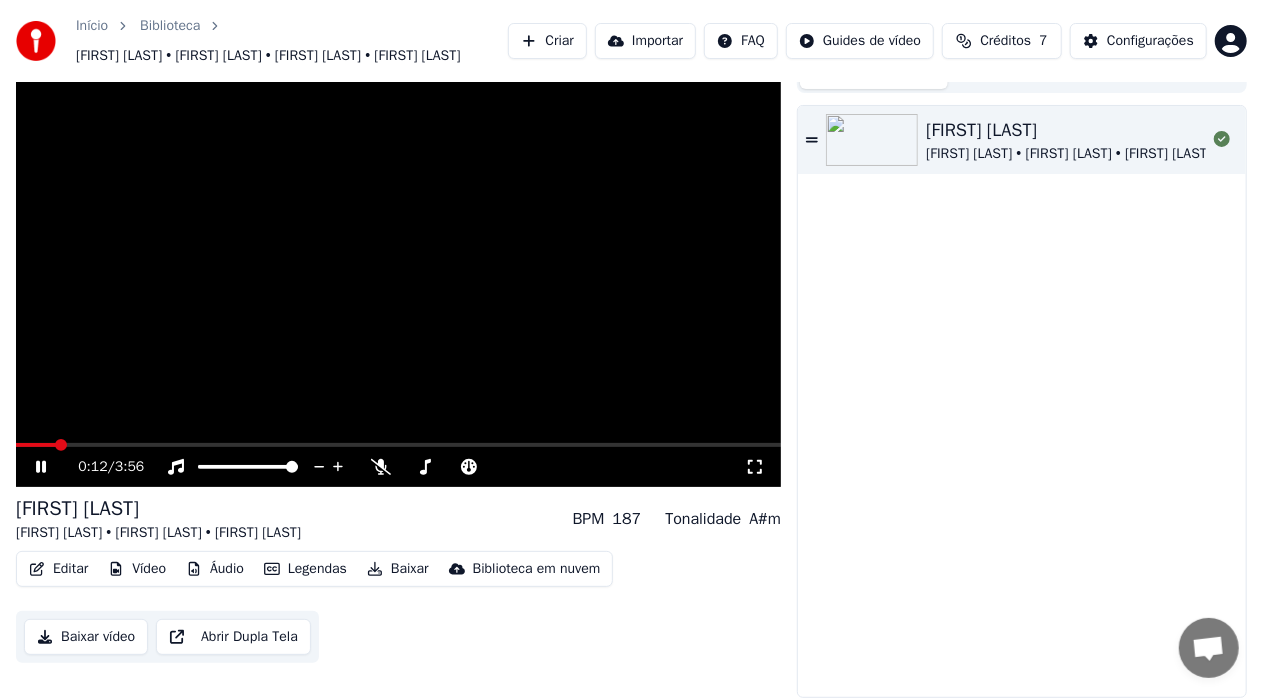 click on "Legendas" at bounding box center (305, 569) 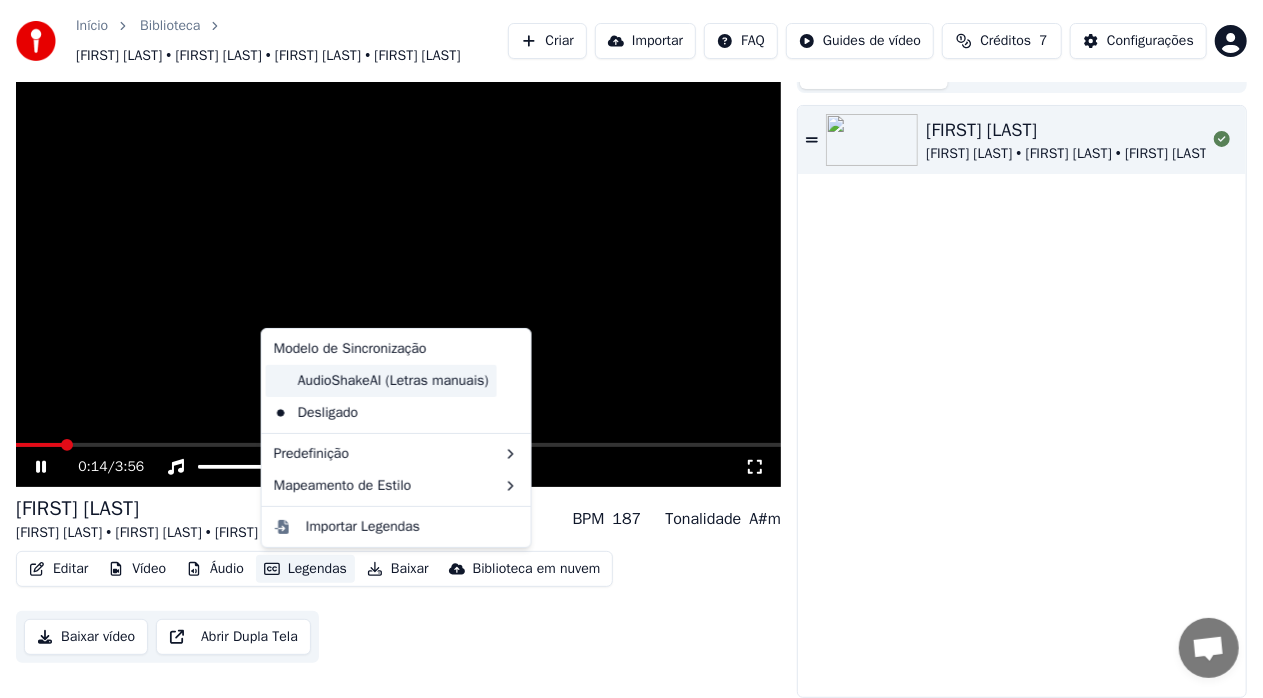 click on "AudioShakeAI (Letras manuais)" at bounding box center [381, 381] 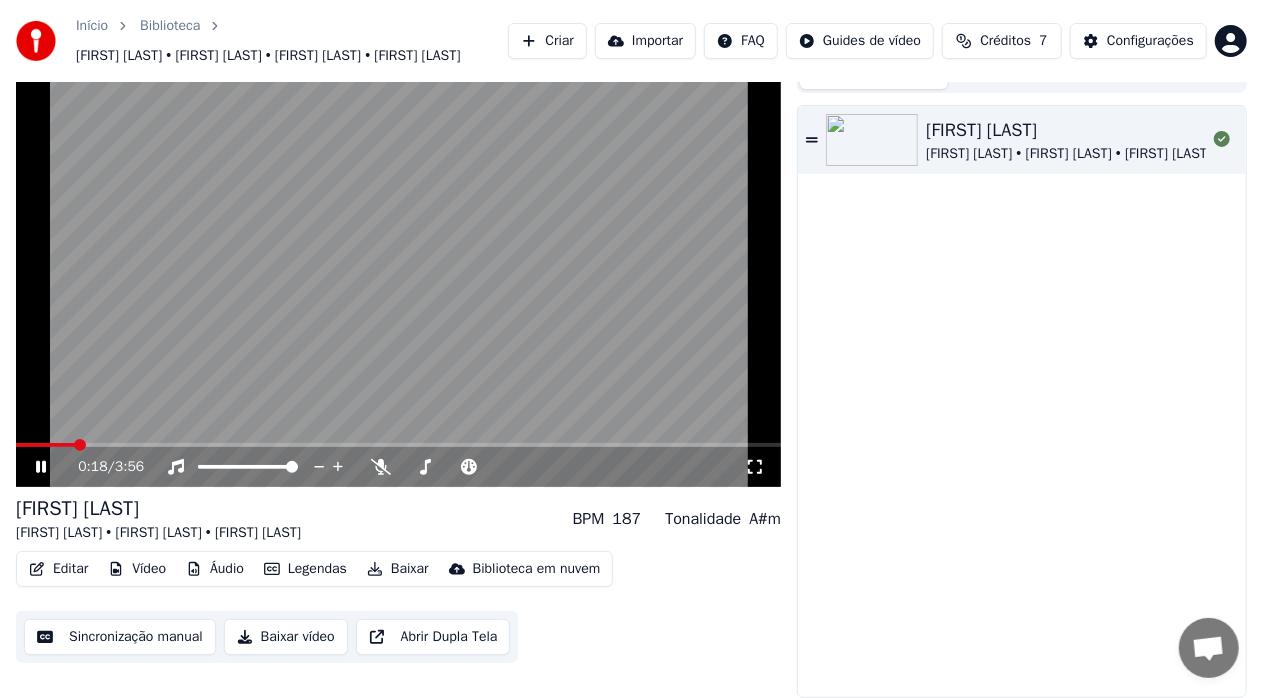 click on "Baixar vídeo" at bounding box center (286, 637) 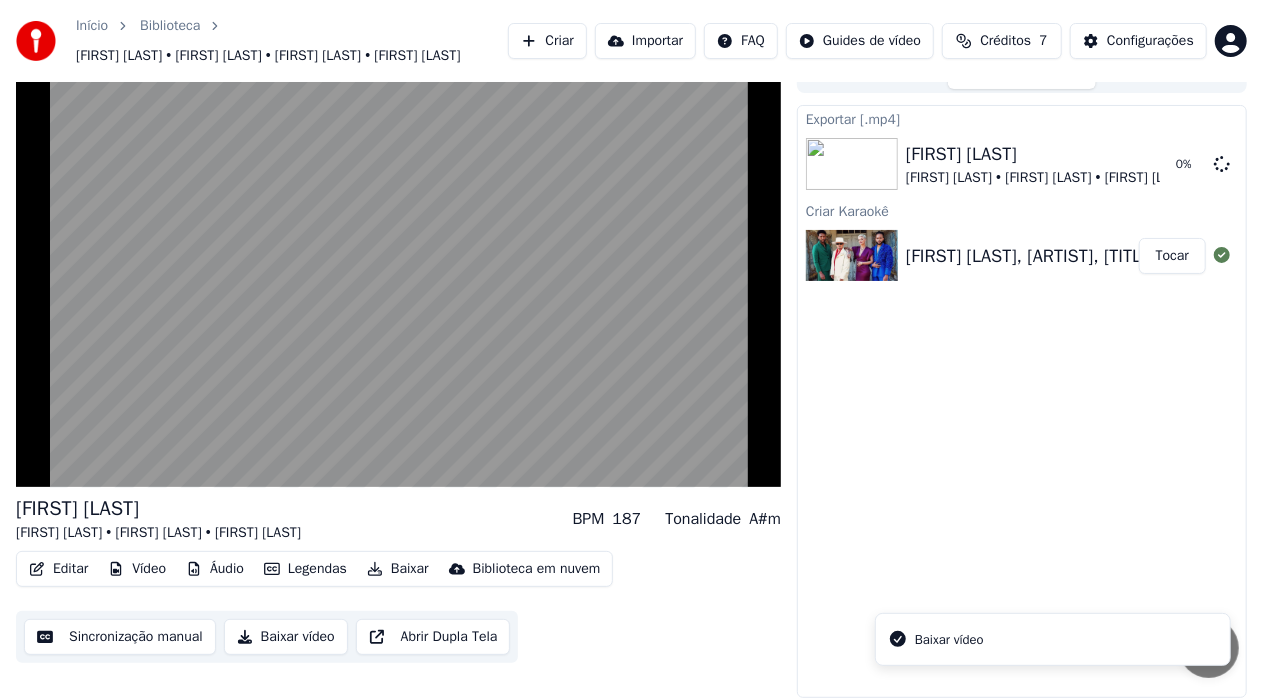 click on "Legendas" at bounding box center [305, 569] 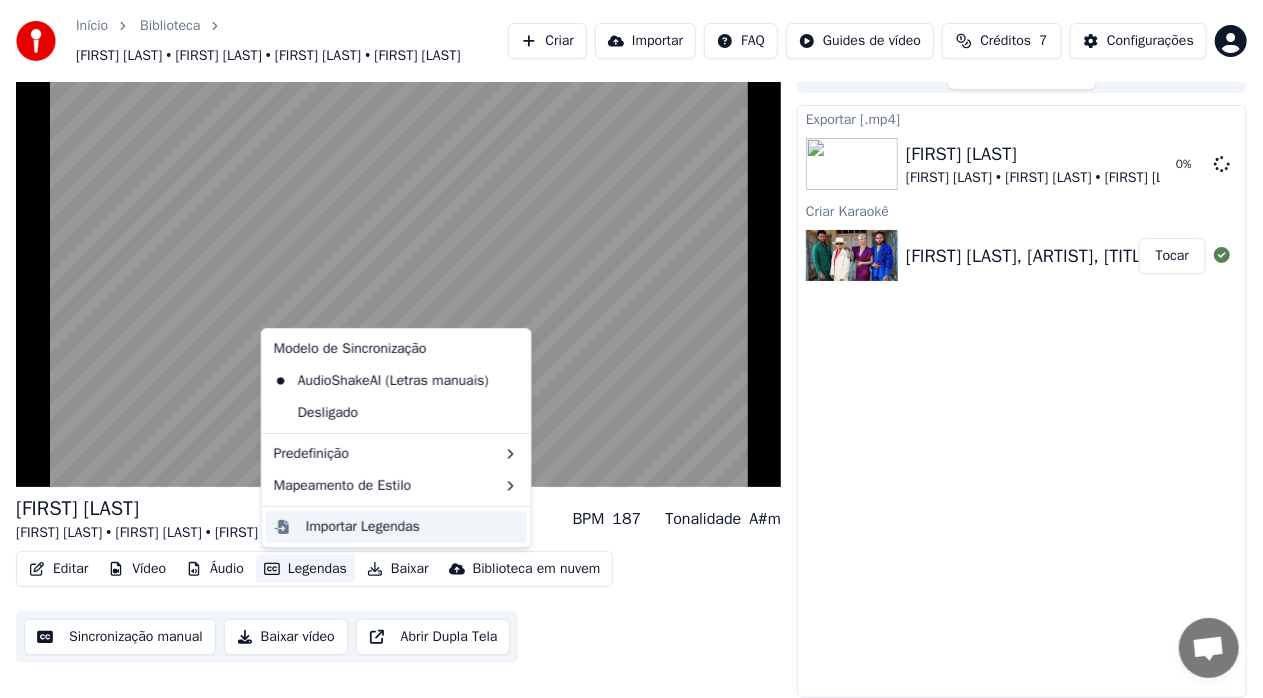 click on "Importar Legendas" at bounding box center (363, 527) 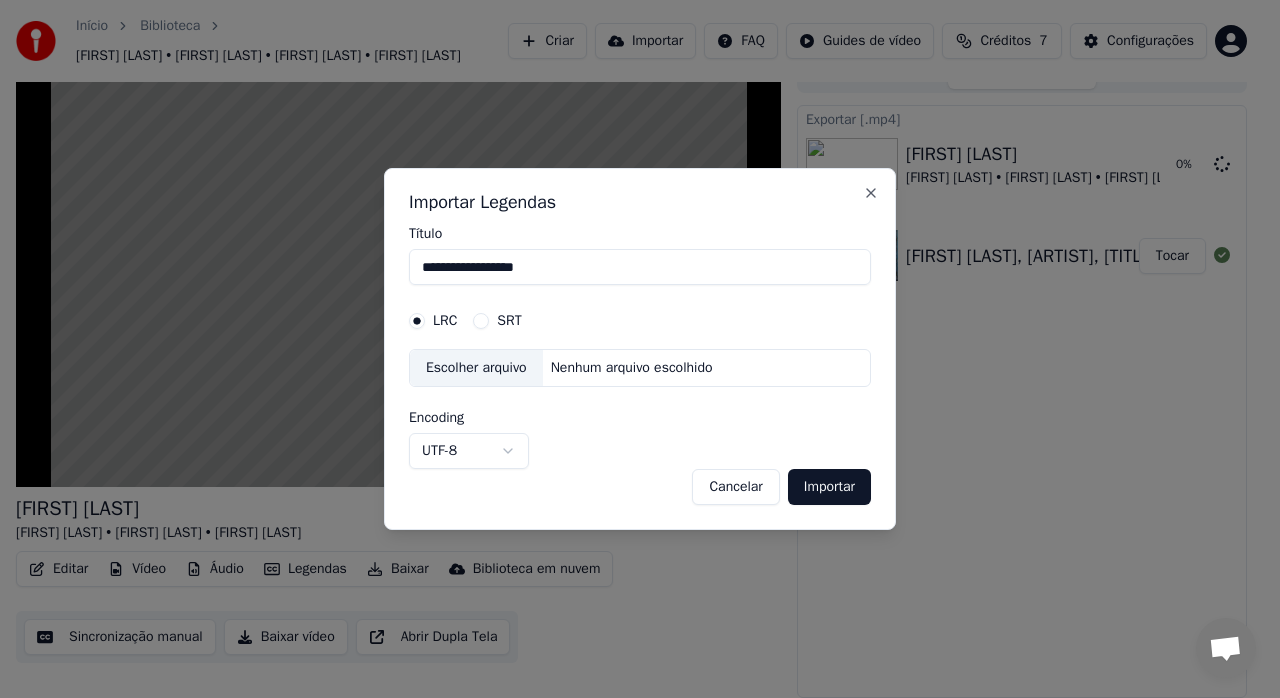 click on "Importar" at bounding box center (829, 487) 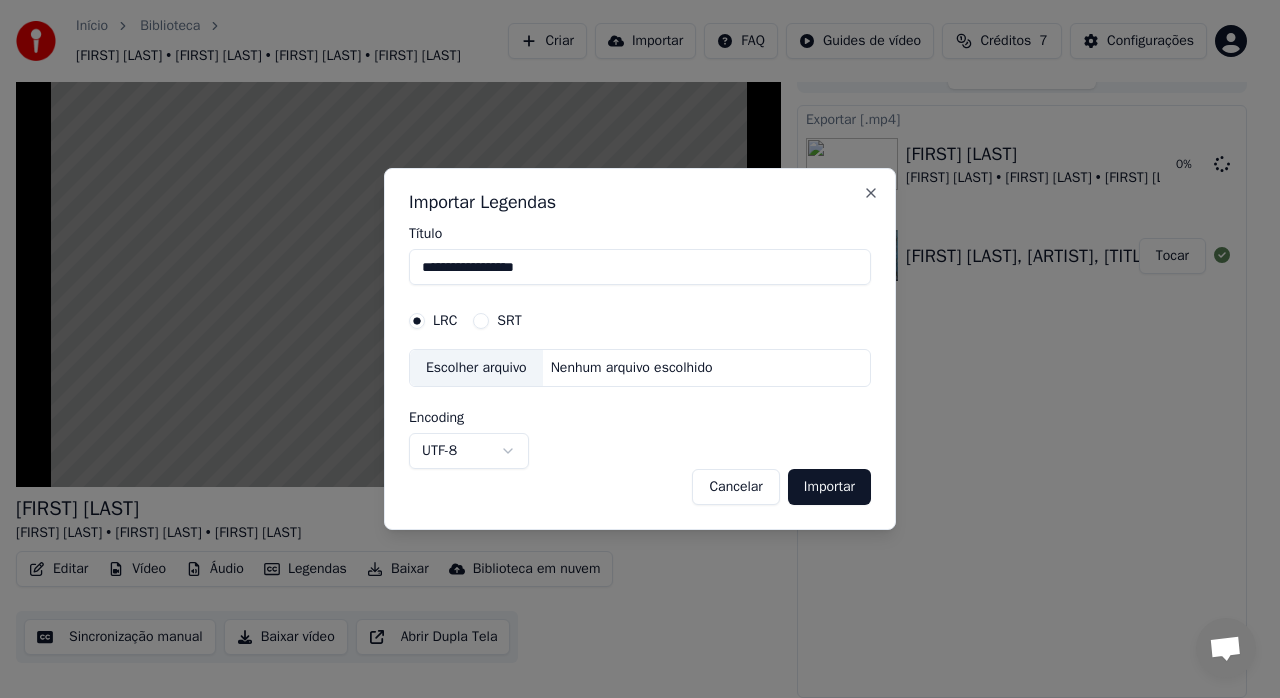 click on "**********" at bounding box center [640, 267] 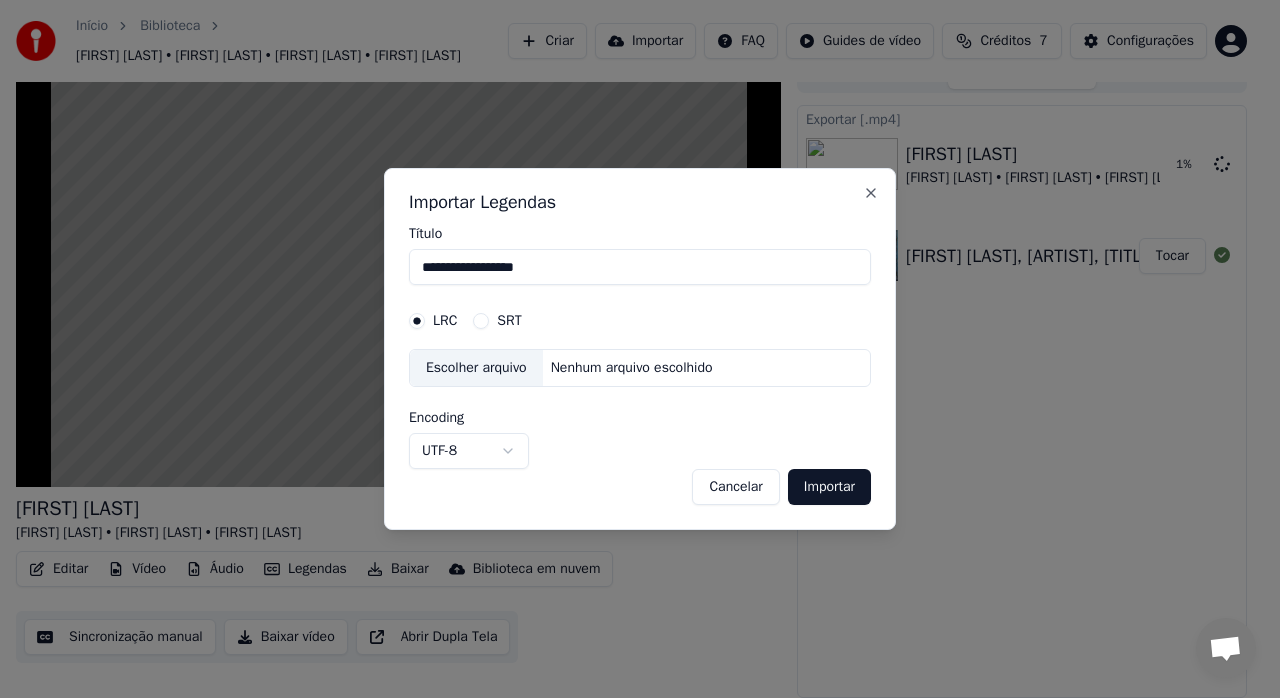 click on "Cancelar" at bounding box center (735, 487) 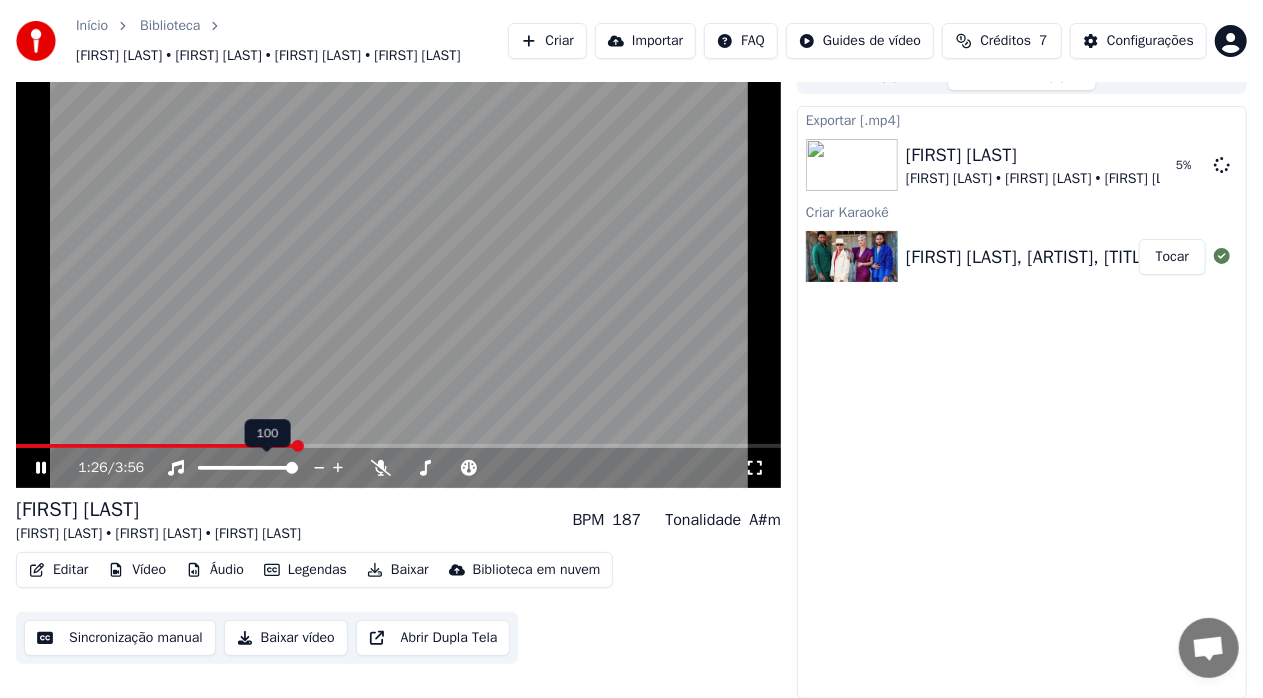 scroll, scrollTop: 25, scrollLeft: 0, axis: vertical 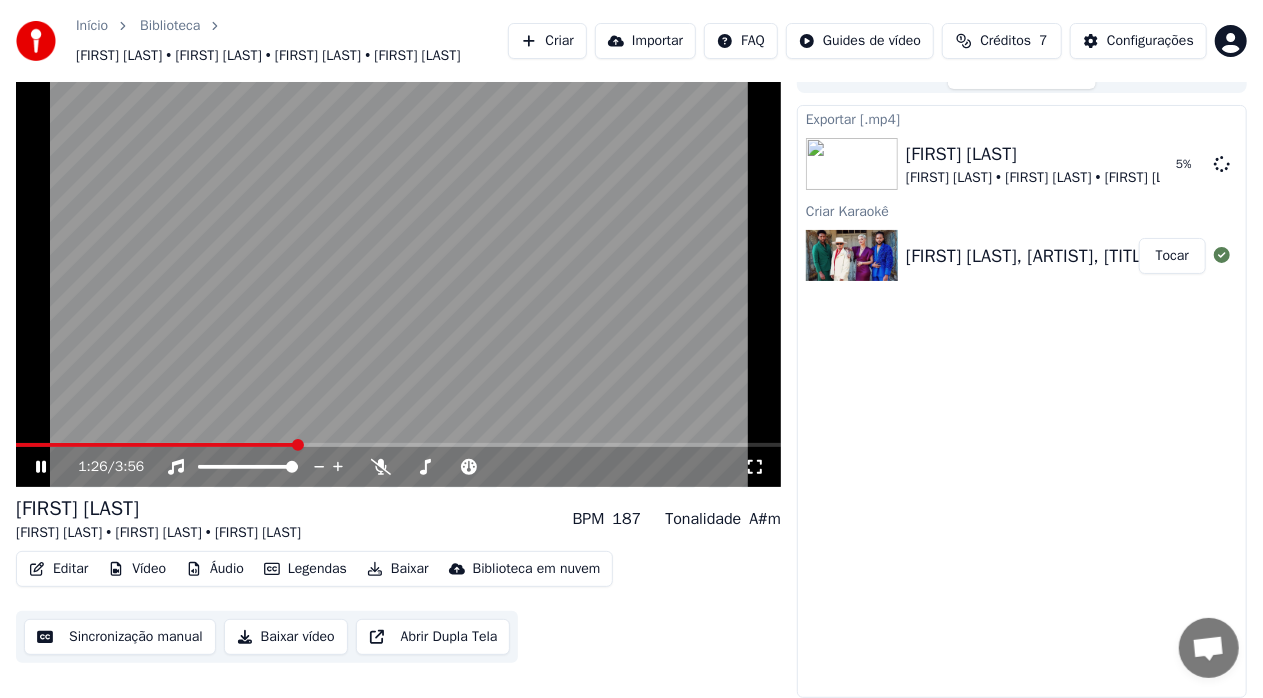 click on "Legendas" at bounding box center [305, 569] 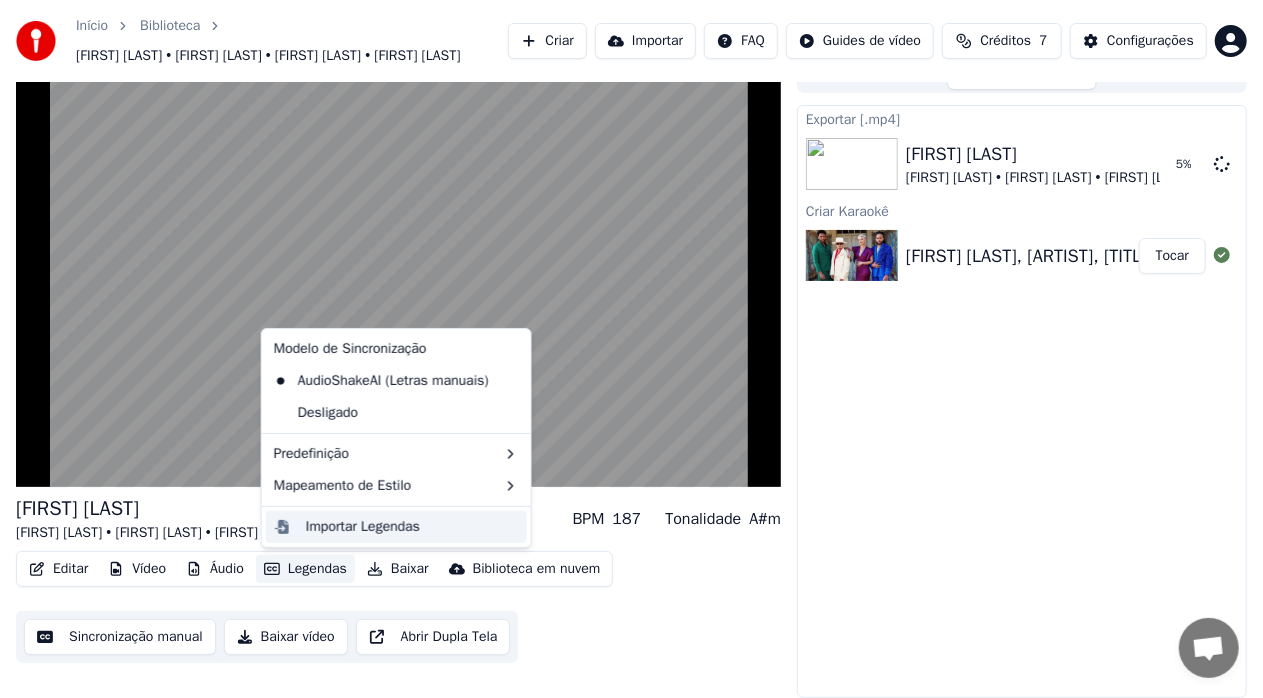 click on "Importar Legendas" at bounding box center (363, 527) 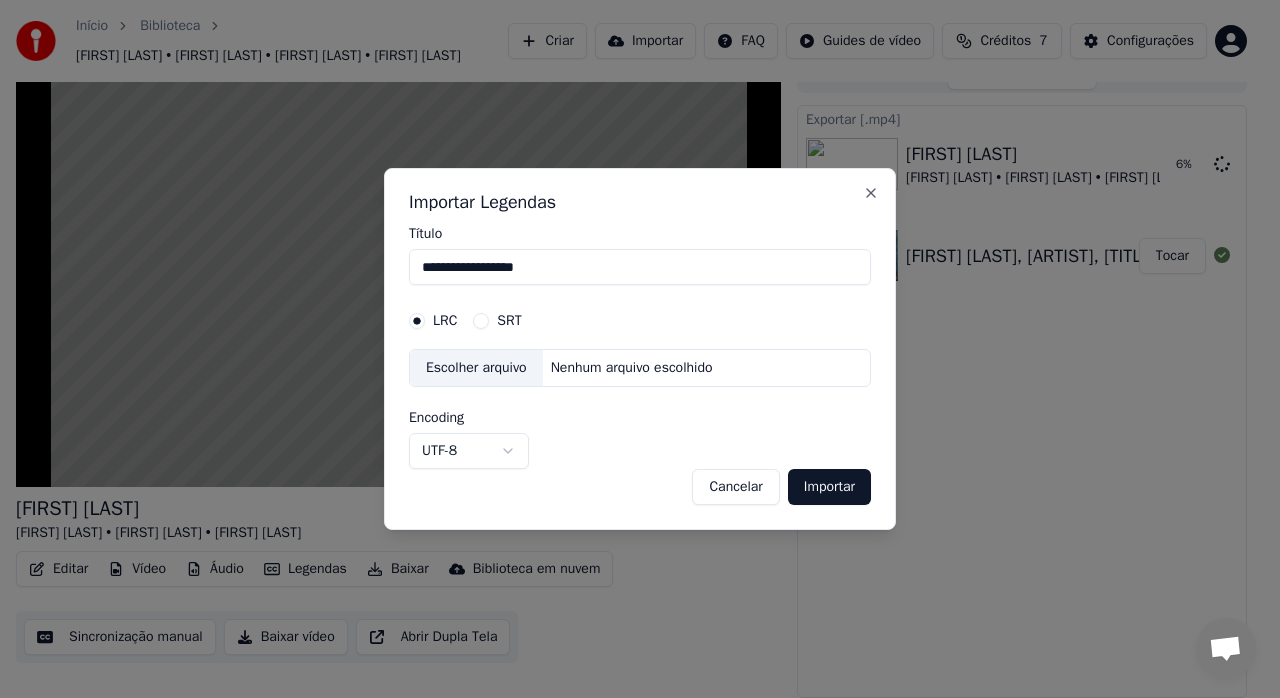 click on "Escolher arquivo" at bounding box center (476, 368) 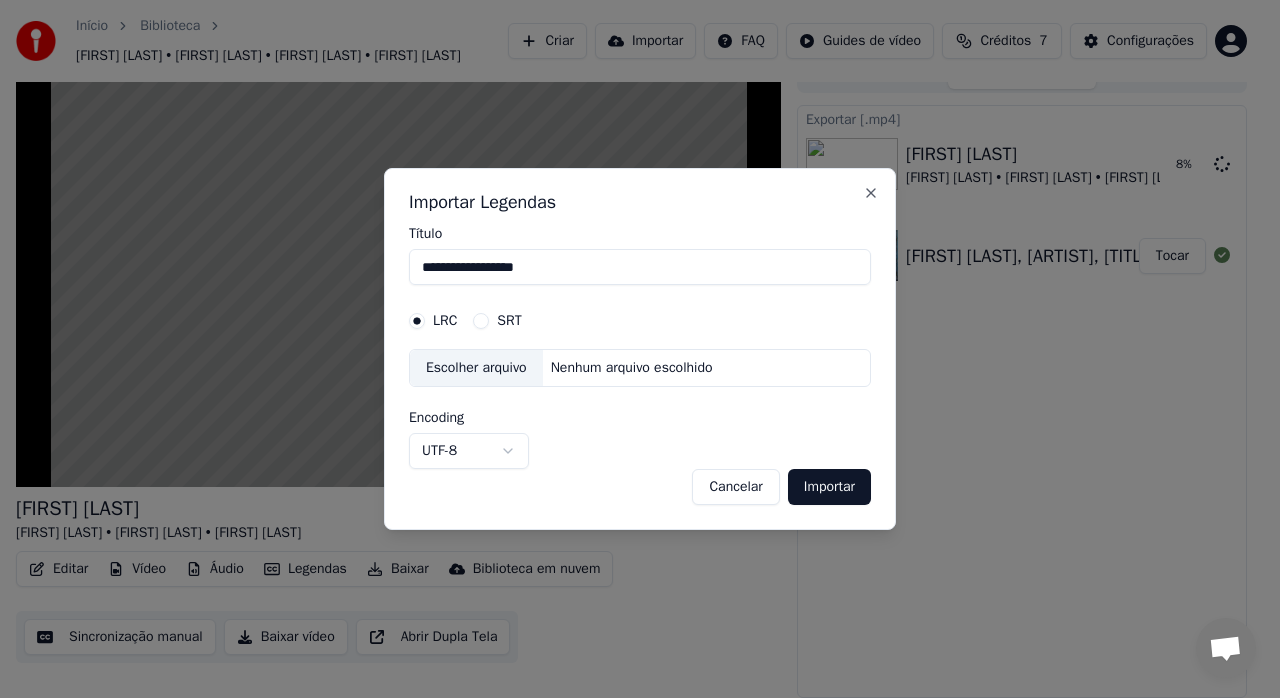 click on "Importar" at bounding box center [829, 487] 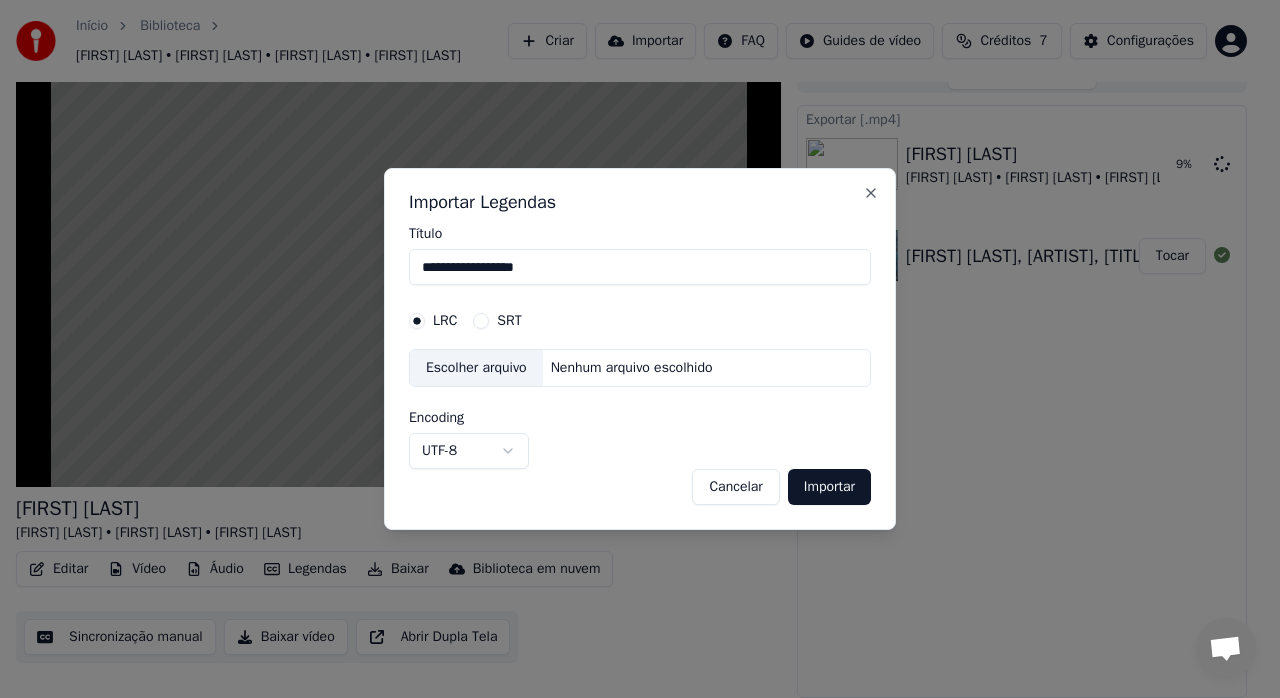 click on "SRT" at bounding box center [509, 321] 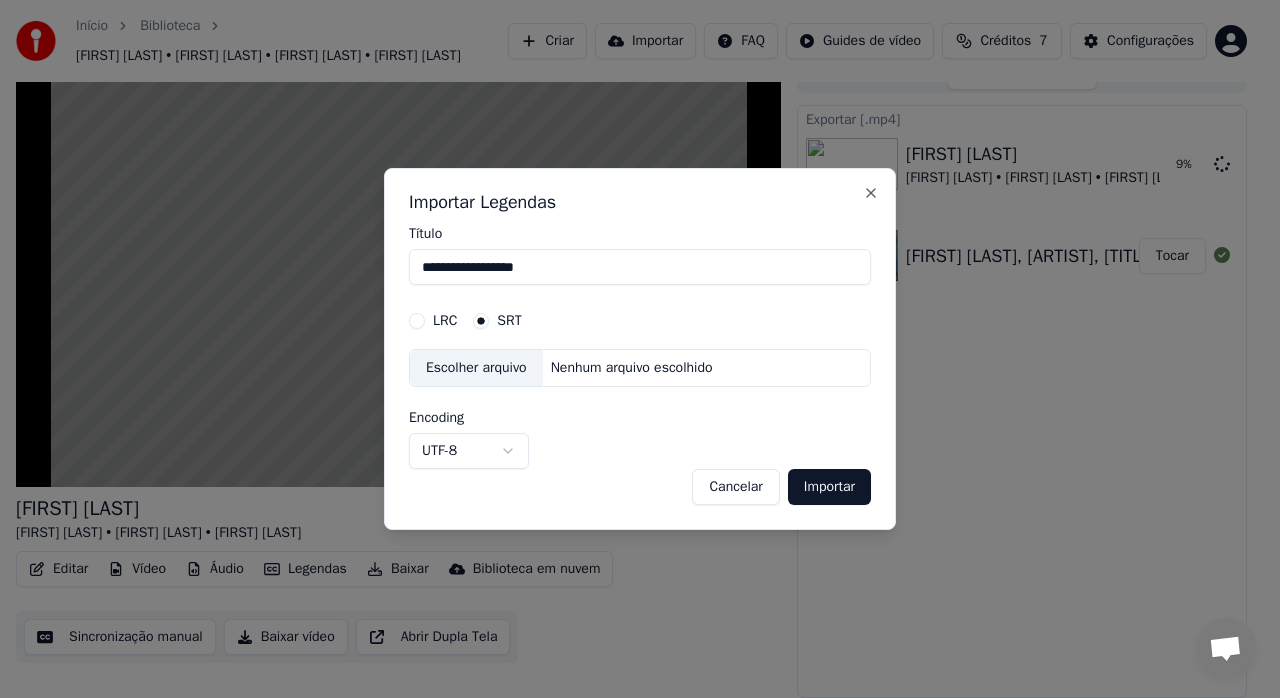 click on "Importar" at bounding box center [829, 487] 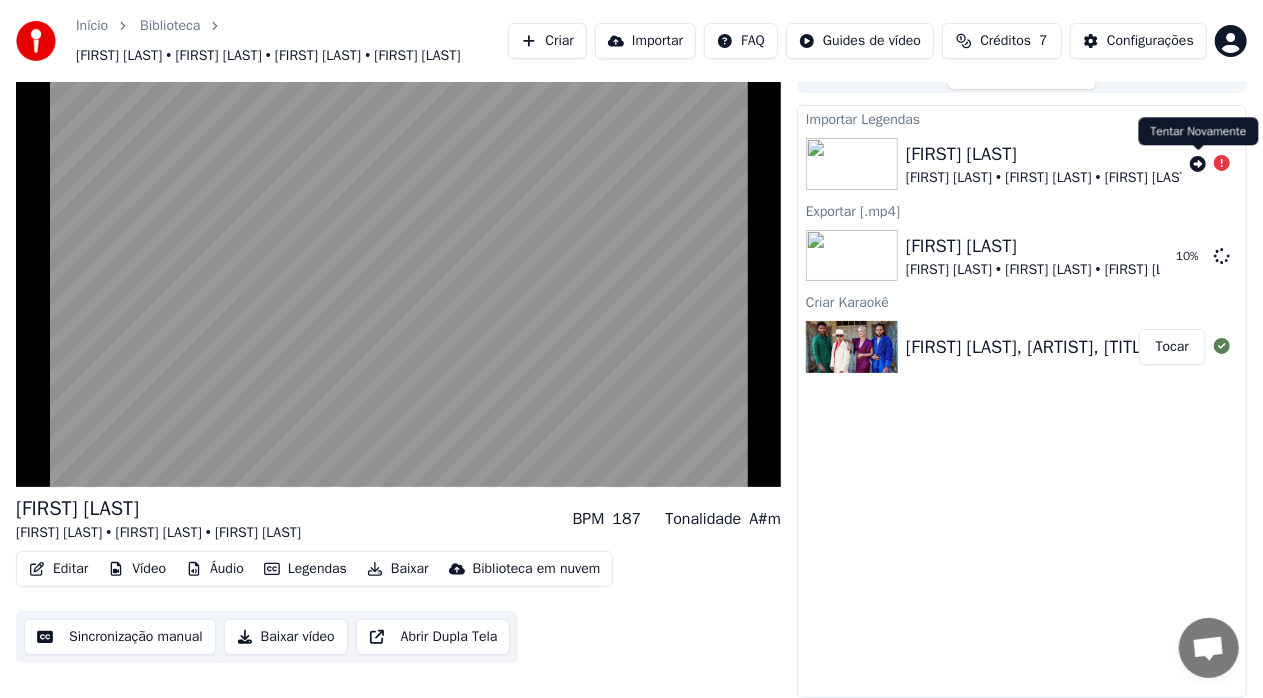click 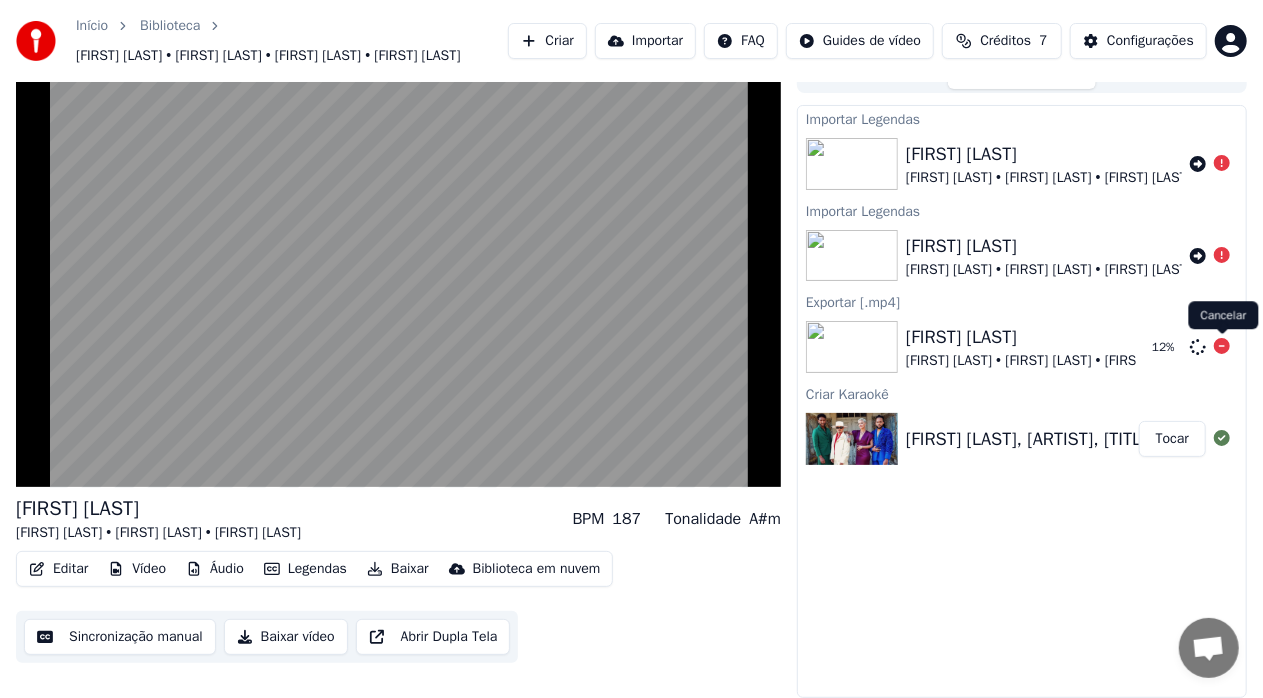 click 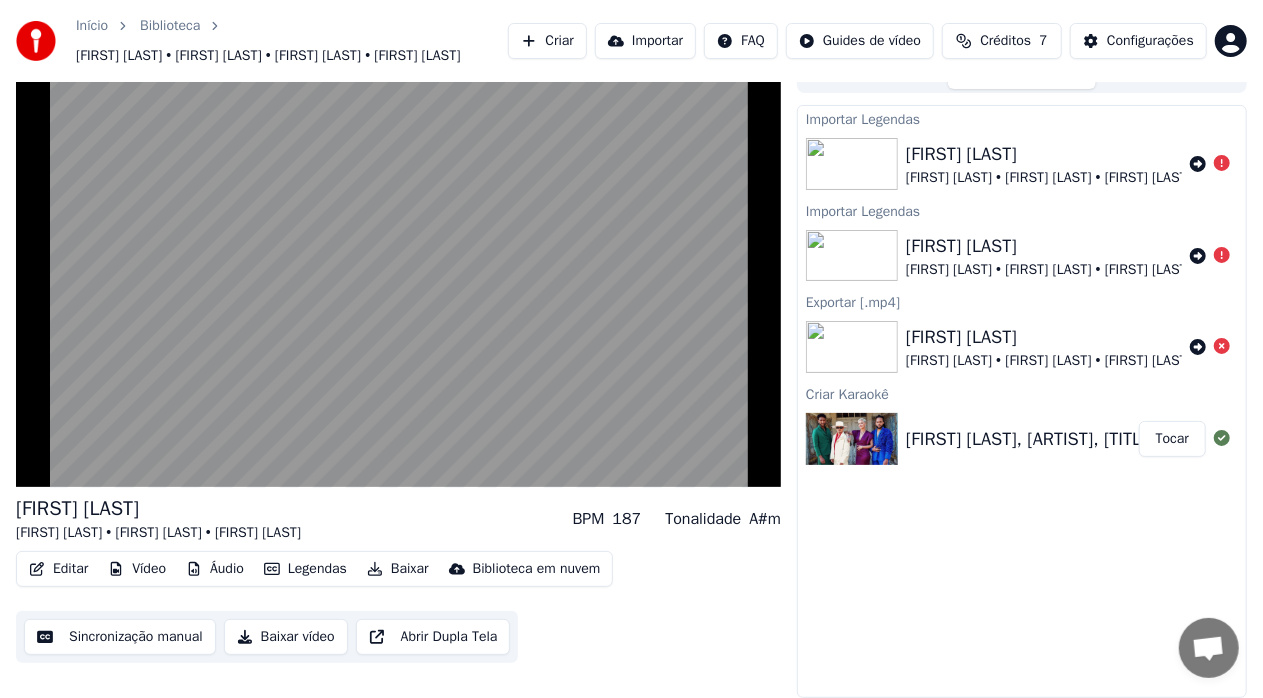 click on "Importar Legendas" at bounding box center [1022, 210] 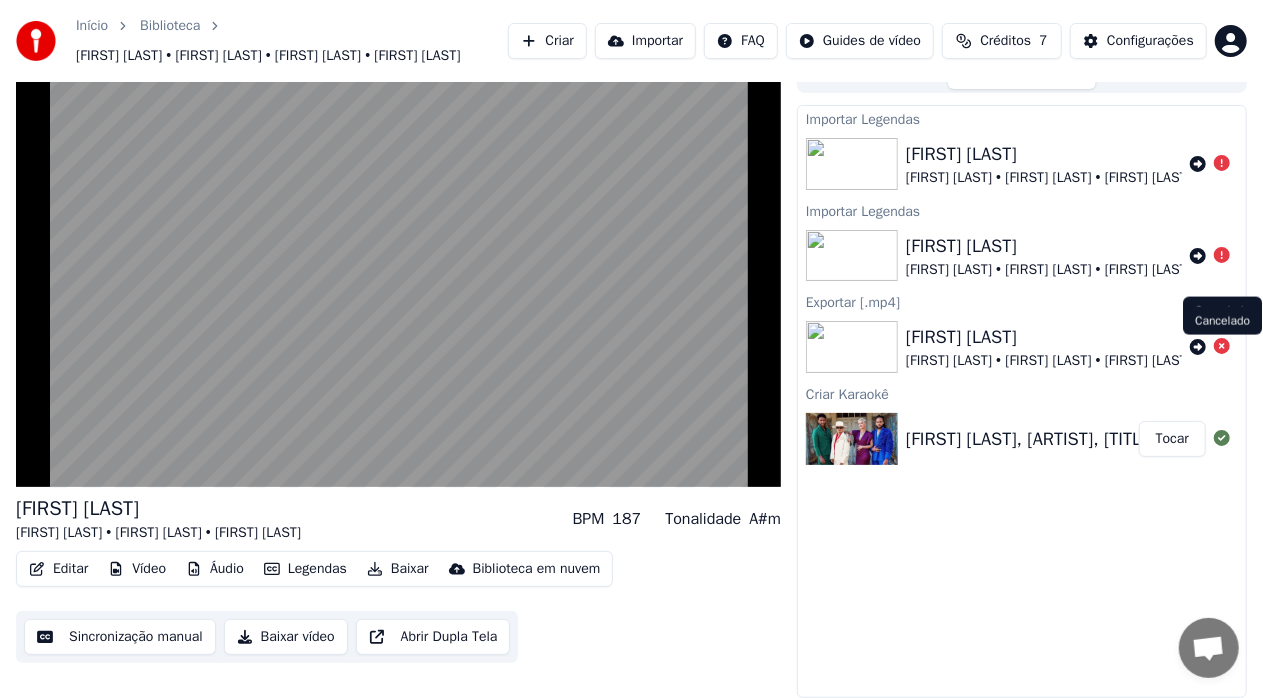 click 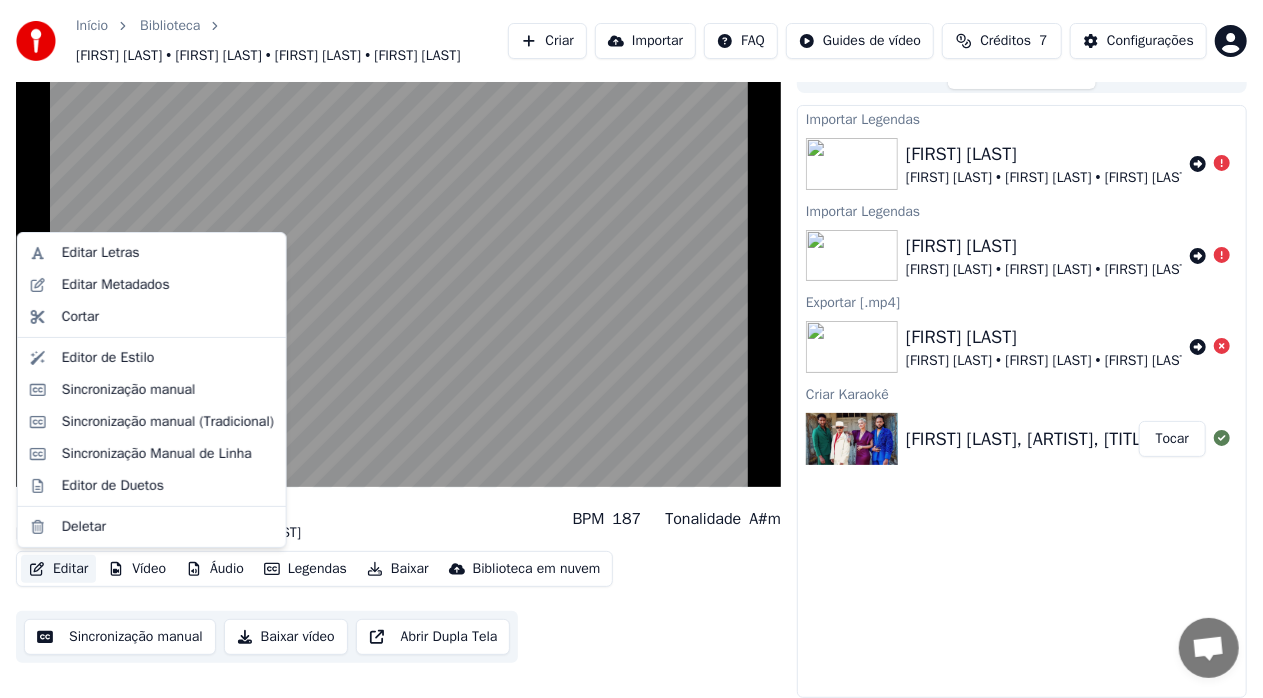 click 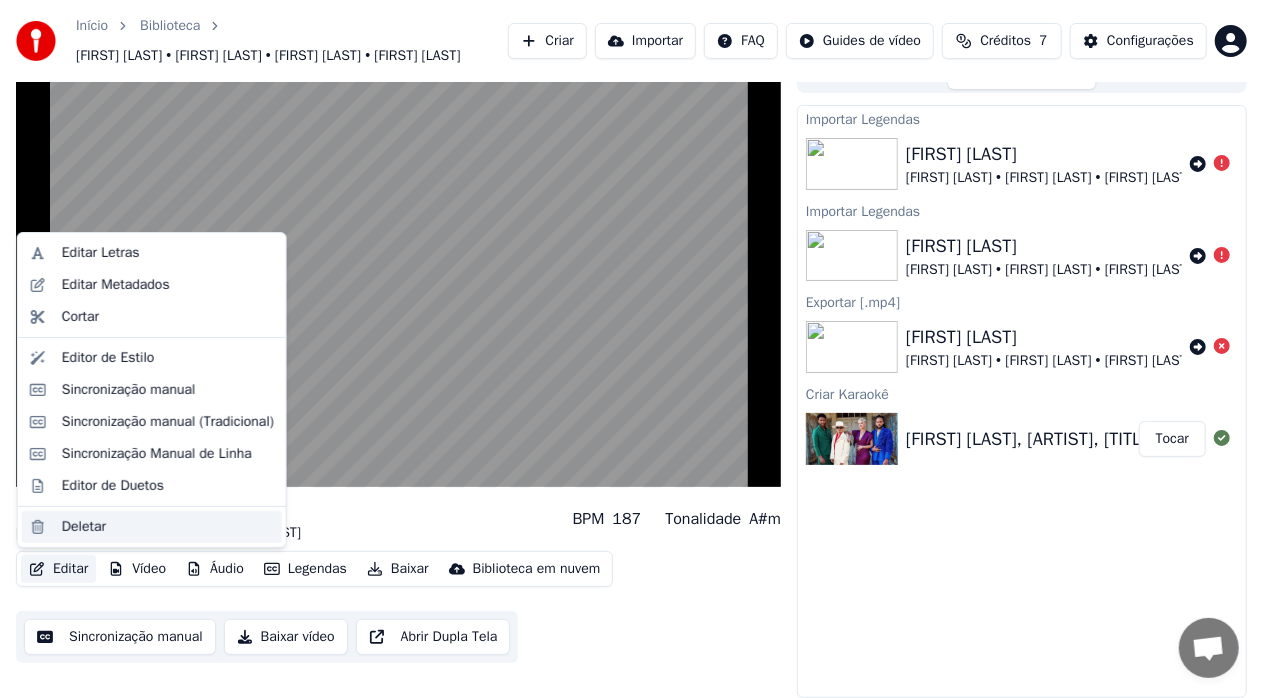 click on "Deletar" at bounding box center (84, 527) 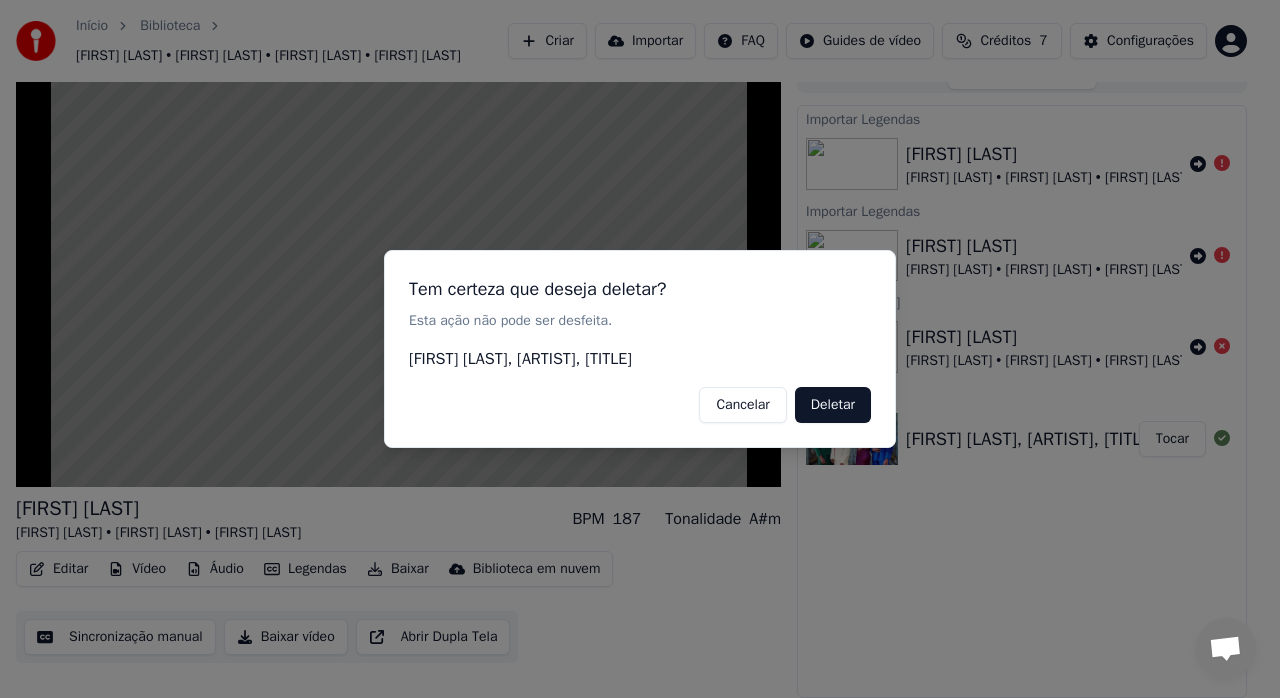 click on "Deletar" at bounding box center [833, 405] 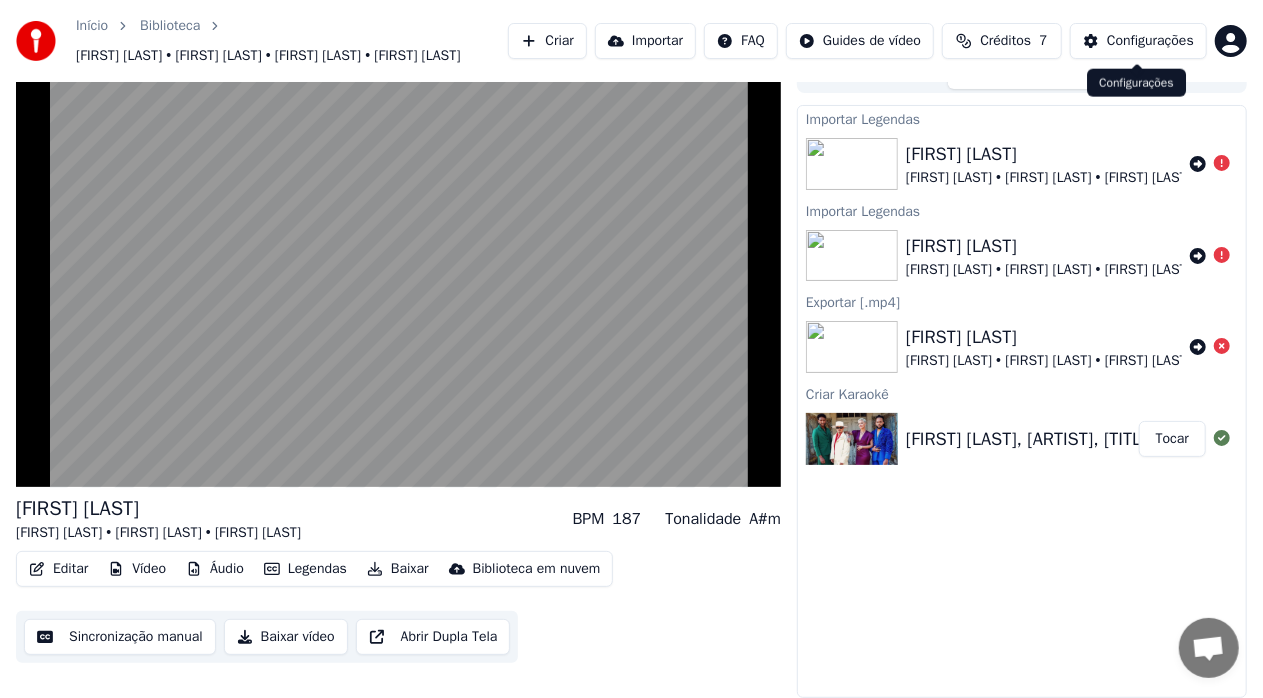 click on "Configurações" at bounding box center (1150, 41) 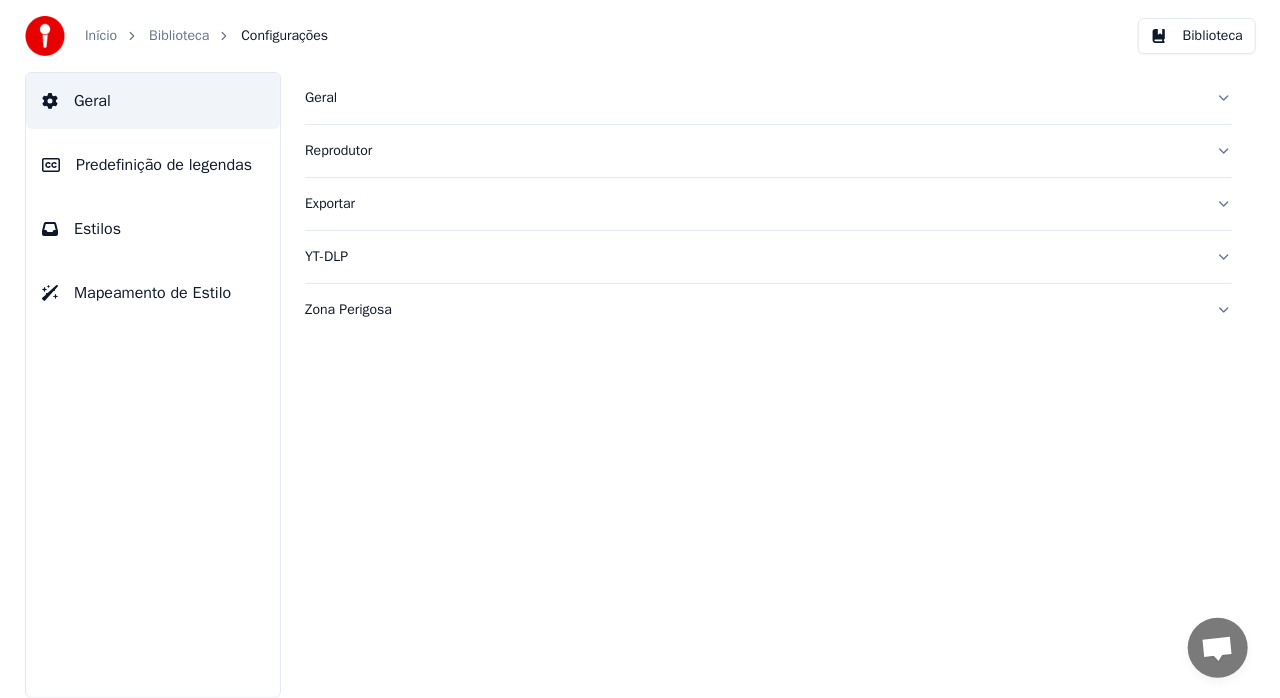 scroll, scrollTop: 0, scrollLeft: 0, axis: both 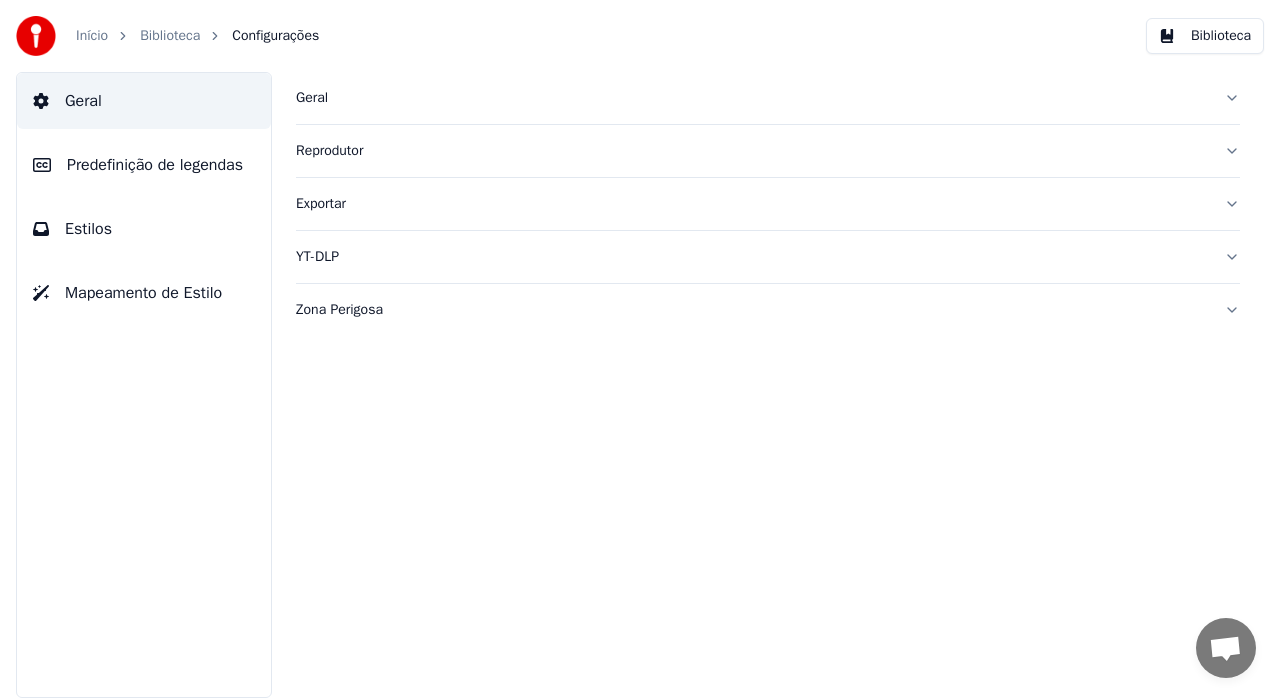 click on "Predefinição de legendas" at bounding box center (155, 165) 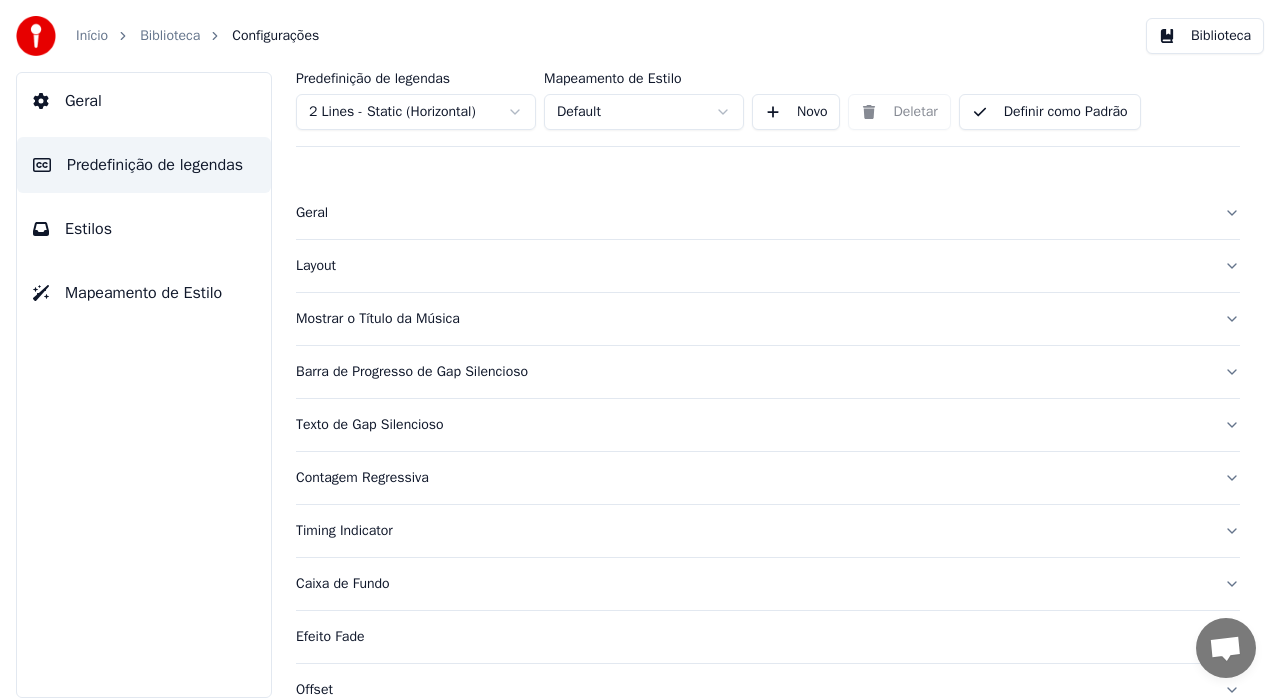 click on "Estilos" at bounding box center (88, 229) 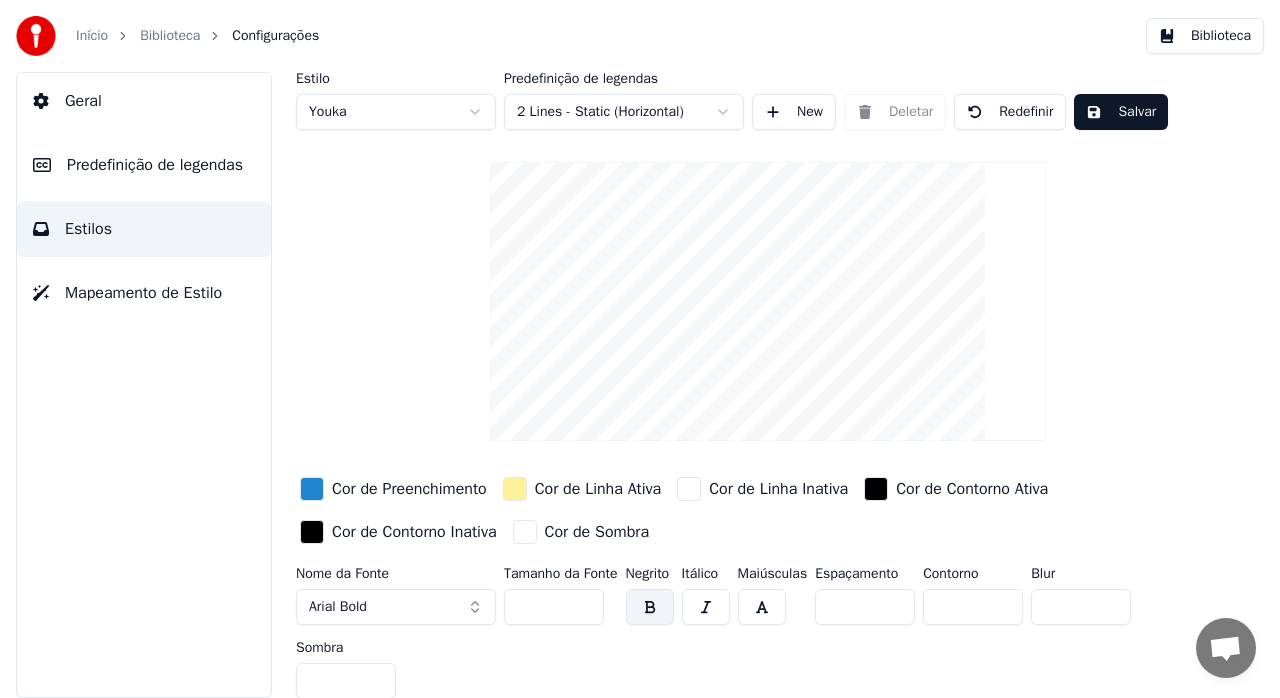 scroll, scrollTop: 6, scrollLeft: 0, axis: vertical 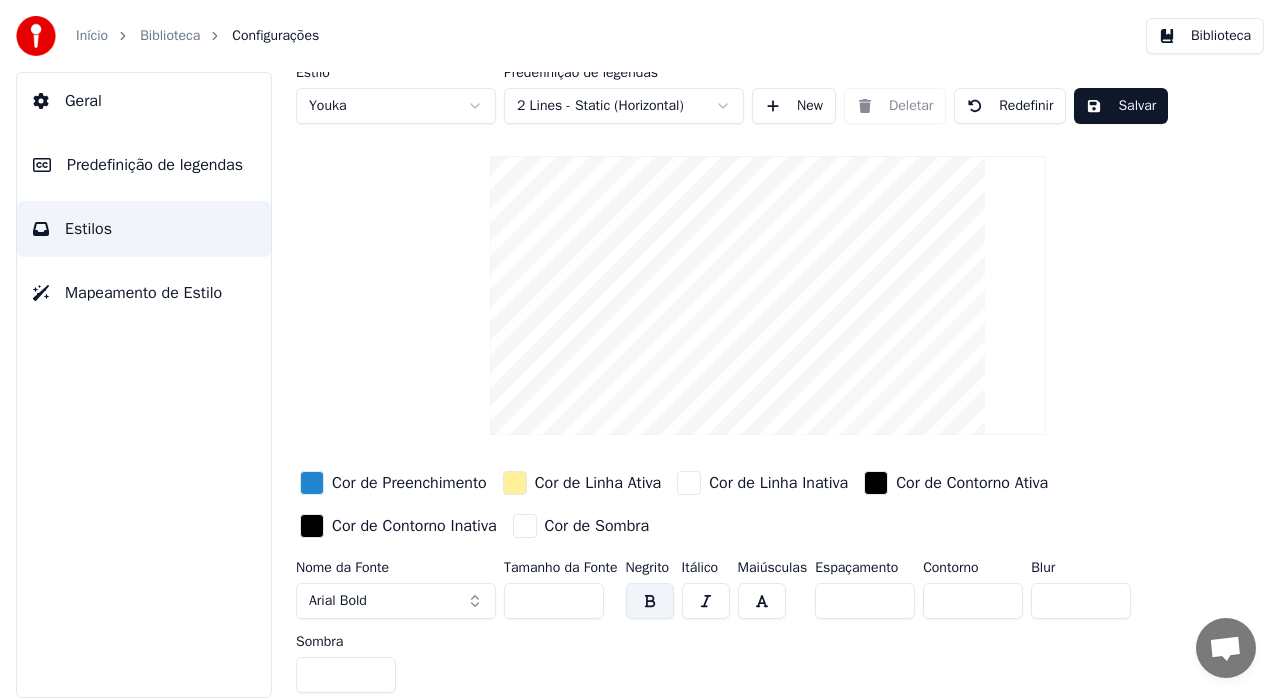 click on "Salvar" at bounding box center [1121, 106] 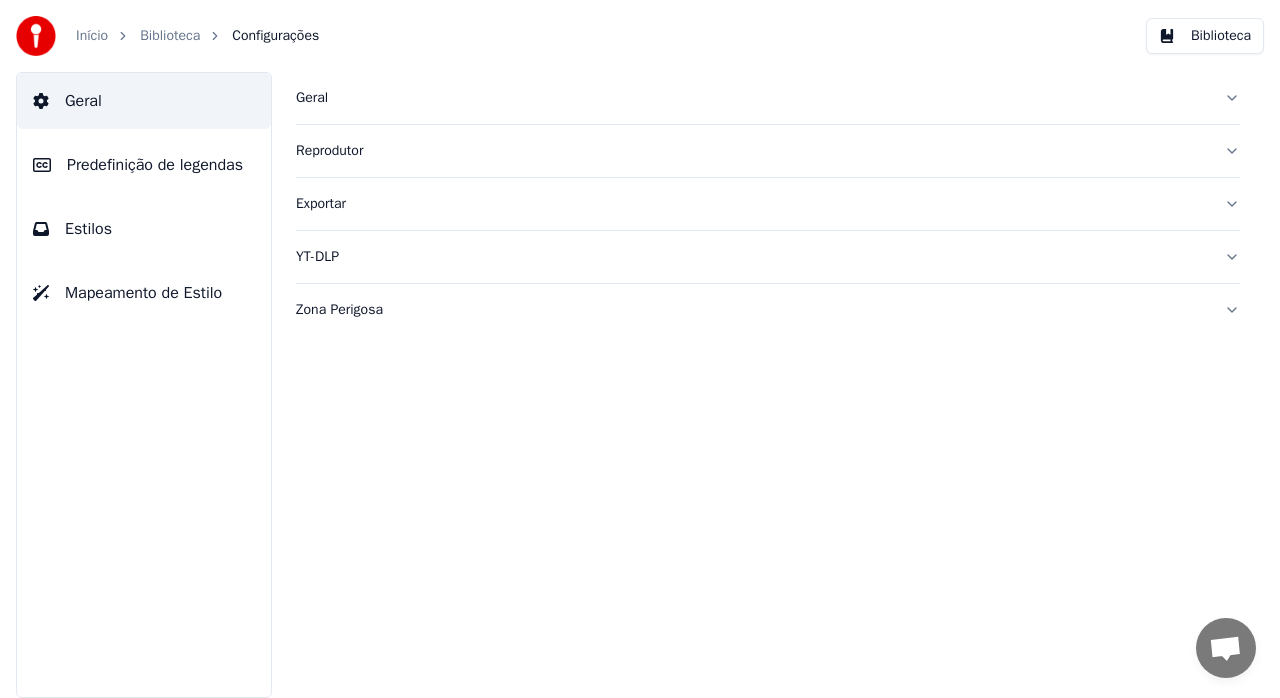click on "Zona Perigosa" at bounding box center [752, 310] 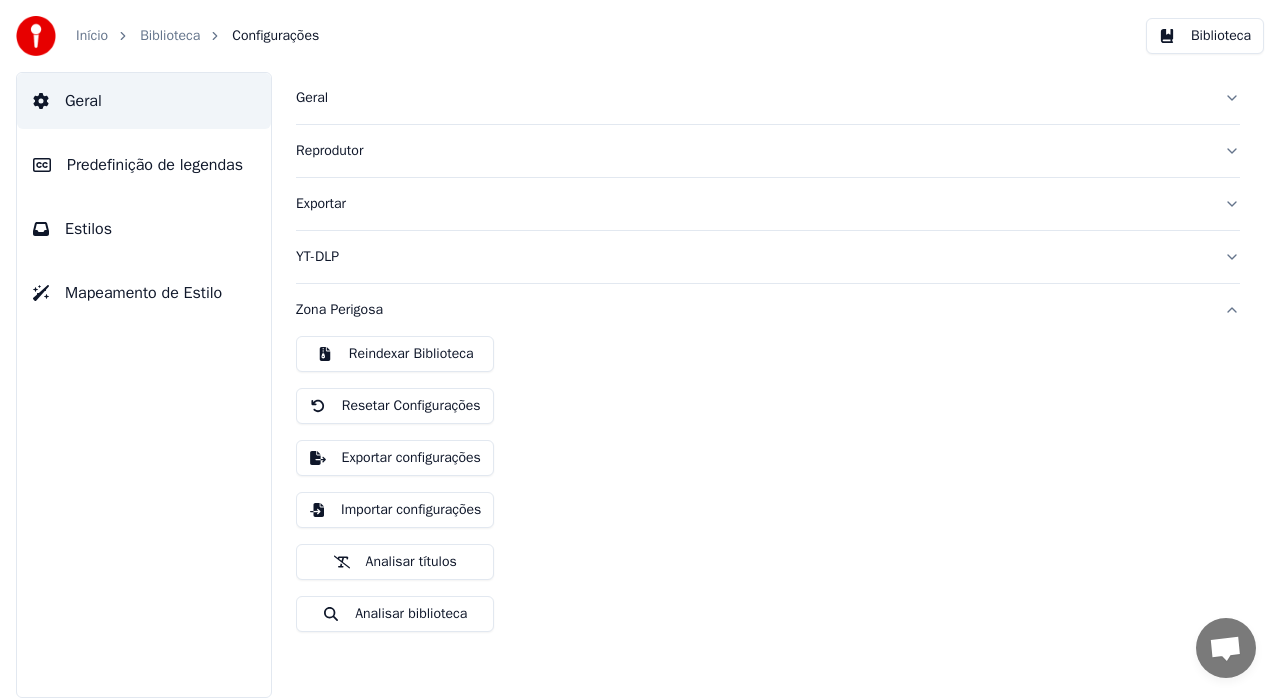 click on "Mapeamento de Estilo" at bounding box center [143, 293] 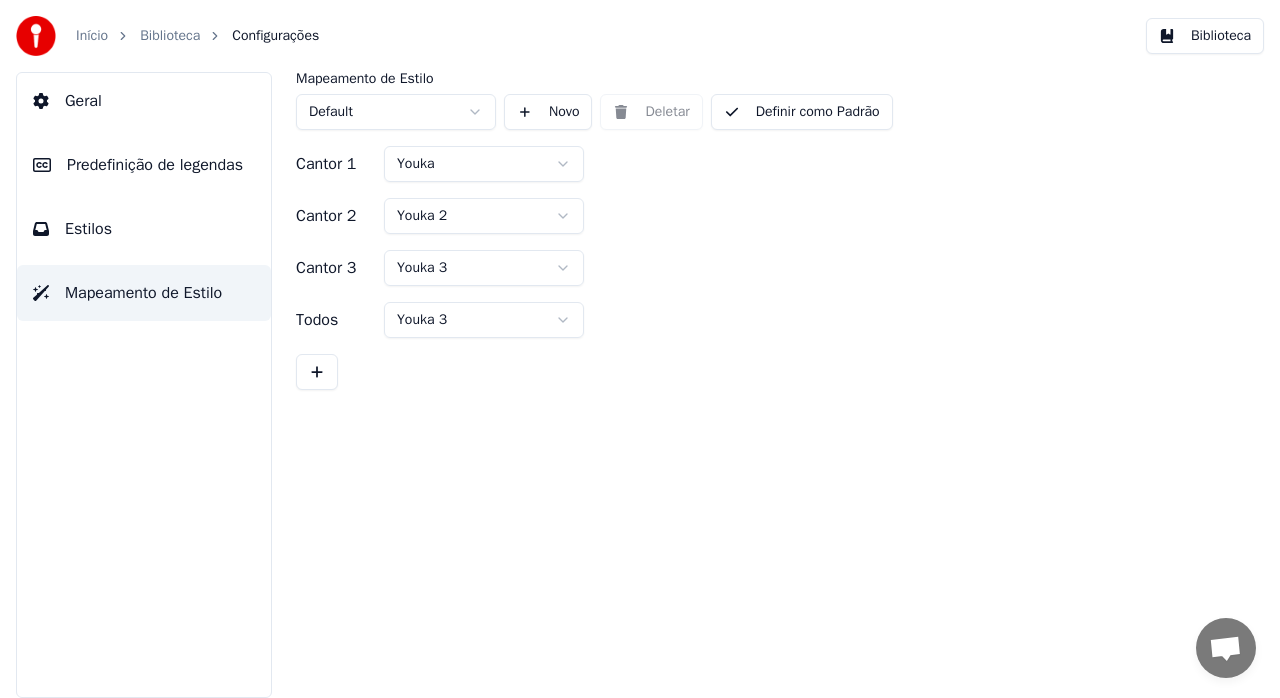 click on "Início" at bounding box center [92, 36] 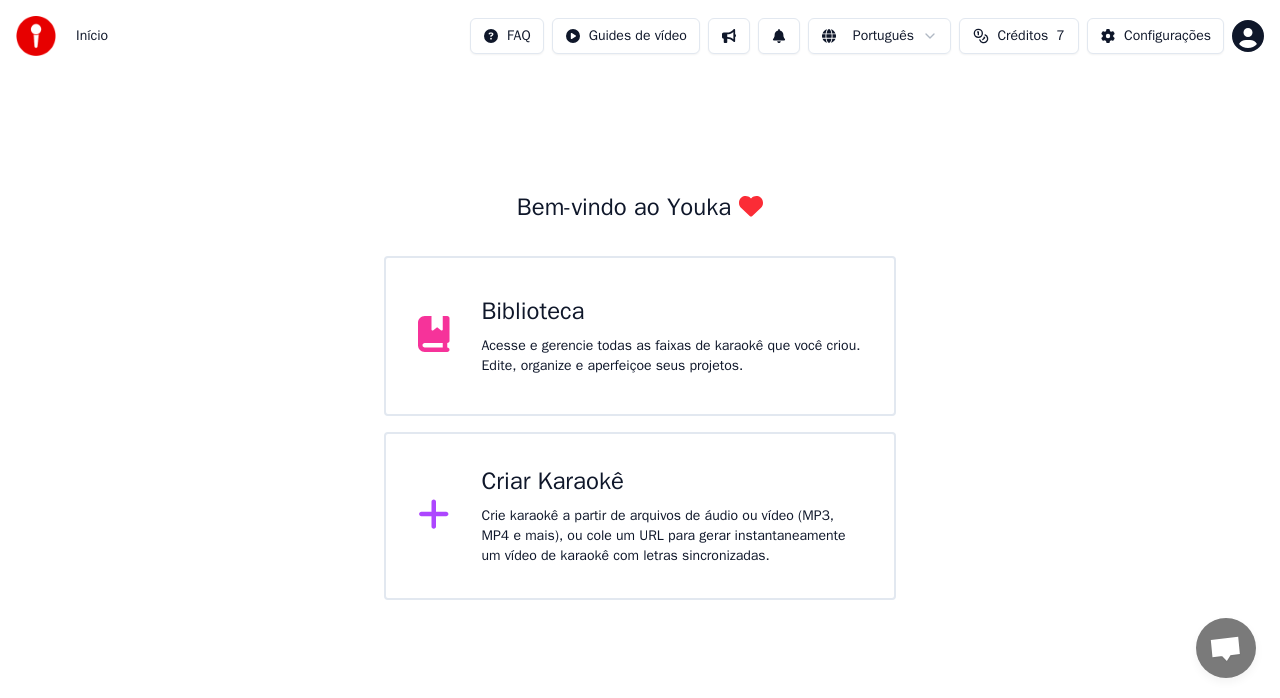 click on "Criar Karaokê" at bounding box center [672, 482] 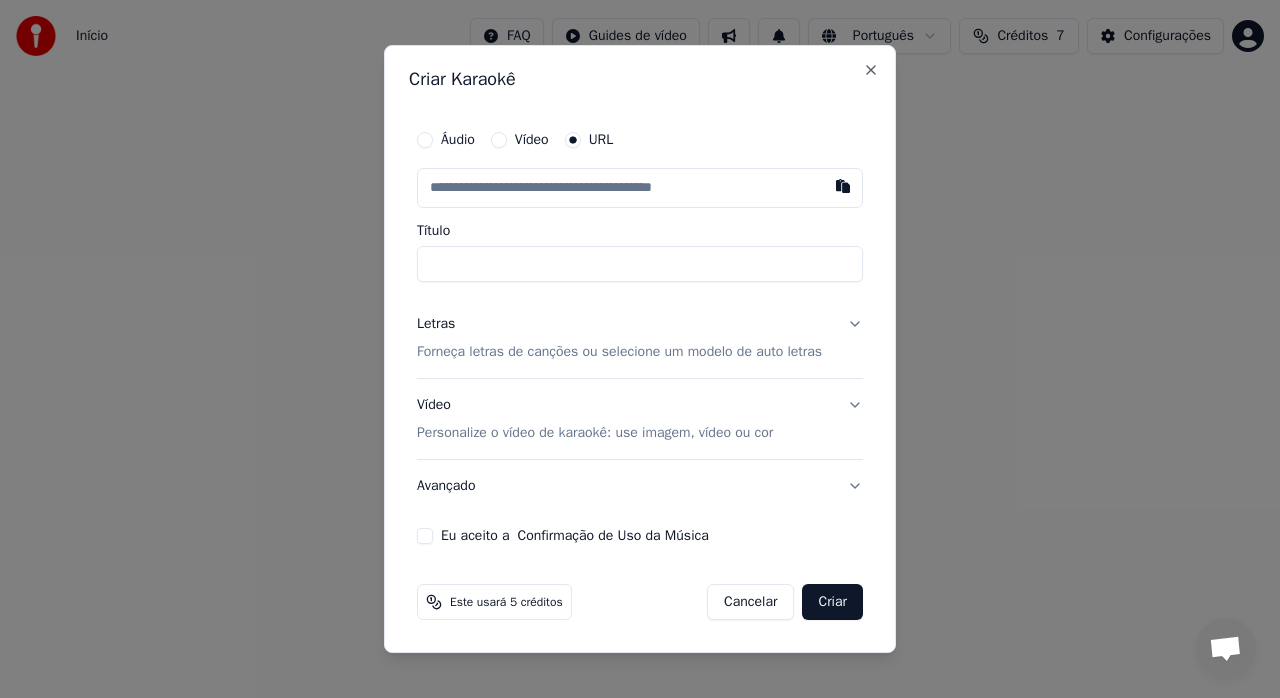 click on "Eu aceito a   Confirmação de Uso da Música" at bounding box center [425, 536] 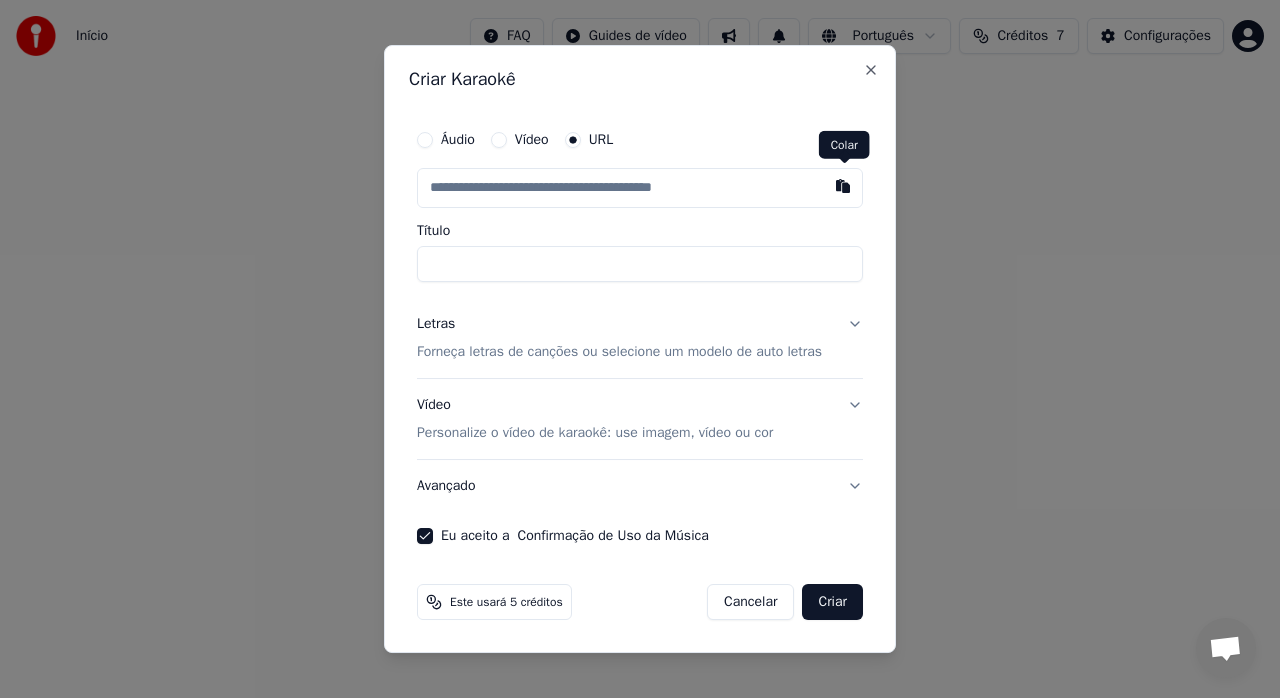 click at bounding box center [843, 186] 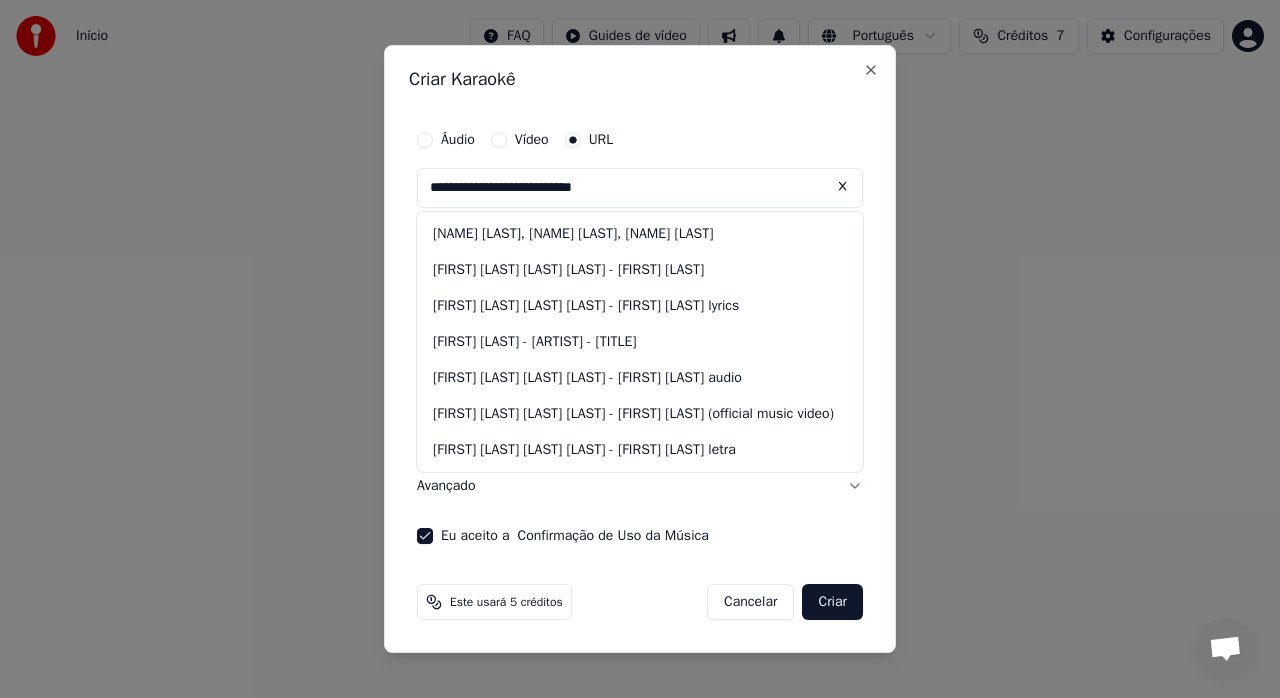 click at bounding box center (843, 186) 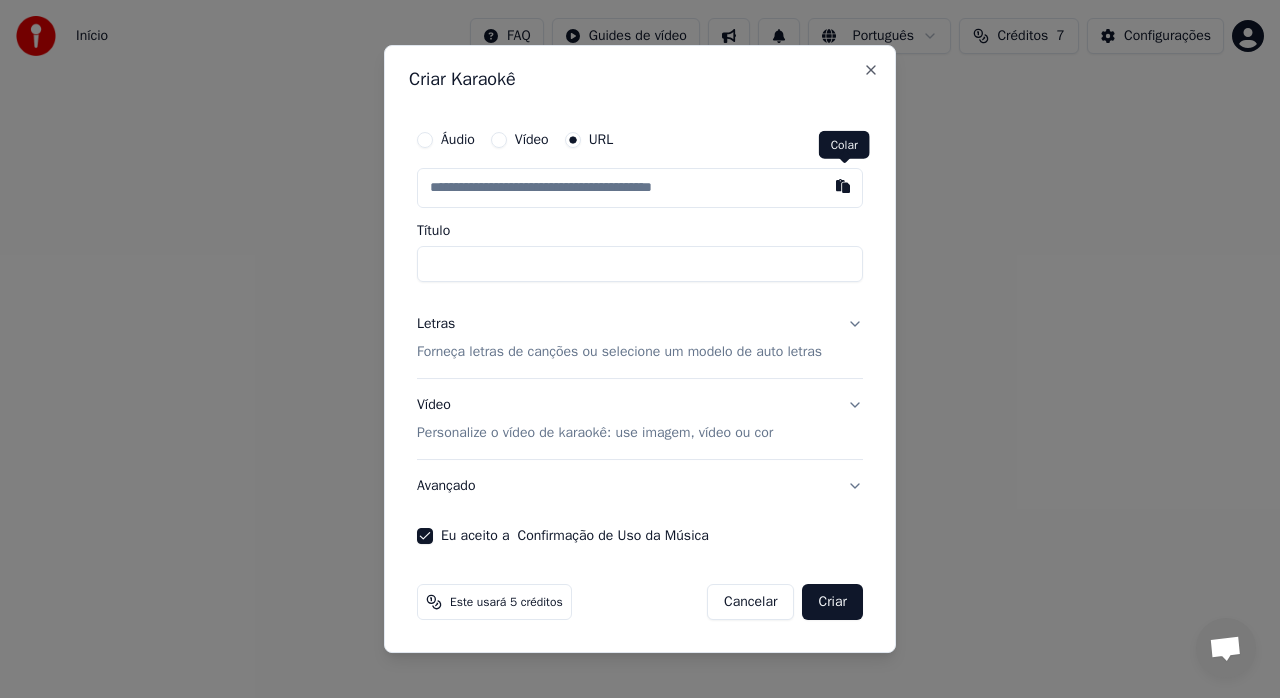 click at bounding box center (843, 186) 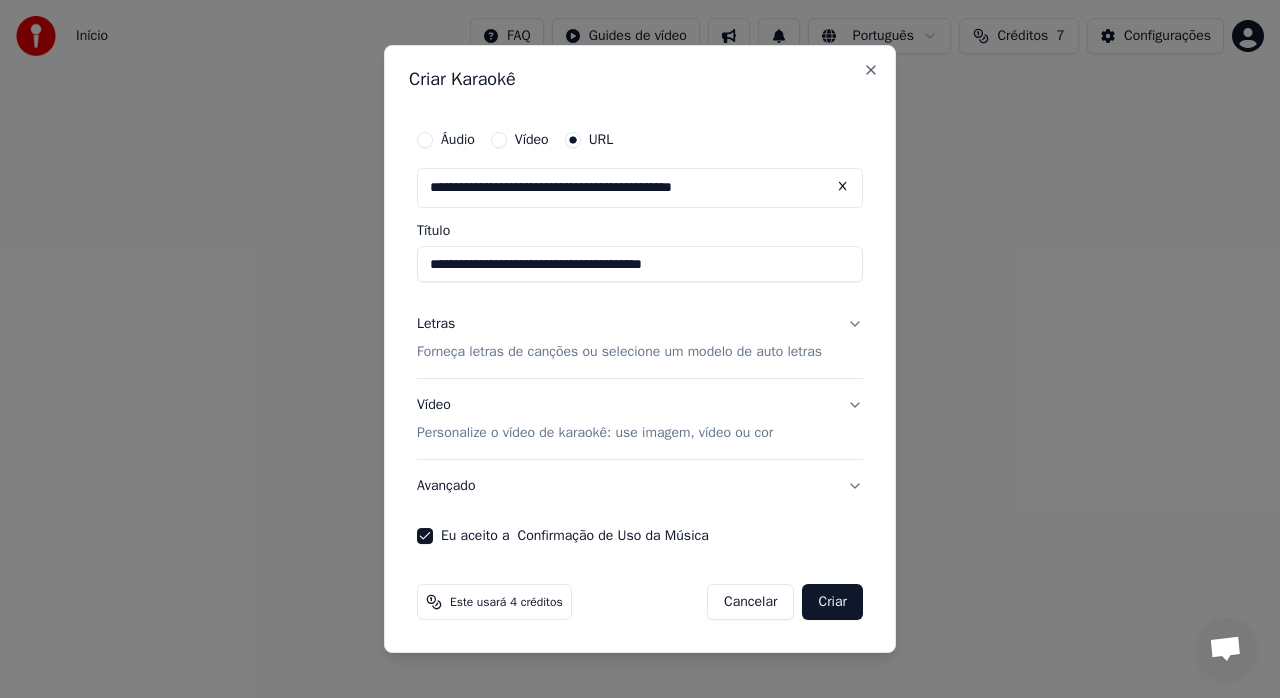 type on "**********" 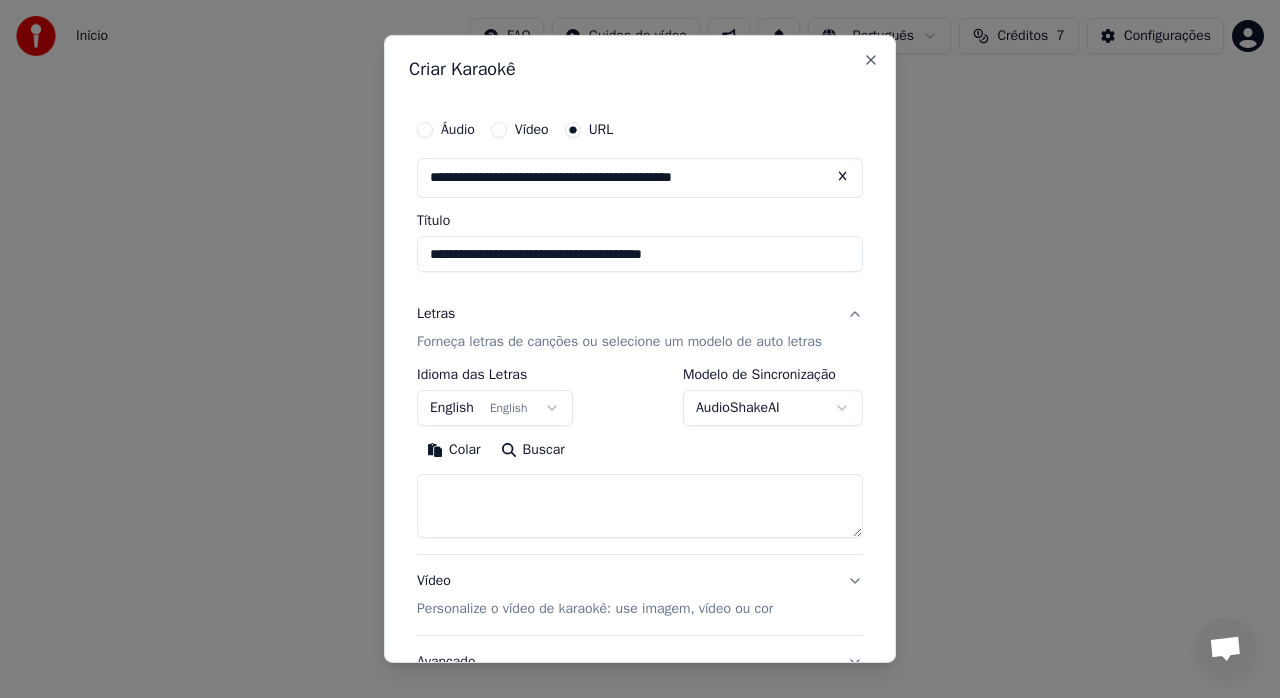 click on "English English" at bounding box center [495, 408] 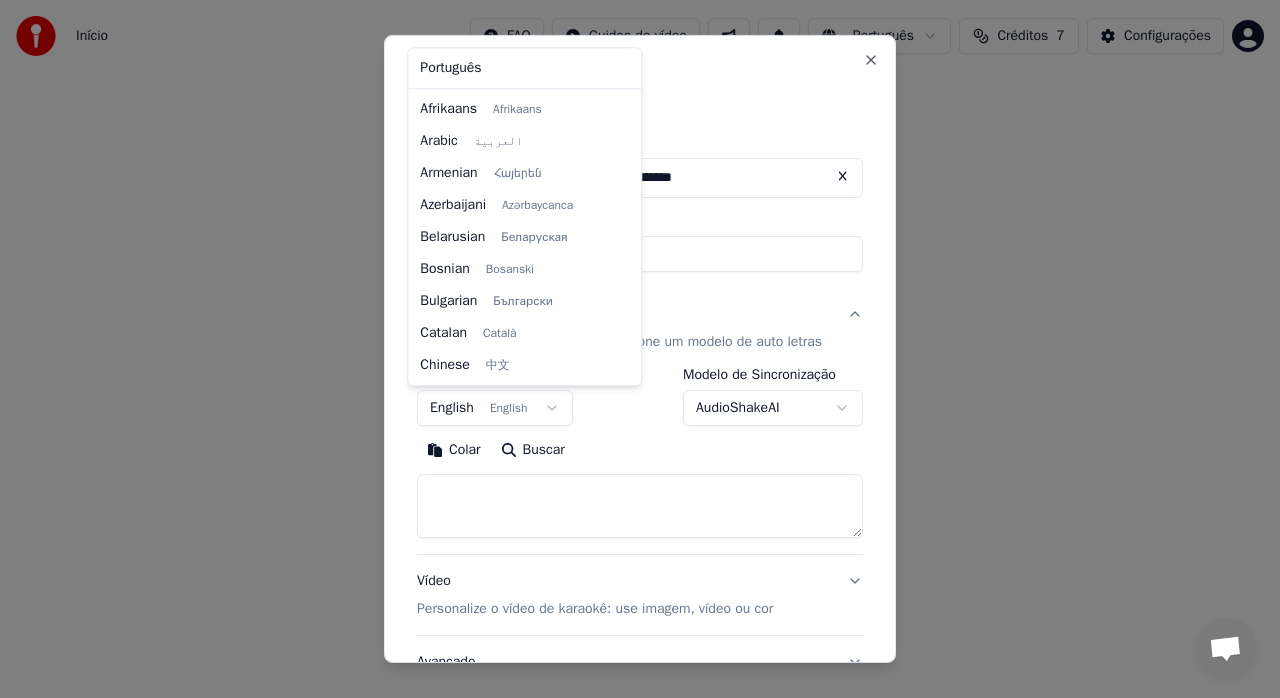 scroll, scrollTop: 160, scrollLeft: 0, axis: vertical 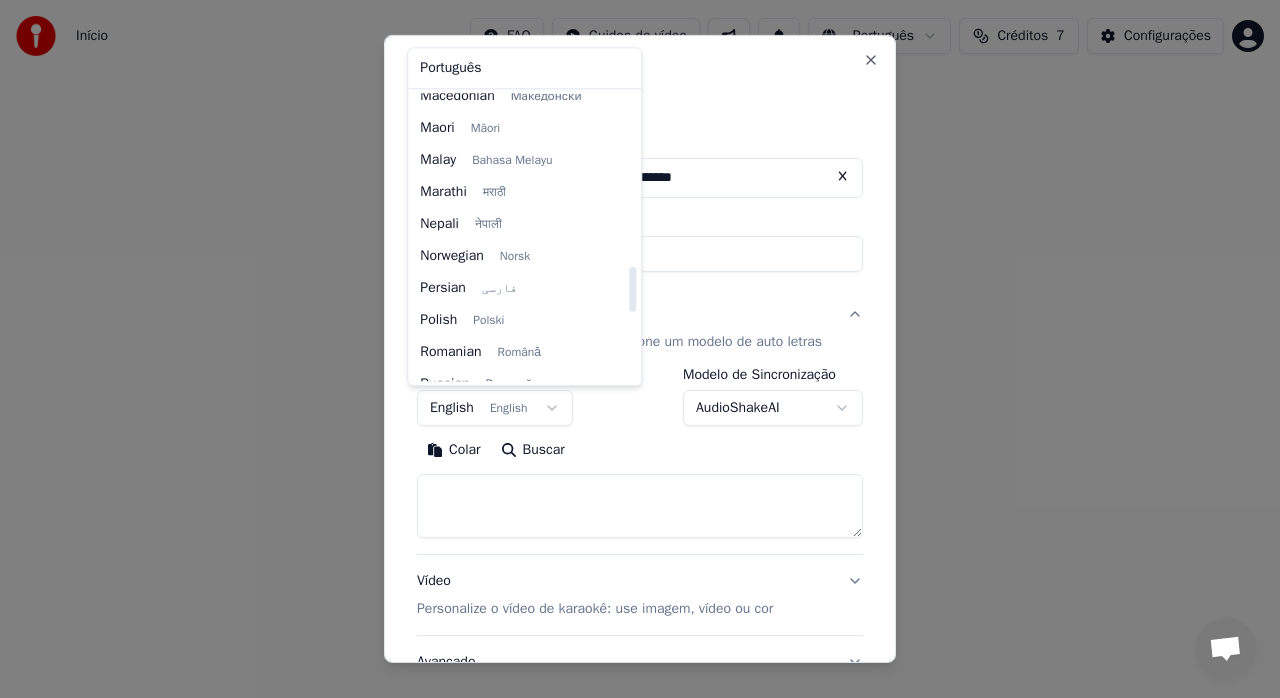 select on "**" 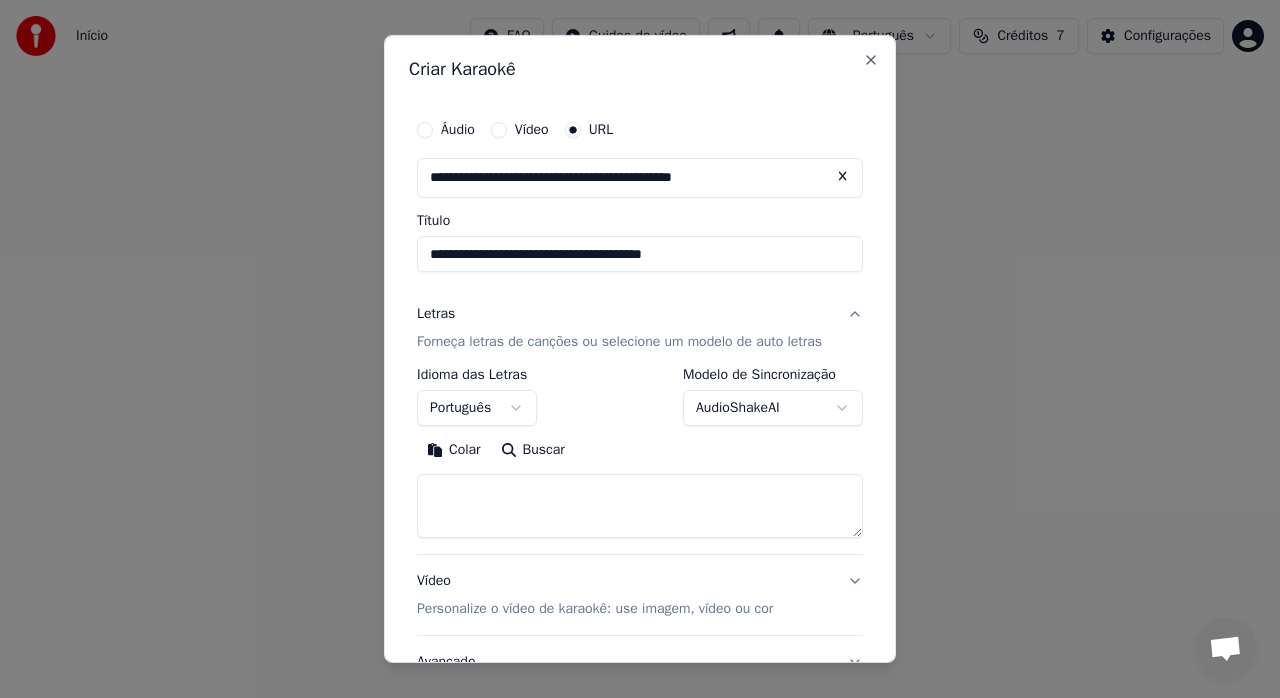 scroll, scrollTop: 100, scrollLeft: 0, axis: vertical 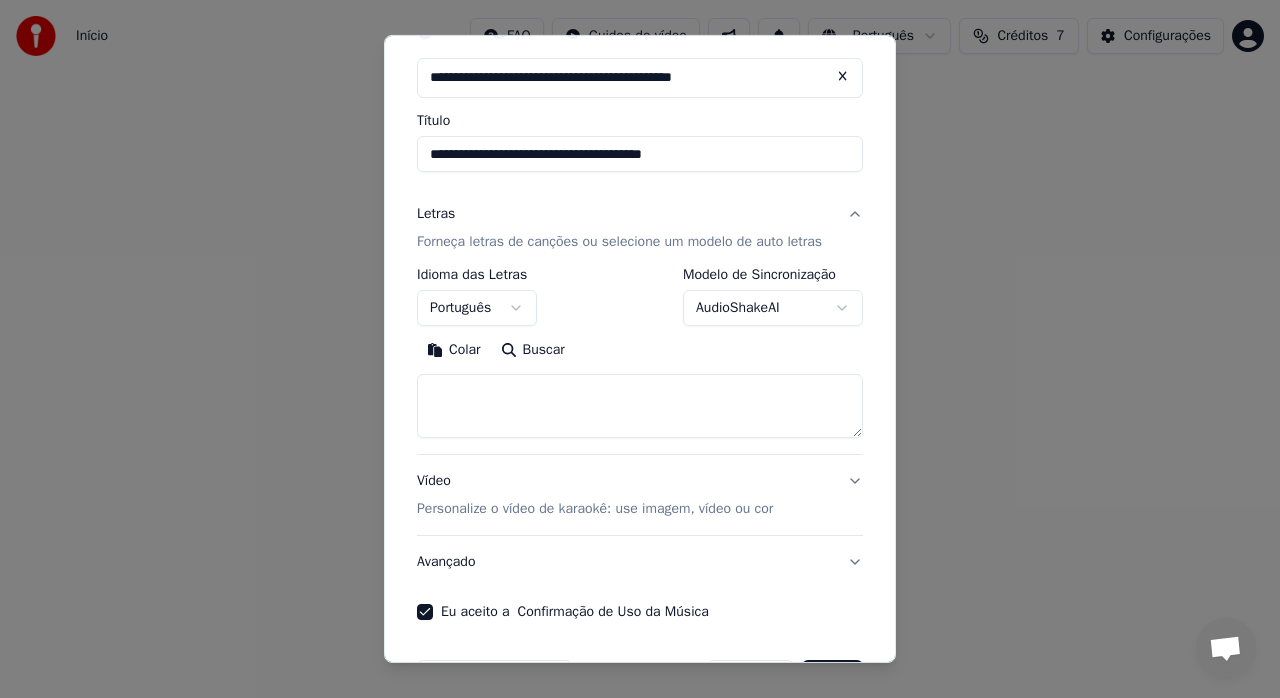 click on "**********" at bounding box center [640, 300] 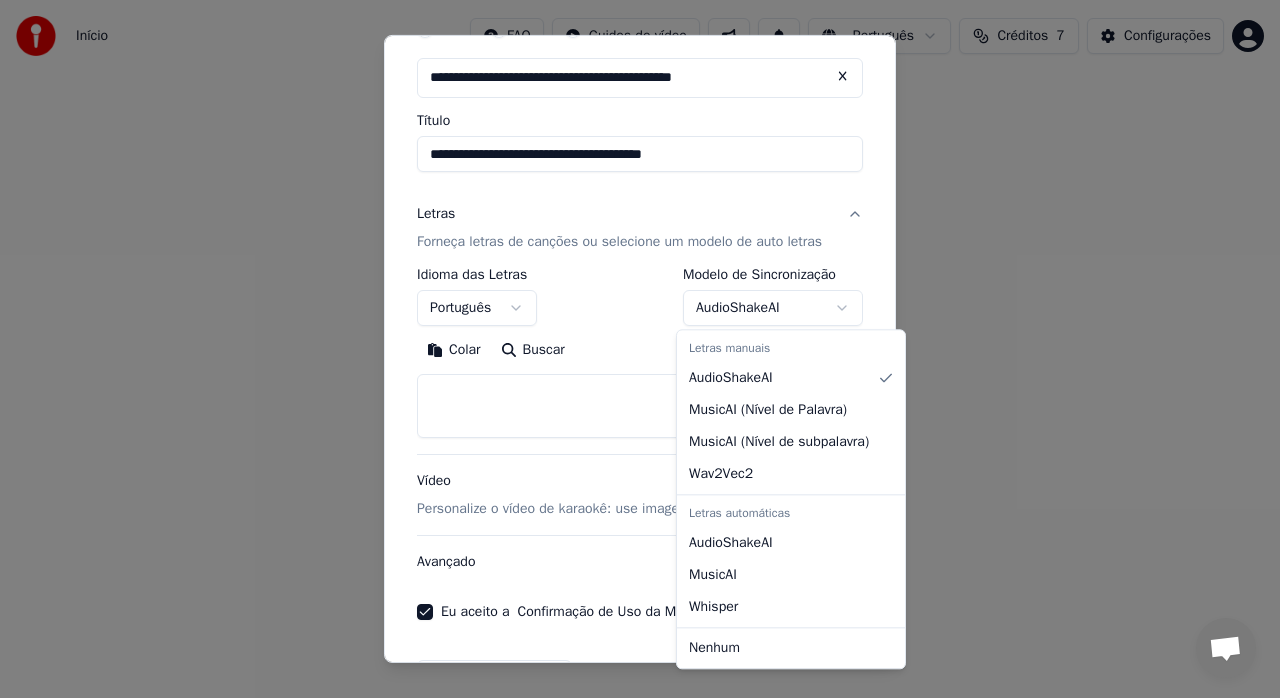 select on "**********" 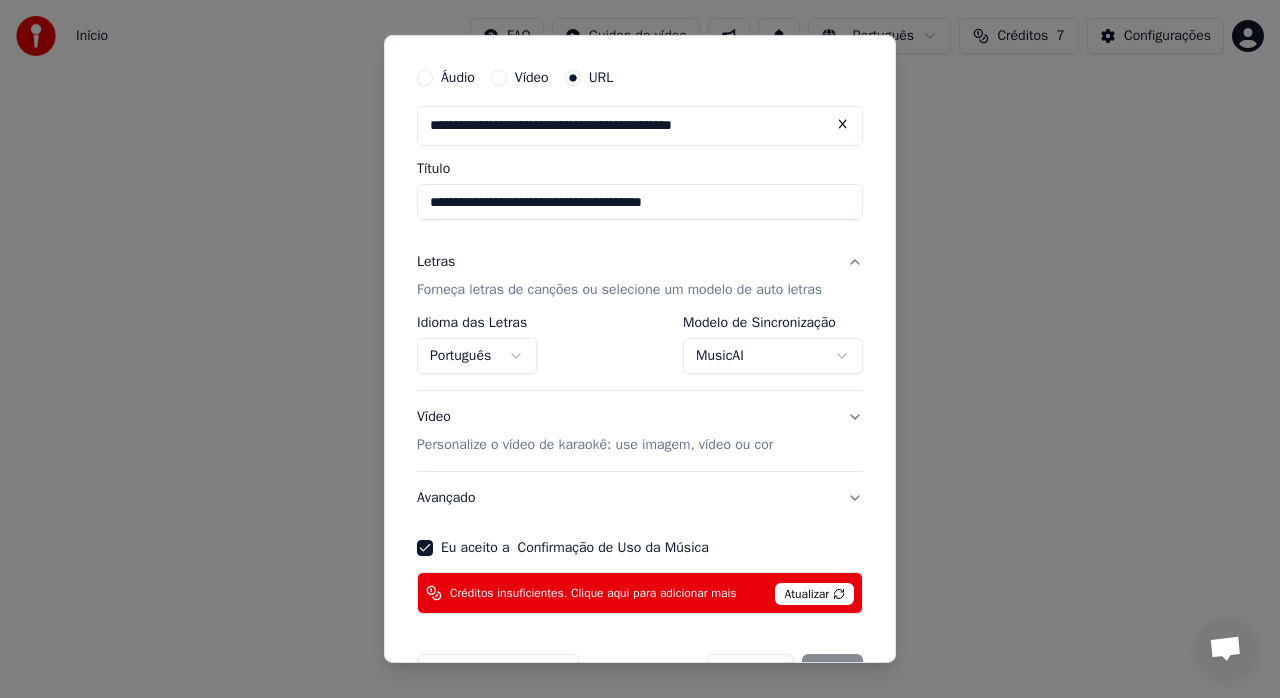 scroll, scrollTop: 110, scrollLeft: 0, axis: vertical 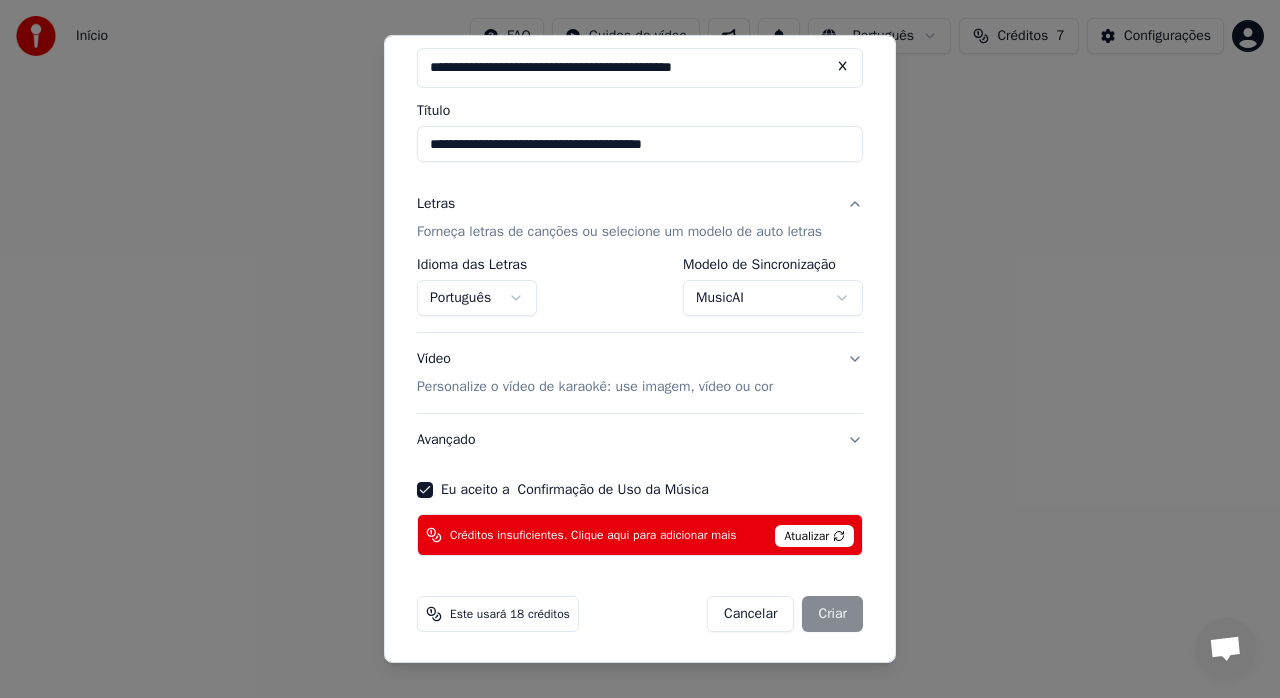 click on "Avançado" at bounding box center (640, 440) 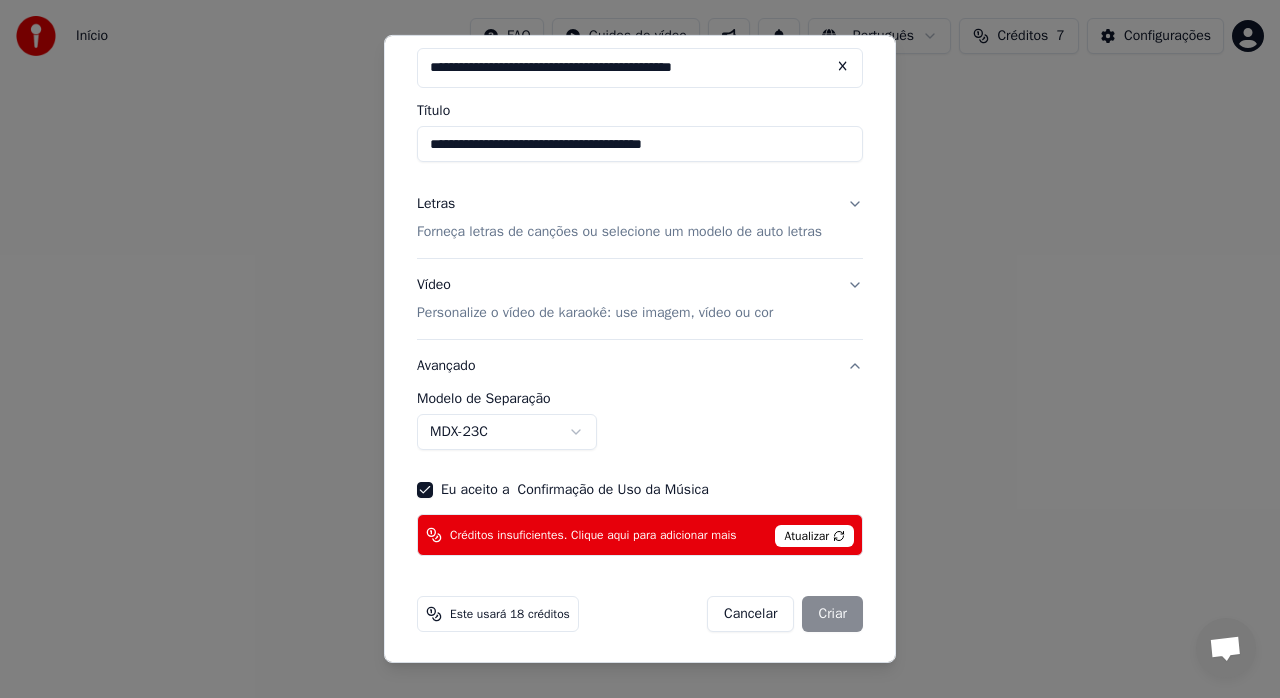 click at bounding box center [843, 66] 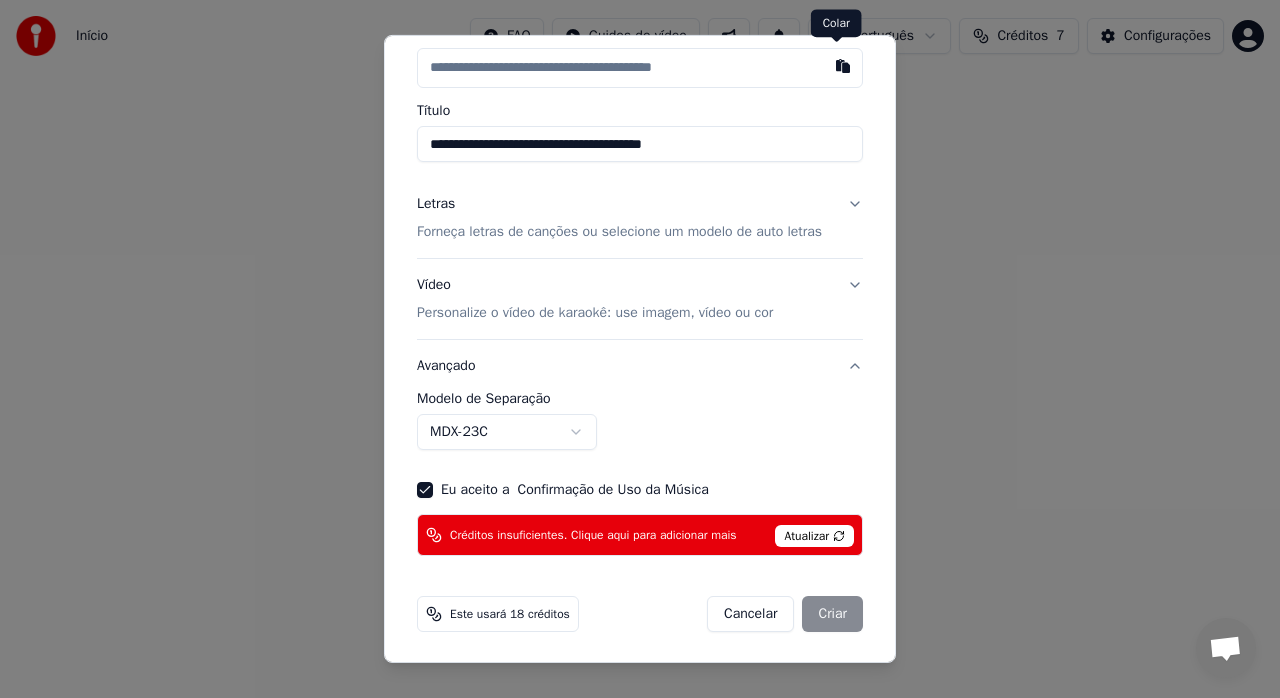 click at bounding box center (843, 66) 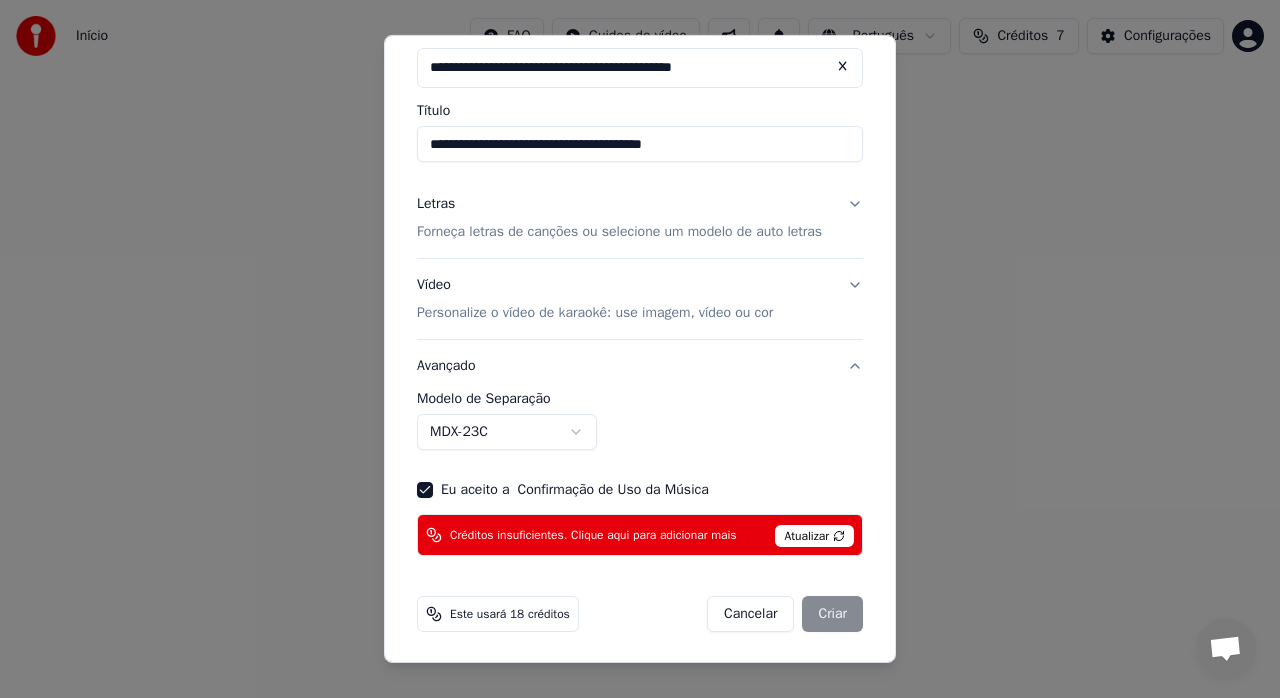 type 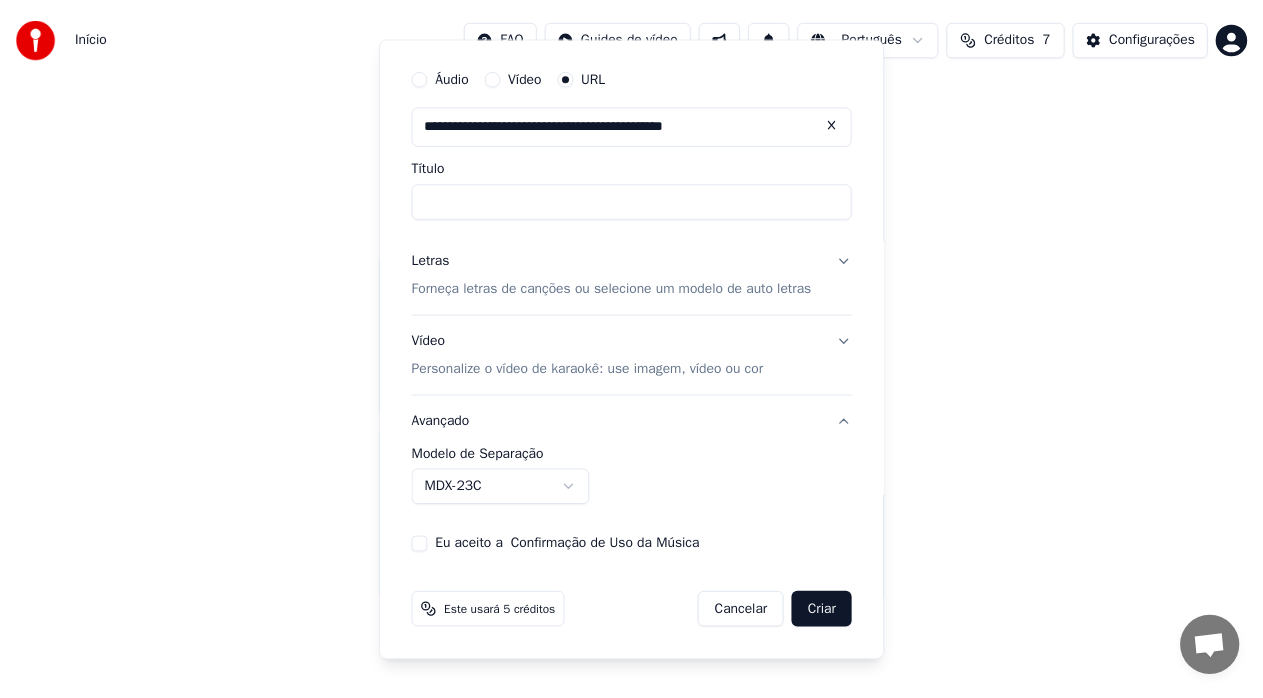 scroll, scrollTop: 52, scrollLeft: 0, axis: vertical 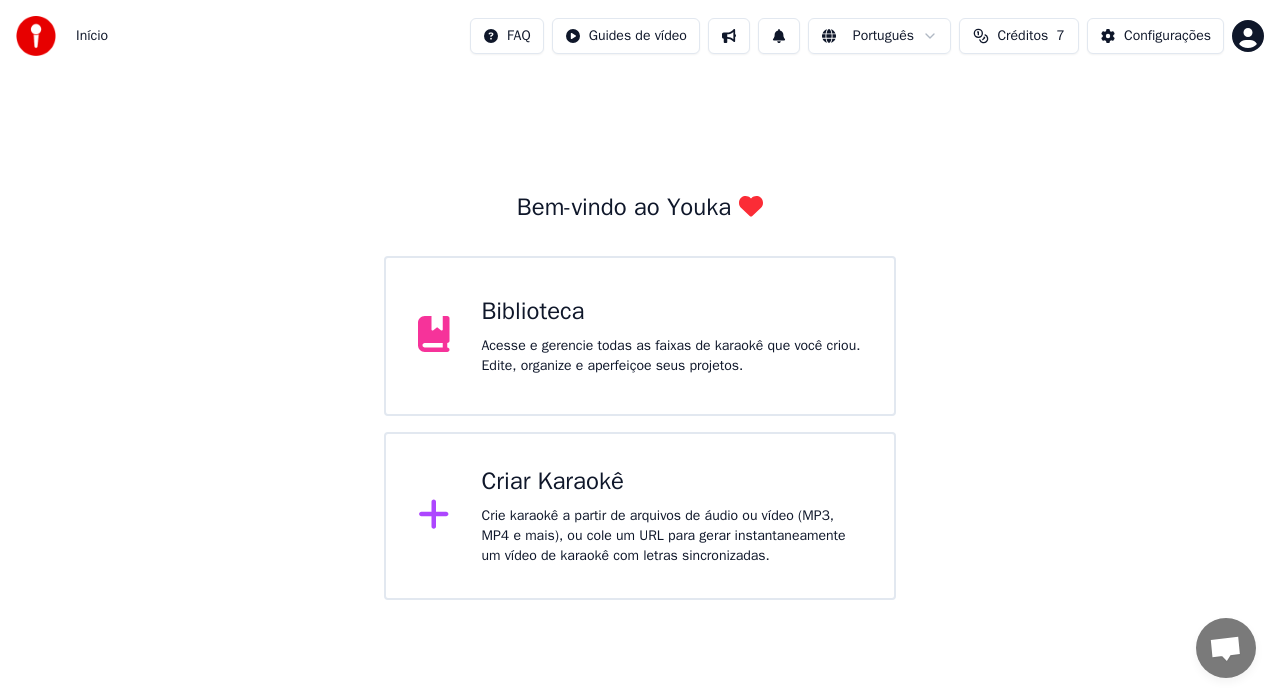 click on "Biblioteca Acesse e gerencie todas as faixas de karaokê que você criou. Edite, organize e aperfeiçoe seus projetos." at bounding box center [672, 336] 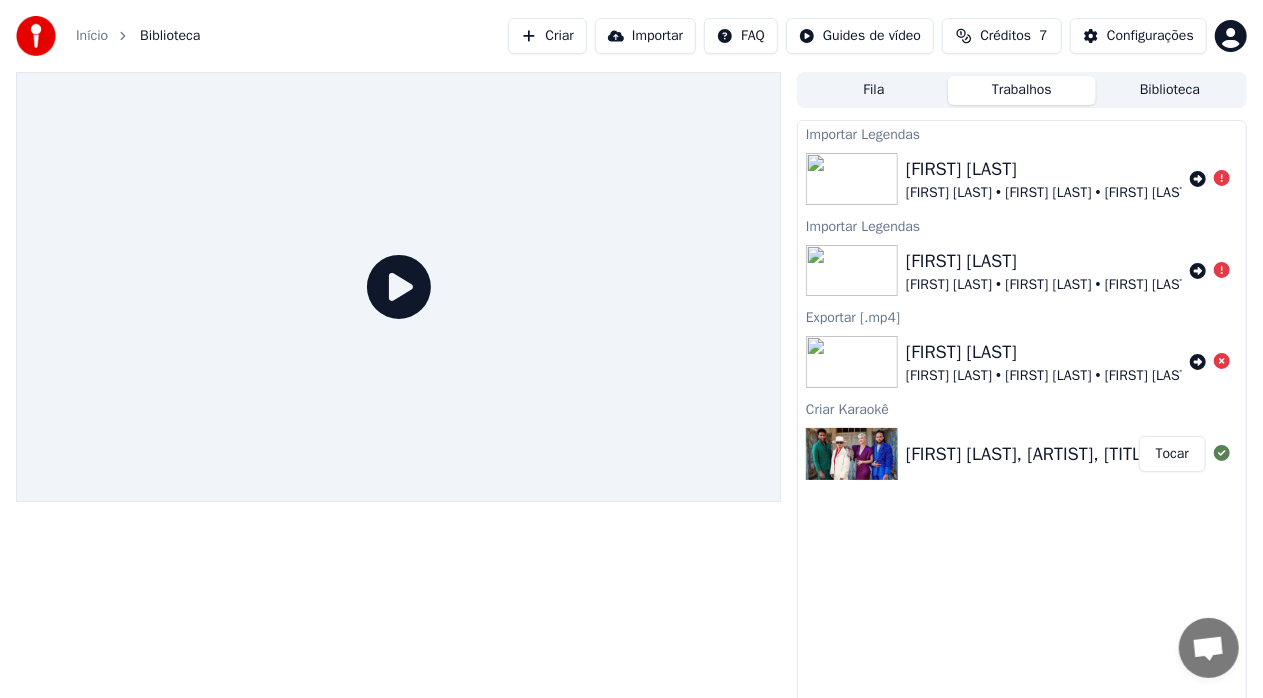 click on "Trabalhos" at bounding box center (1022, 90) 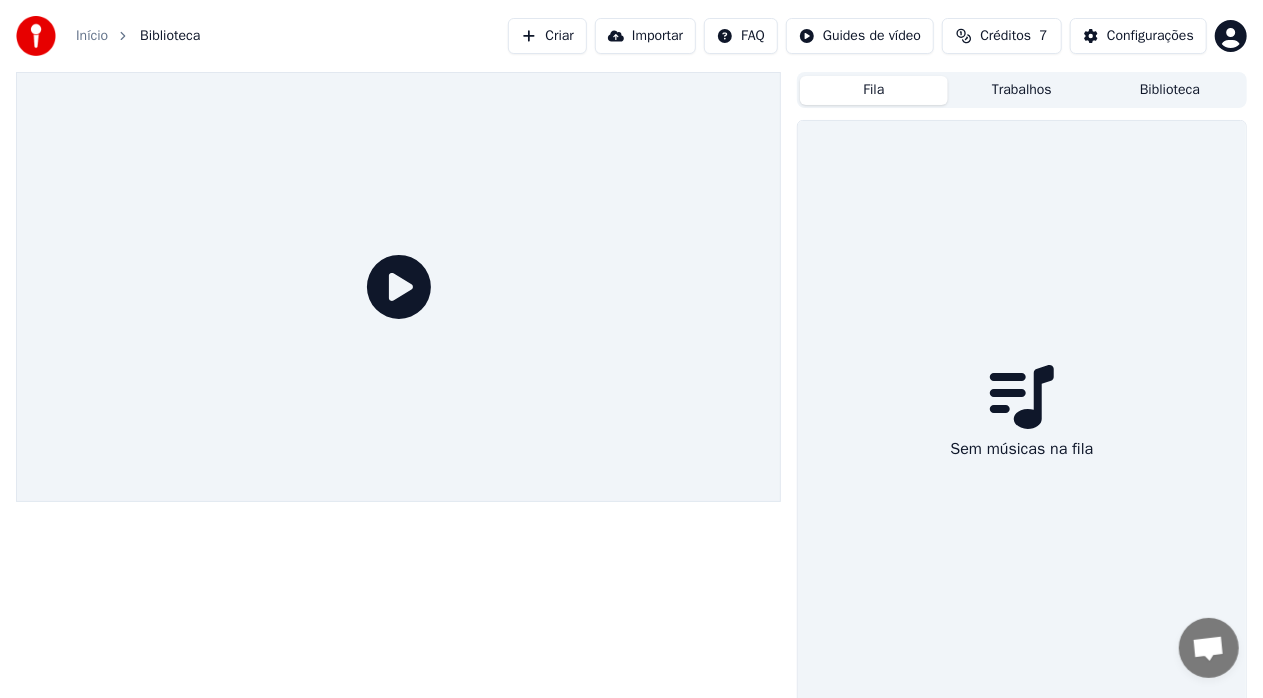click on "Biblioteca" at bounding box center (1170, 90) 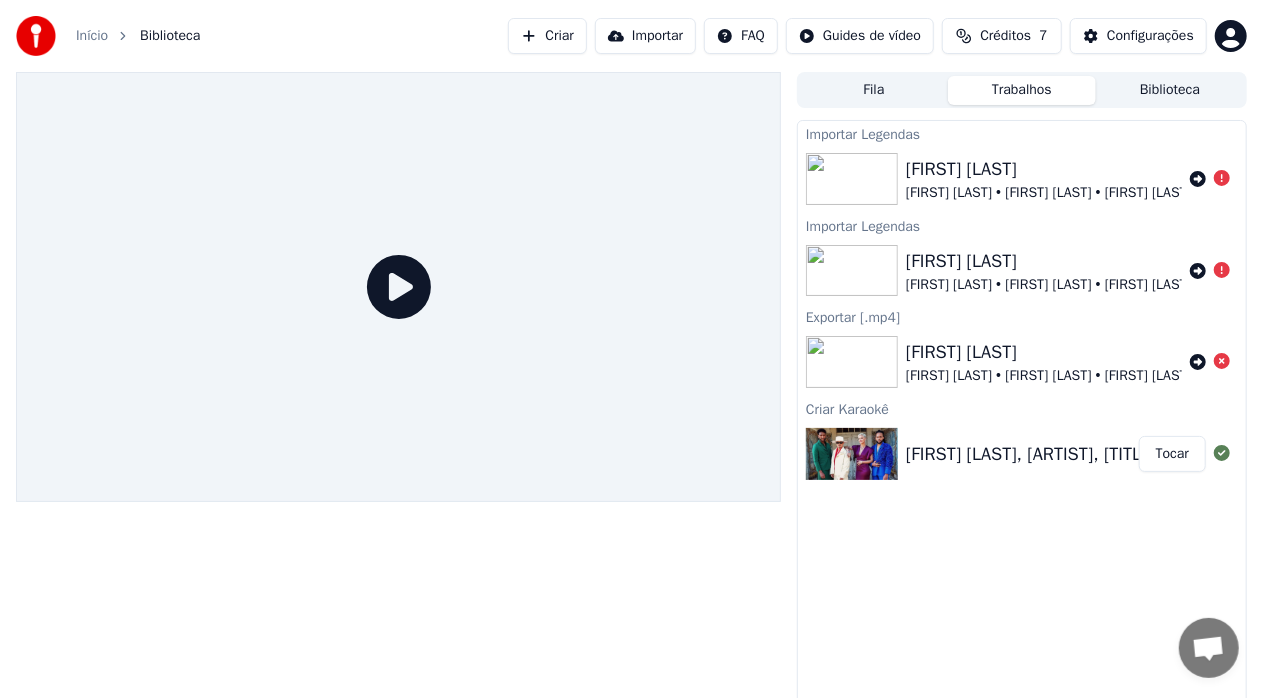 click on "Trabalhos" at bounding box center [1022, 90] 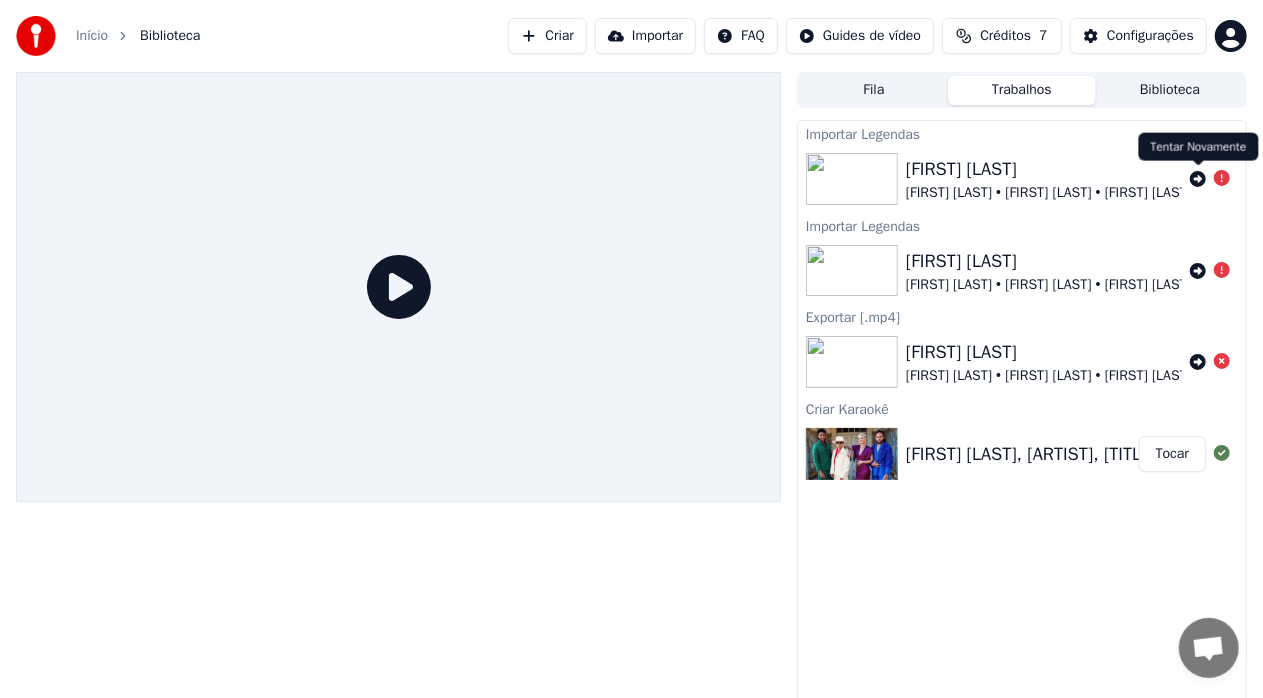 click 